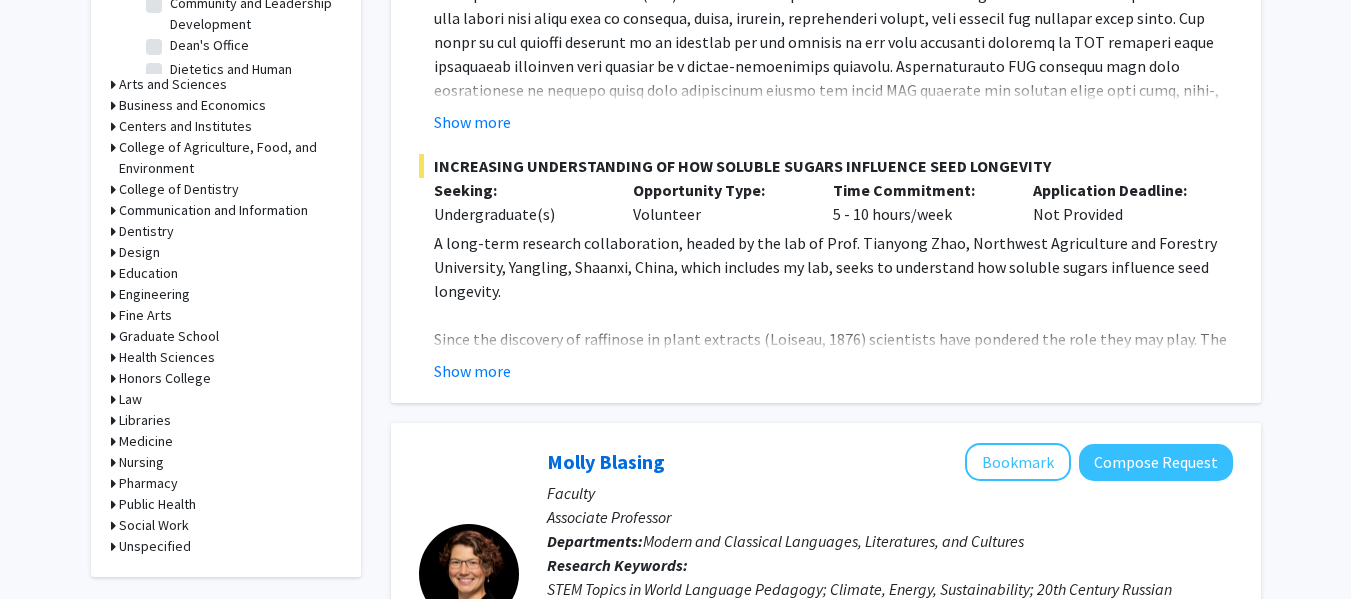 scroll, scrollTop: 796, scrollLeft: 0, axis: vertical 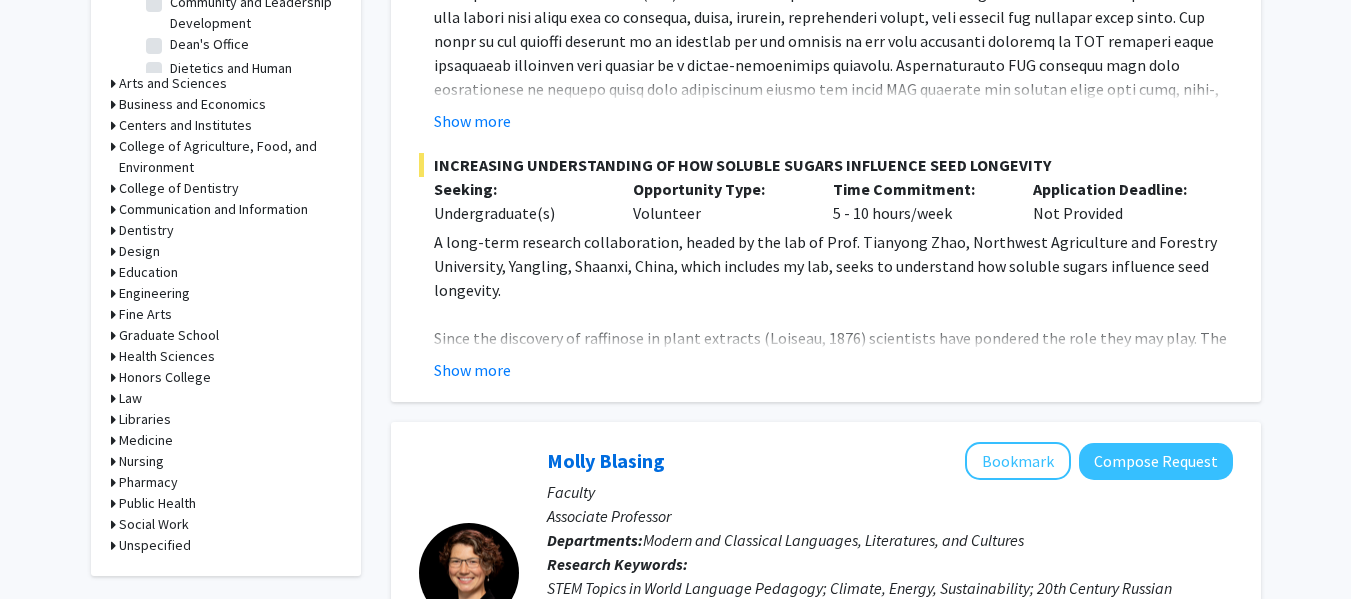 click on "Honors College" at bounding box center [165, 377] 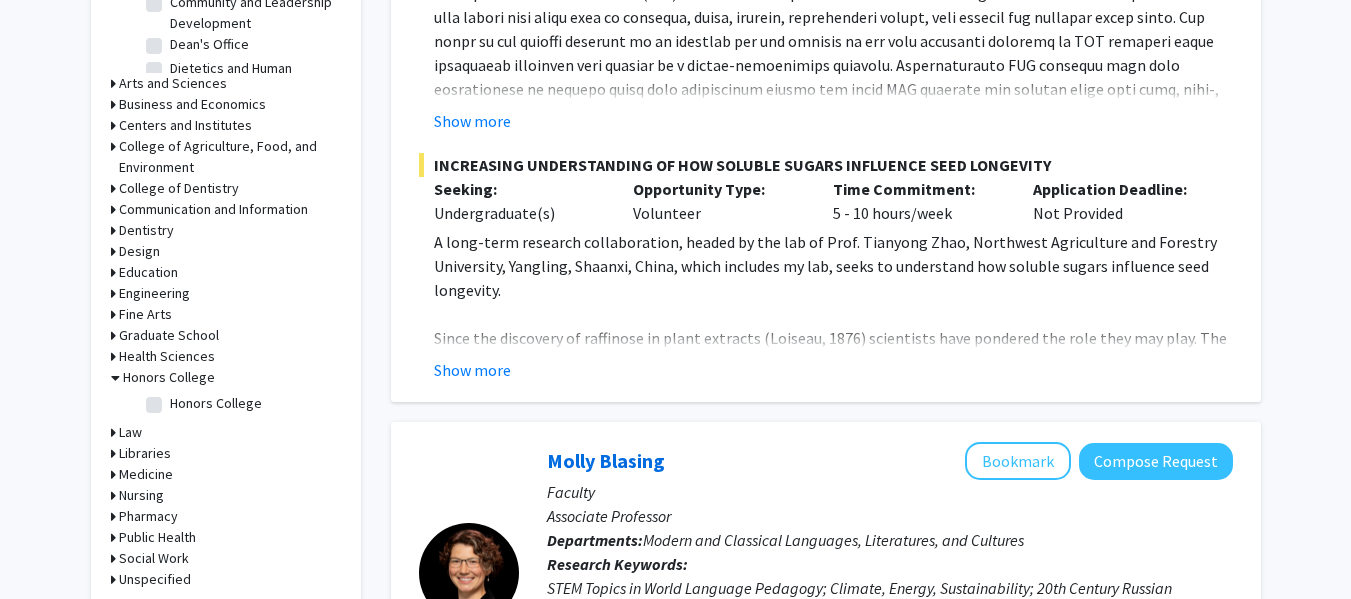 click on "Honors College" 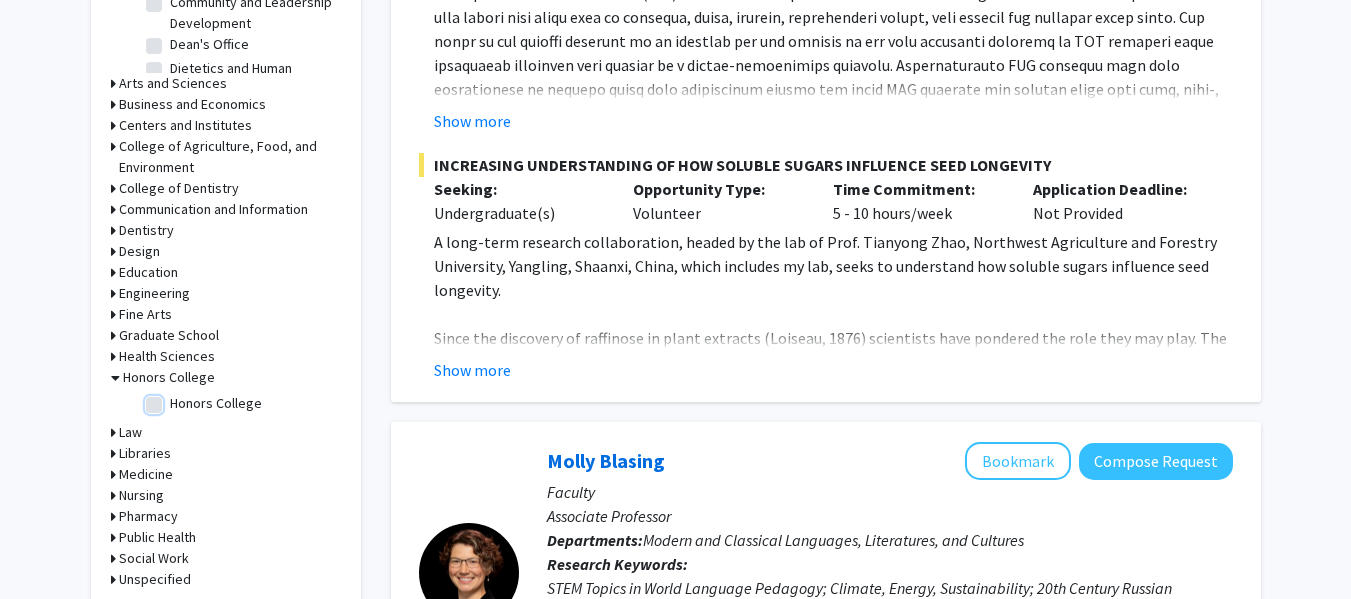 click on "Honors College" at bounding box center [176, 399] 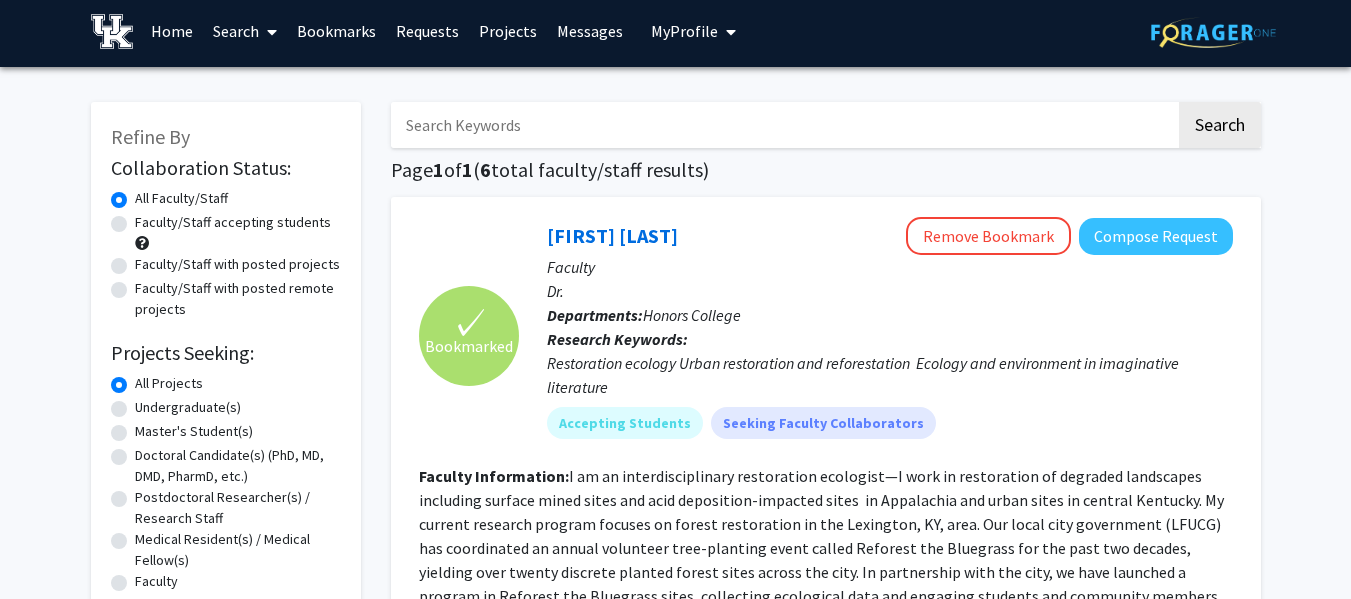 scroll, scrollTop: 0, scrollLeft: 0, axis: both 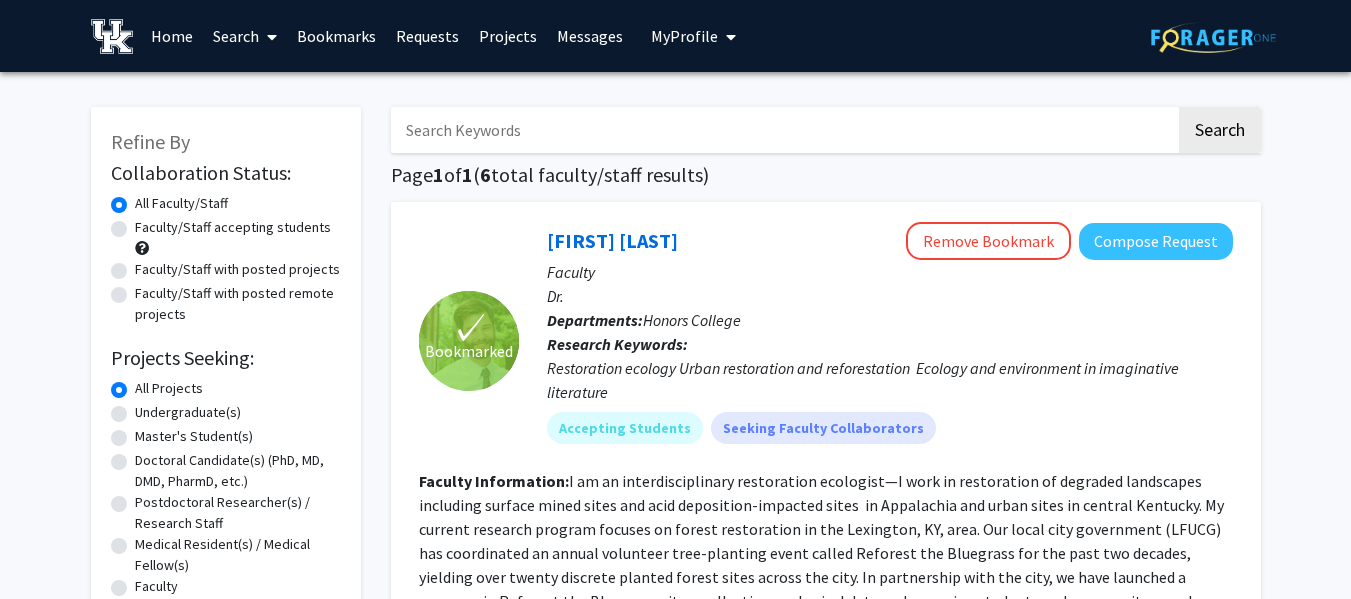 click on "Bookmarks" at bounding box center (336, 36) 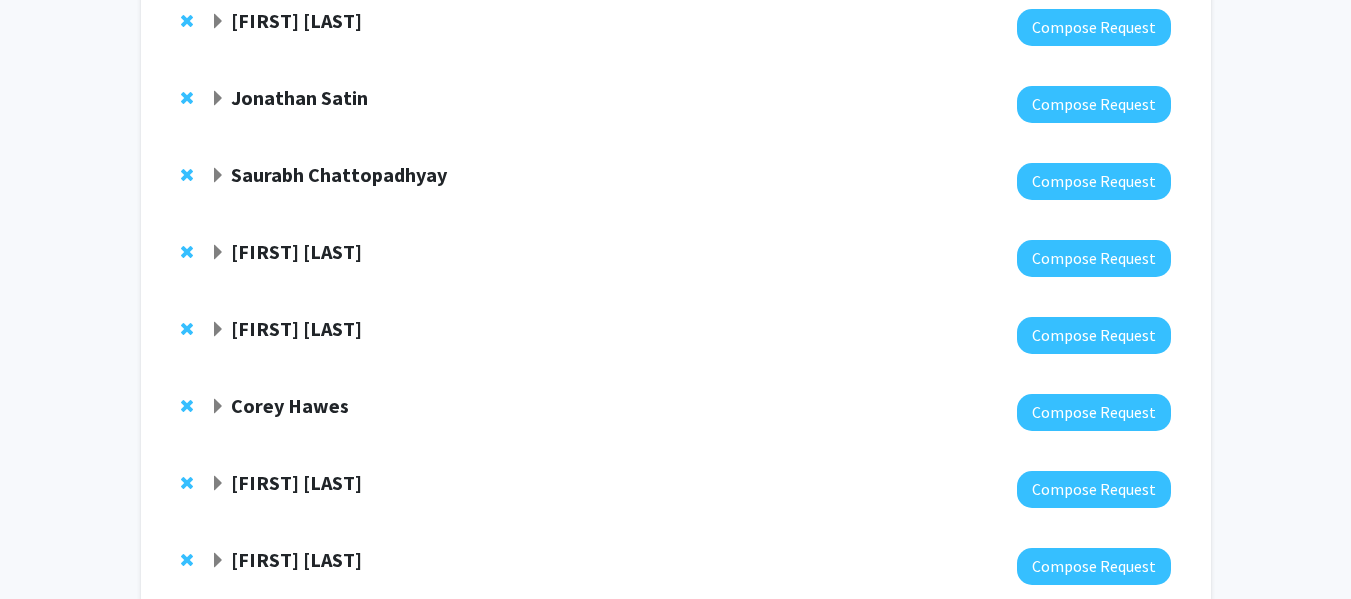 scroll, scrollTop: 517, scrollLeft: 0, axis: vertical 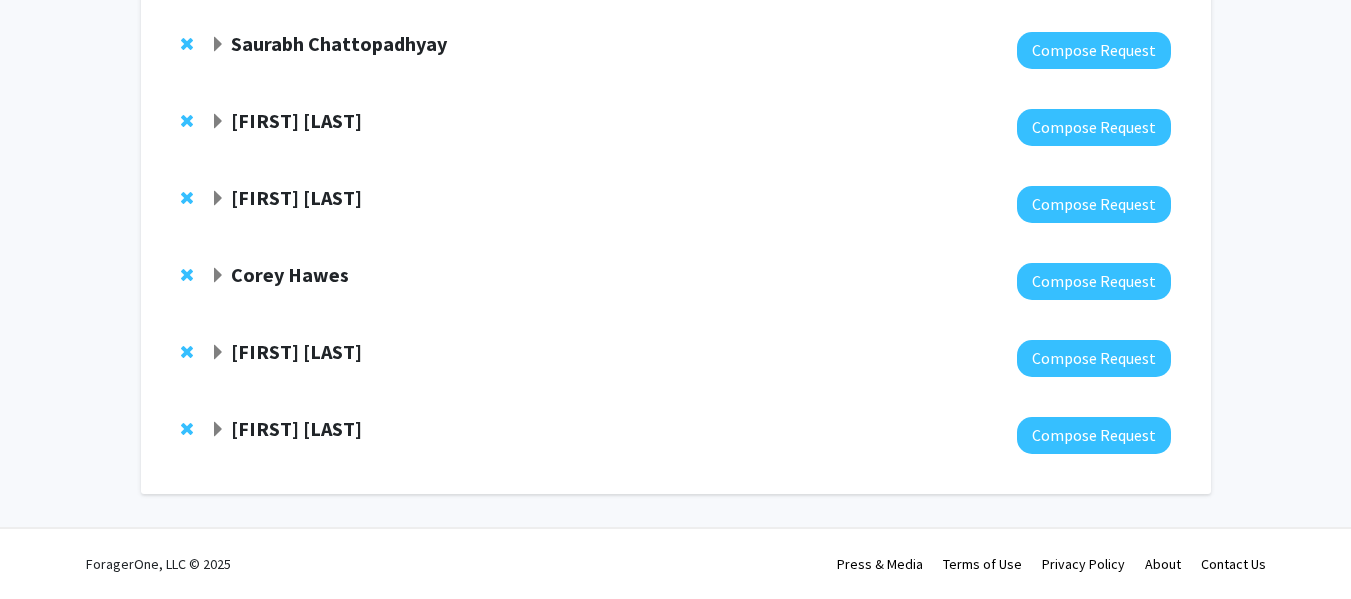 click 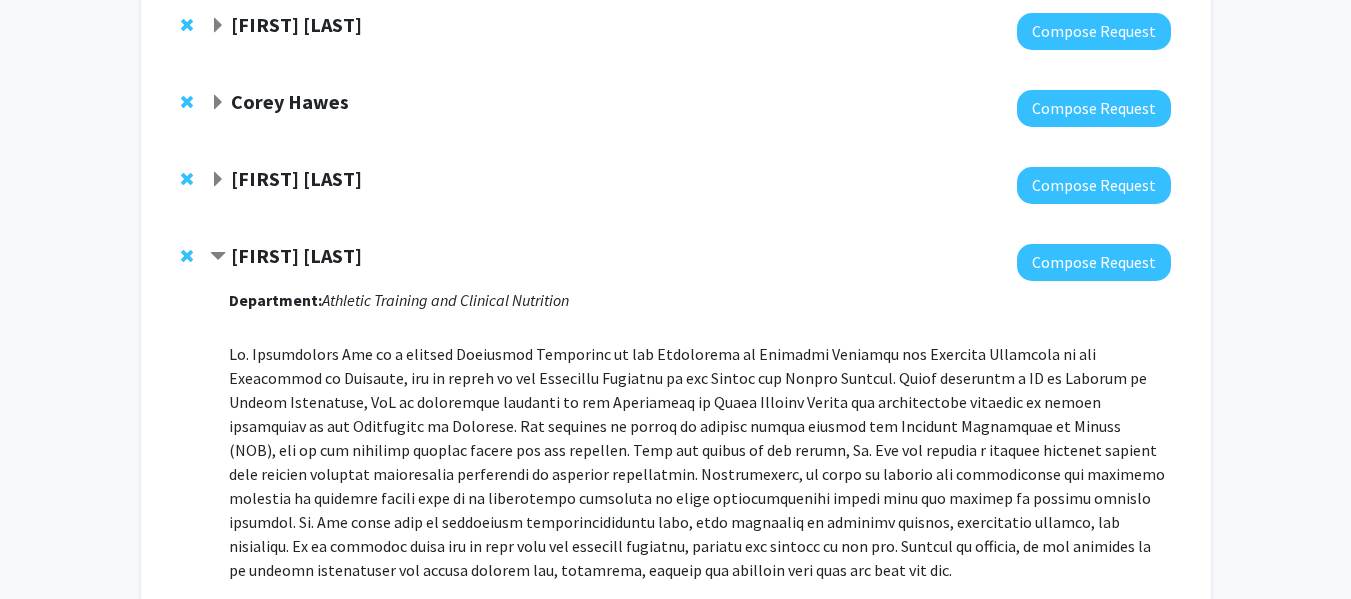 scroll, scrollTop: 668, scrollLeft: 0, axis: vertical 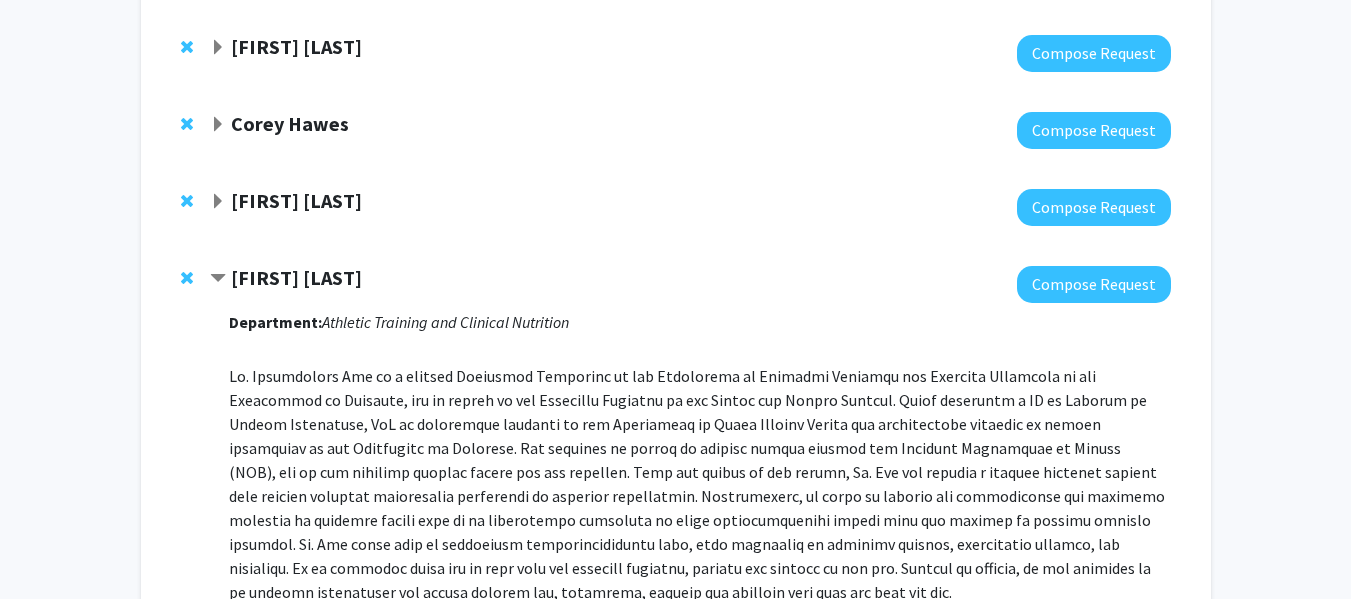 click 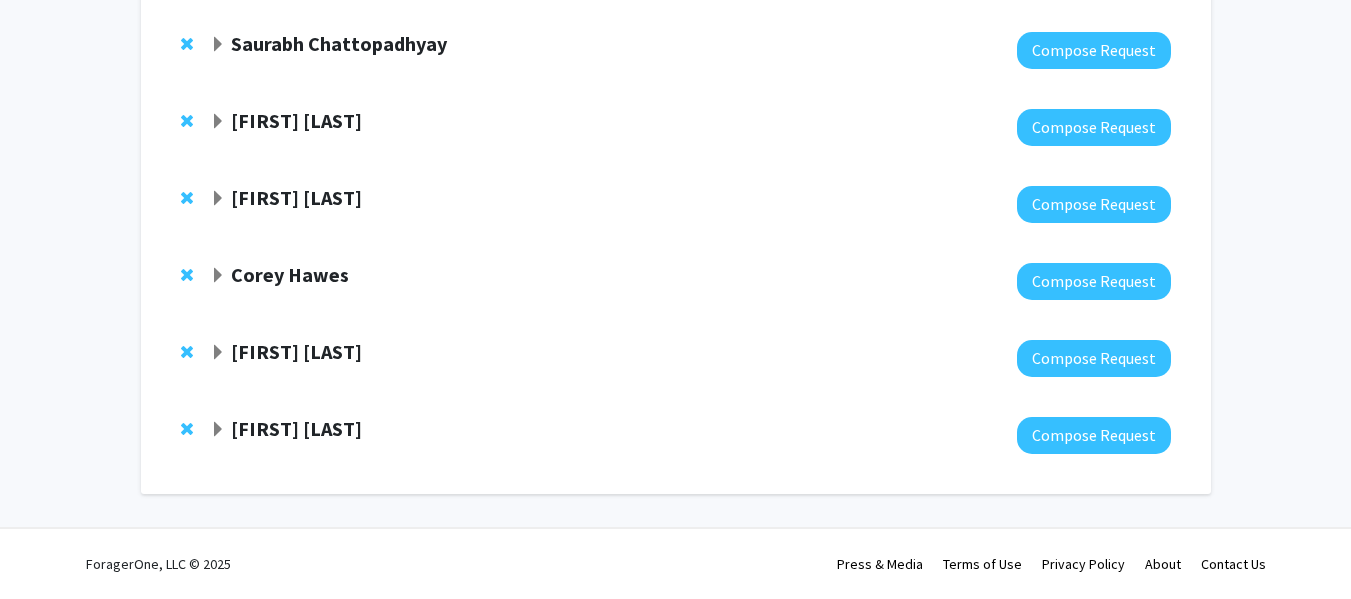 scroll, scrollTop: 517, scrollLeft: 0, axis: vertical 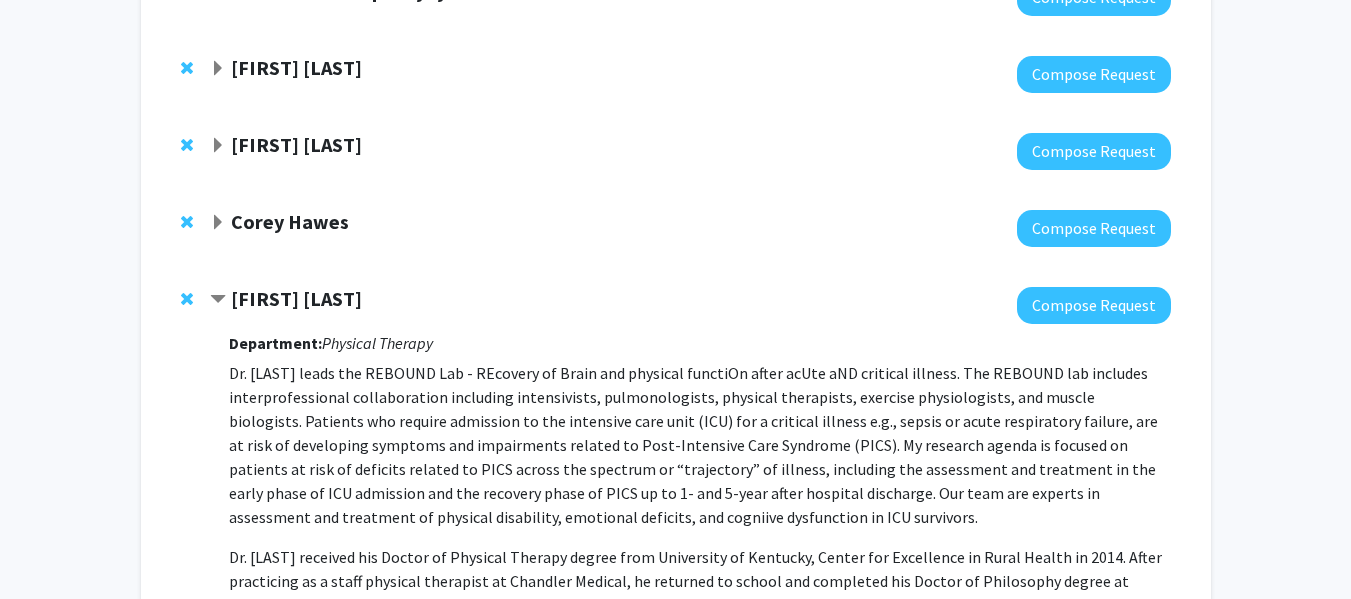 click 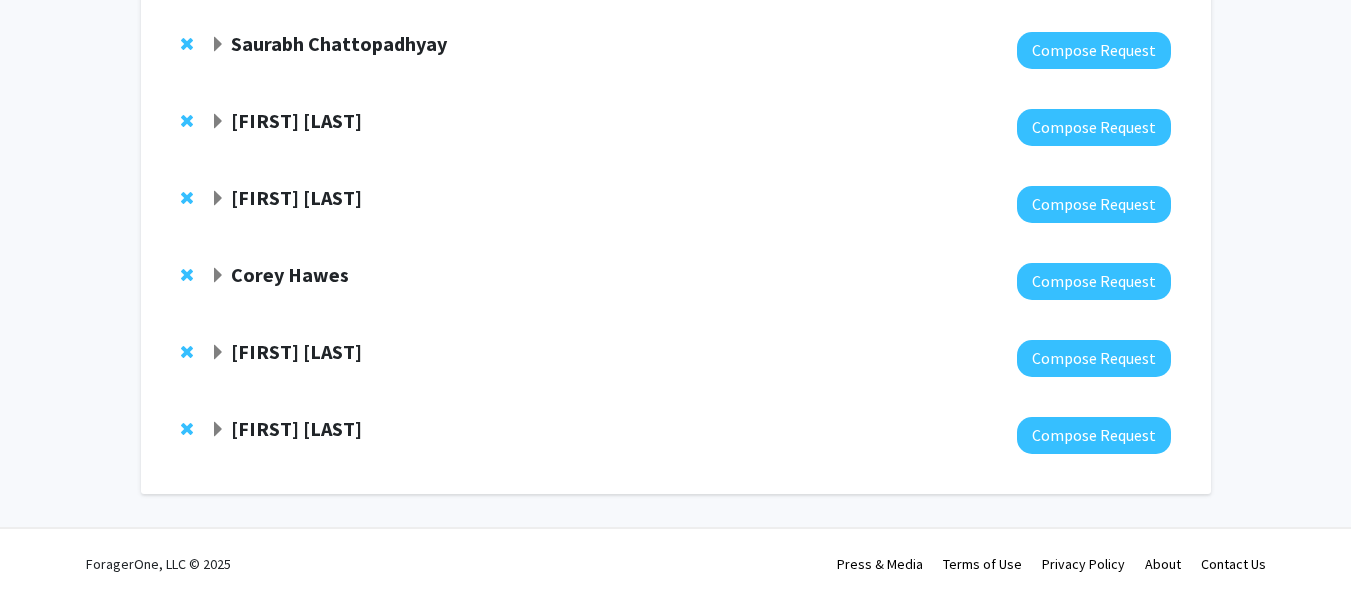 scroll, scrollTop: 517, scrollLeft: 0, axis: vertical 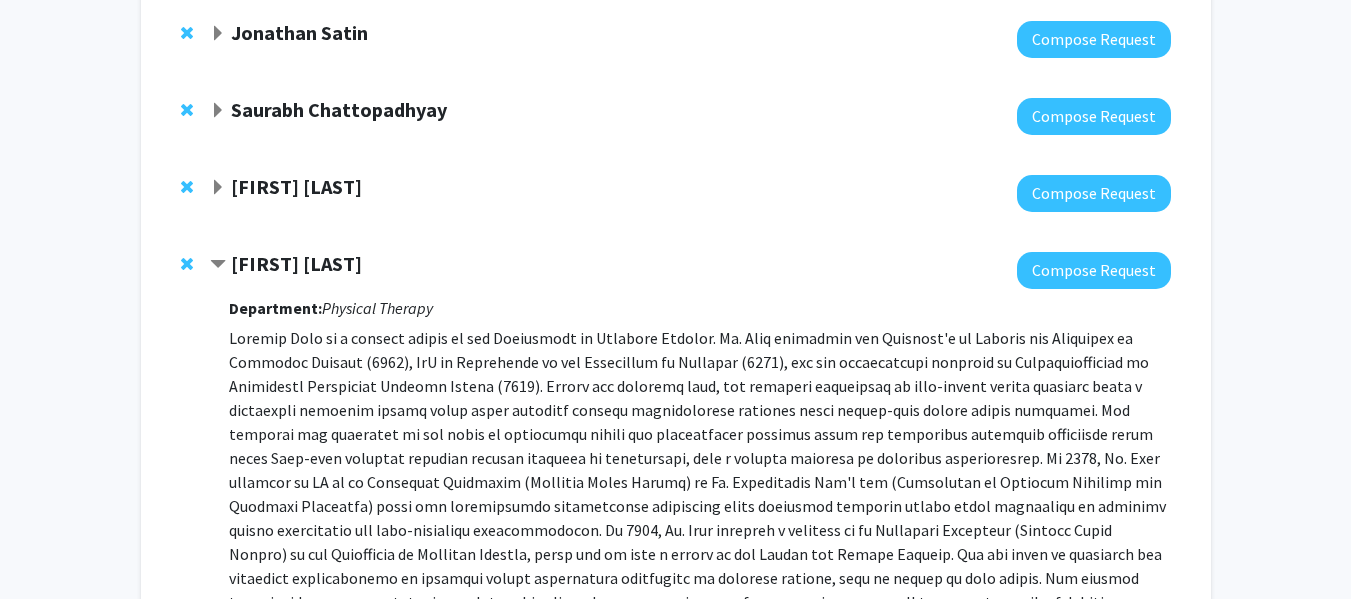 click 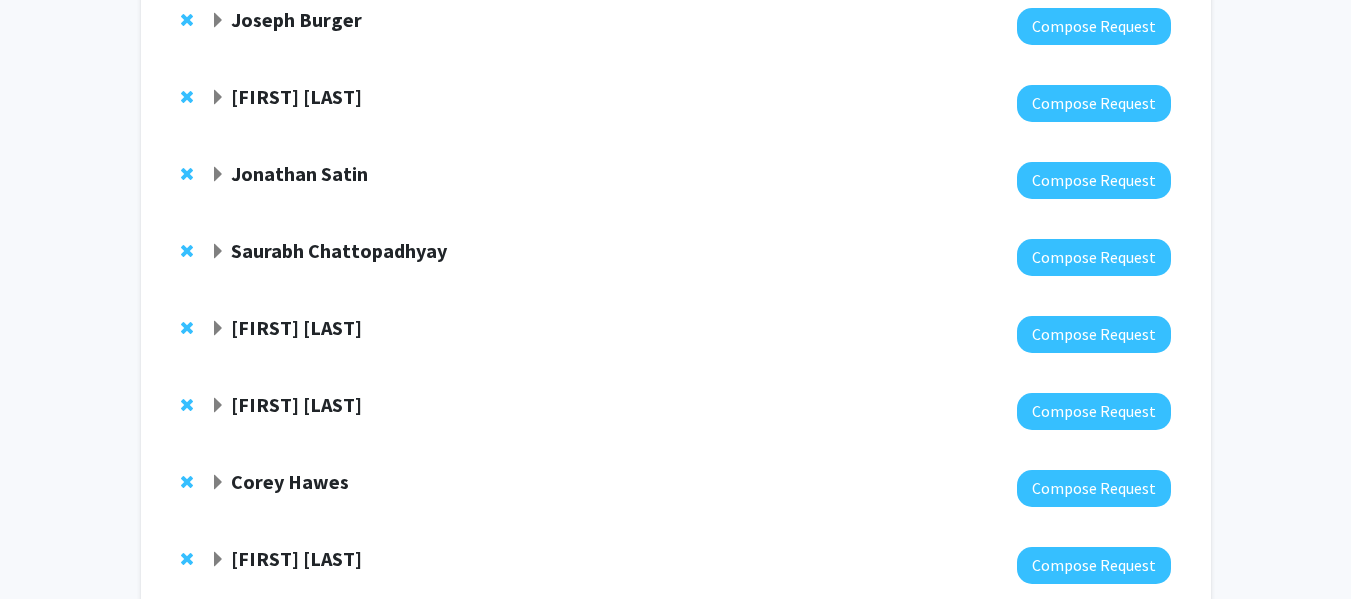 scroll, scrollTop: 309, scrollLeft: 0, axis: vertical 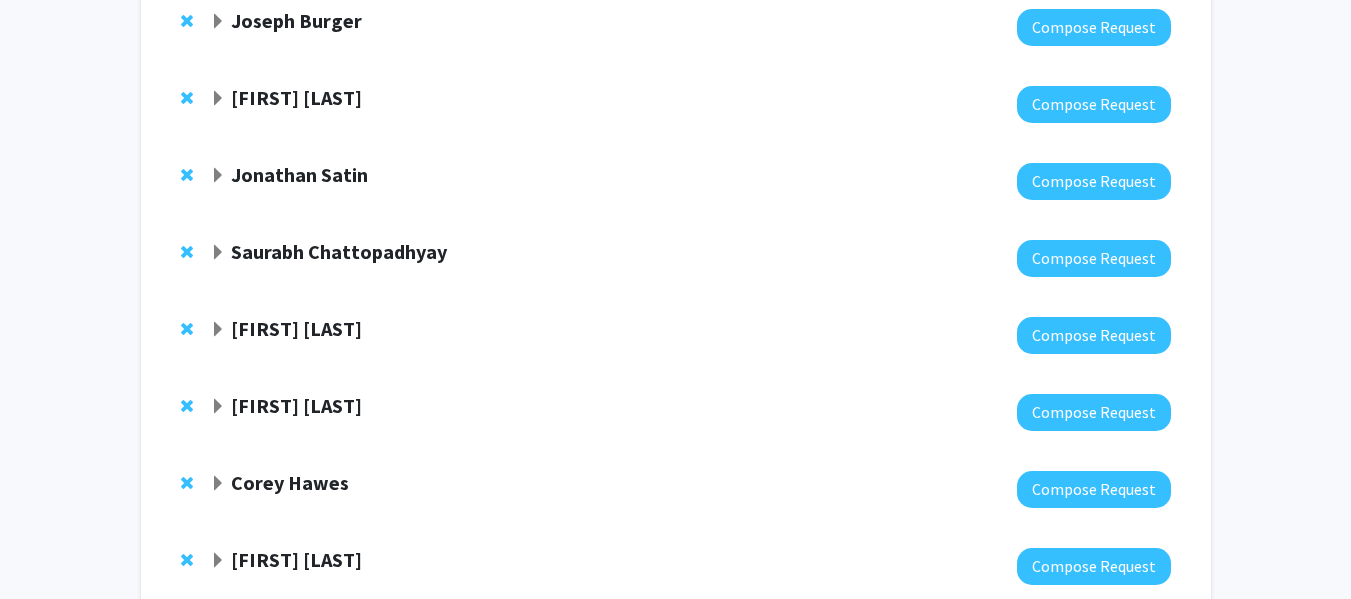 click 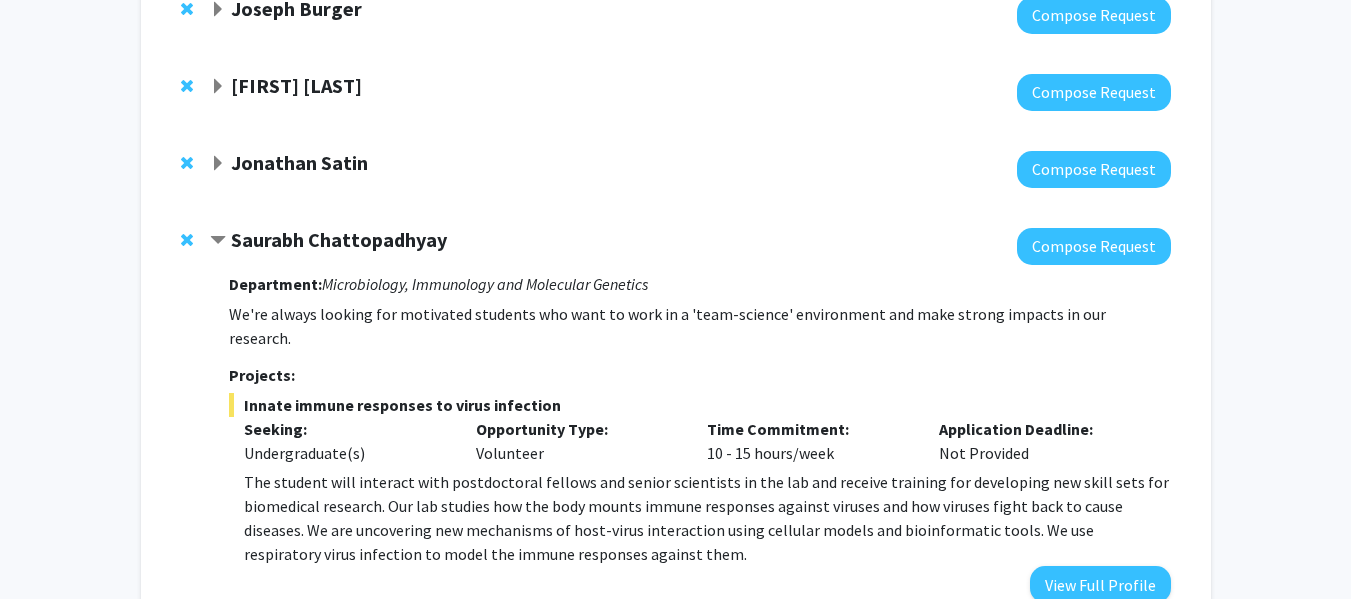 scroll, scrollTop: 318, scrollLeft: 0, axis: vertical 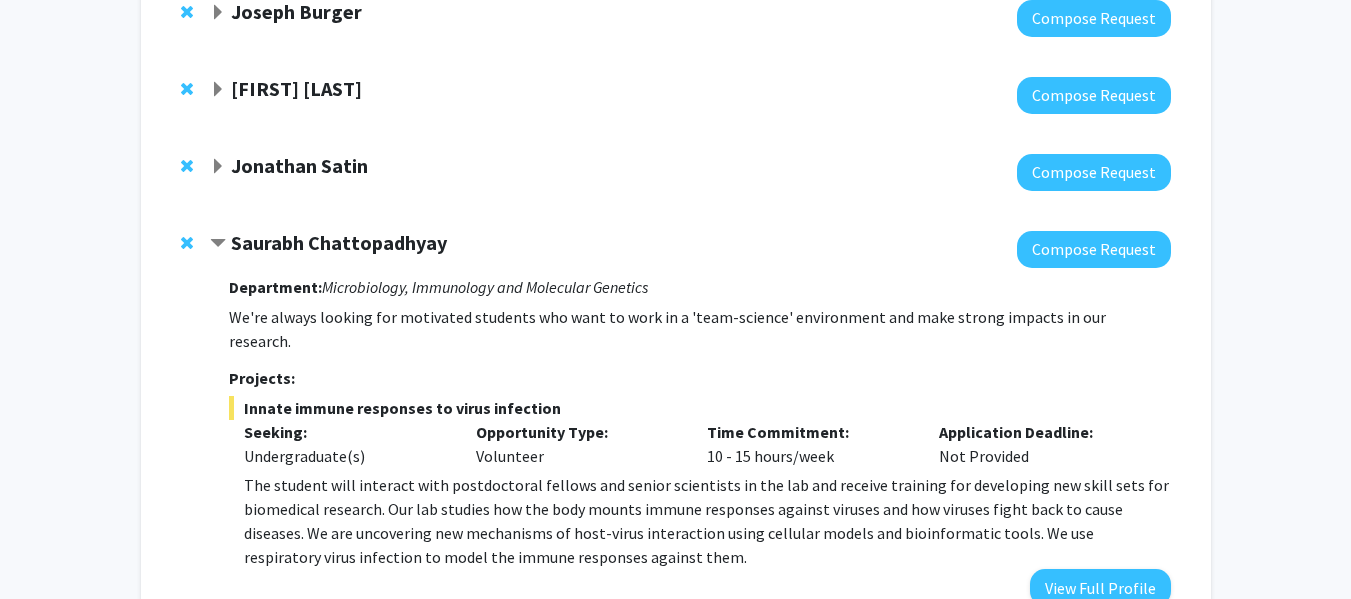 click 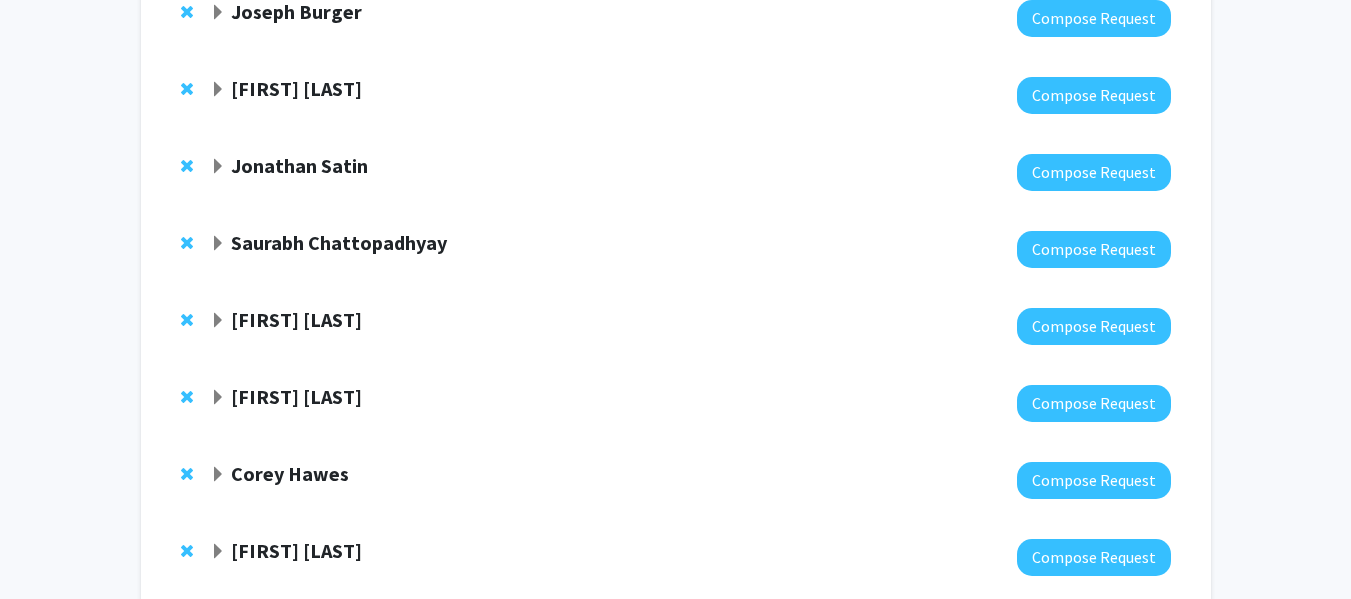 click 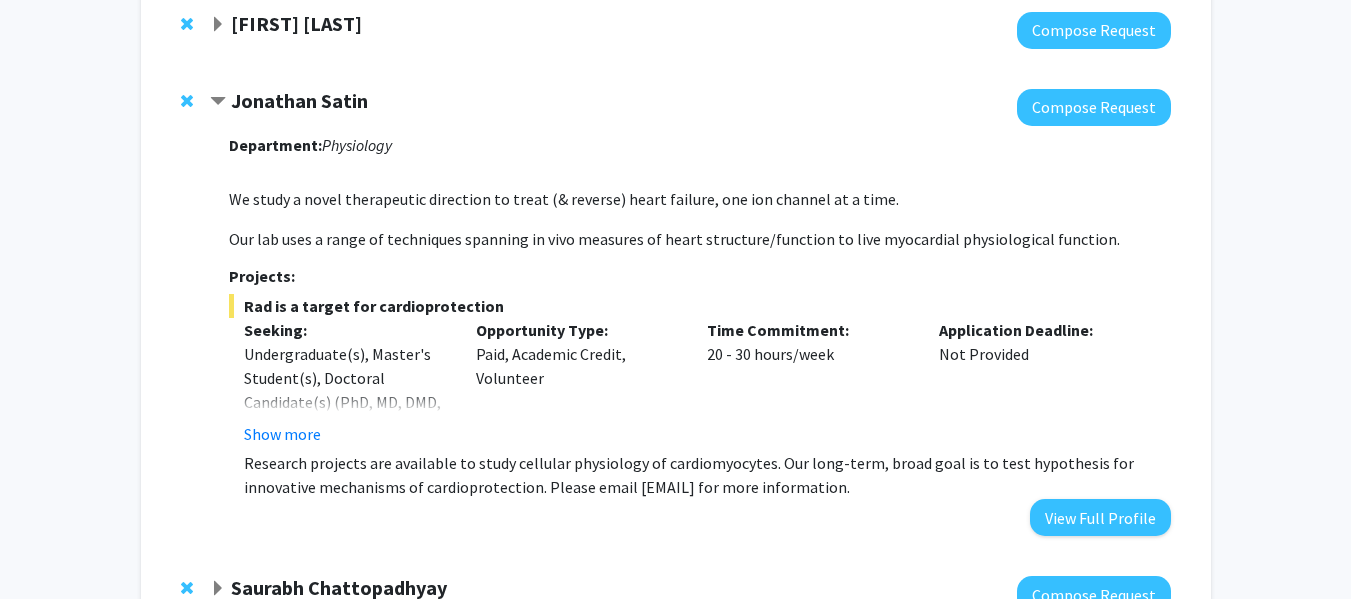 scroll, scrollTop: 384, scrollLeft: 0, axis: vertical 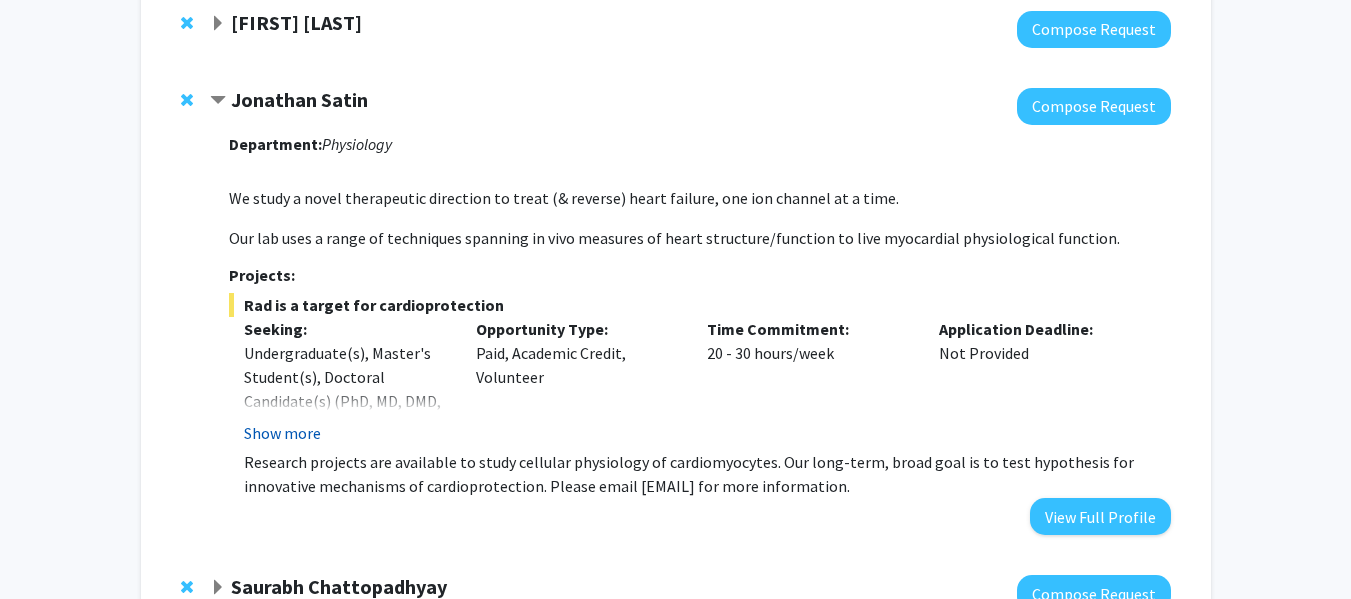 click on "Show more" at bounding box center (282, 433) 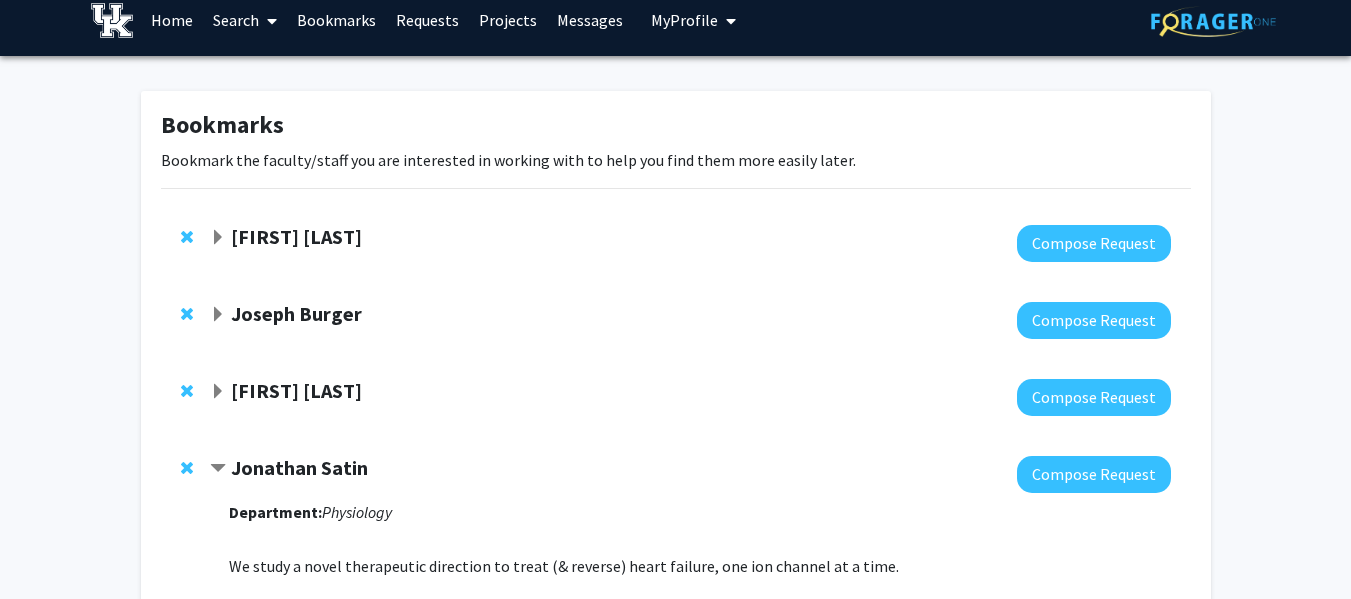 scroll, scrollTop: 15, scrollLeft: 0, axis: vertical 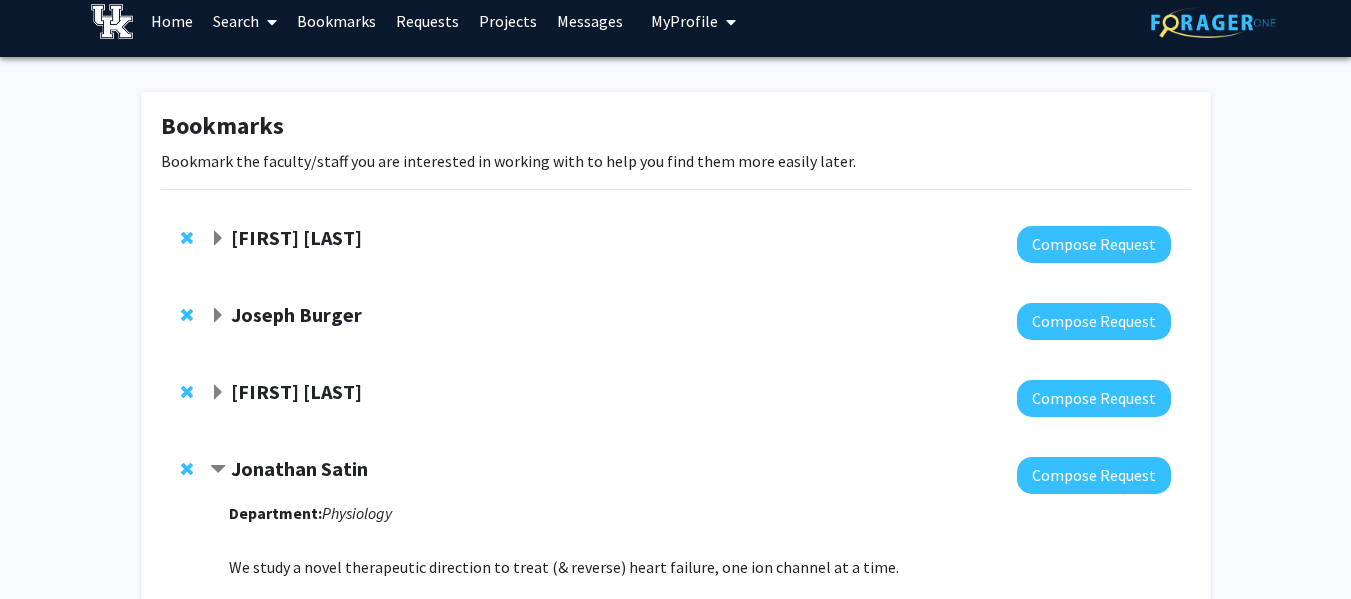 click 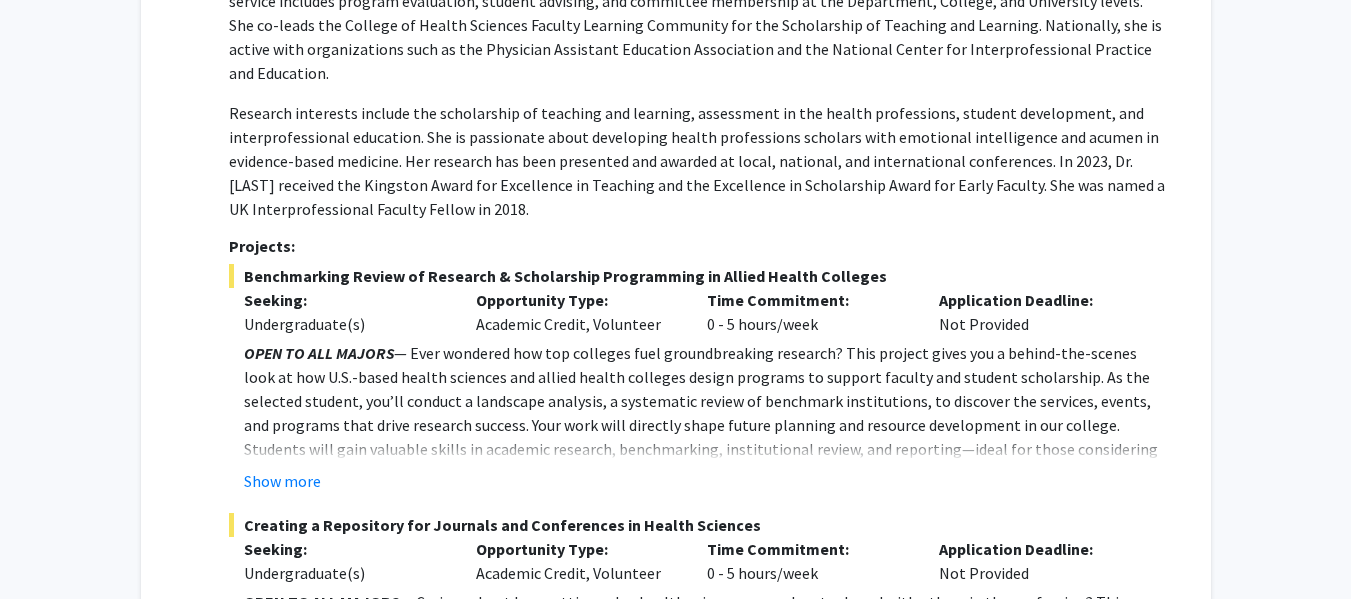 scroll, scrollTop: 755, scrollLeft: 0, axis: vertical 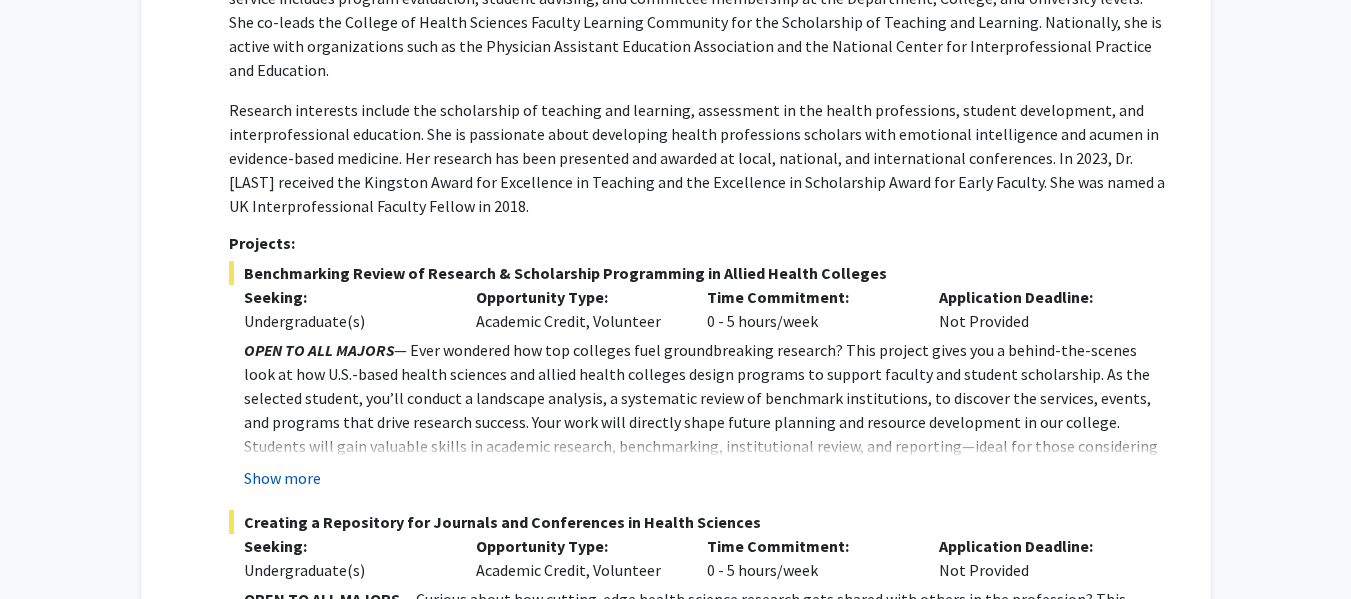 click on "Show more" at bounding box center (282, 478) 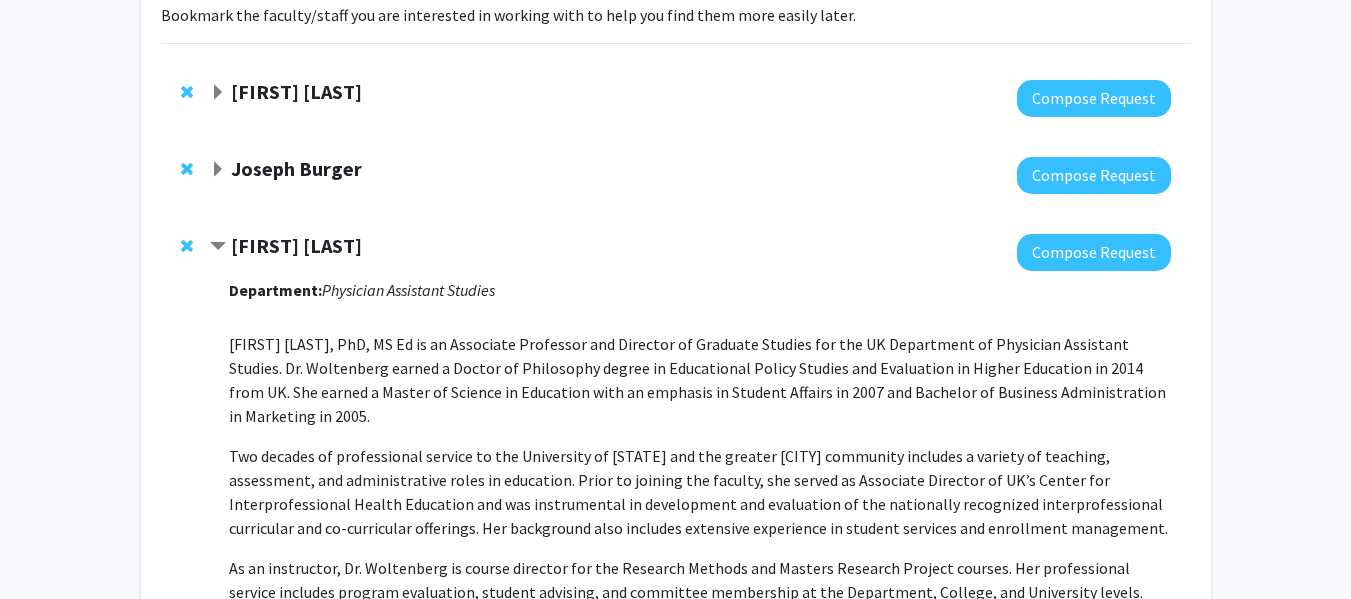 scroll, scrollTop: 159, scrollLeft: 0, axis: vertical 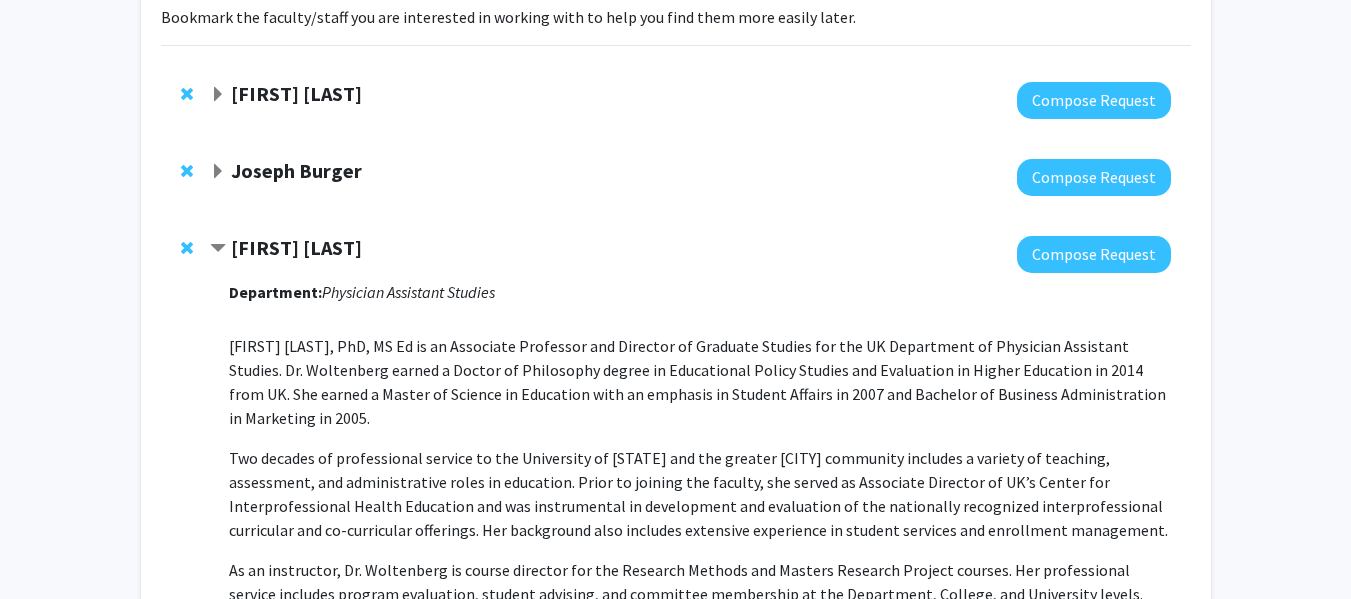 click 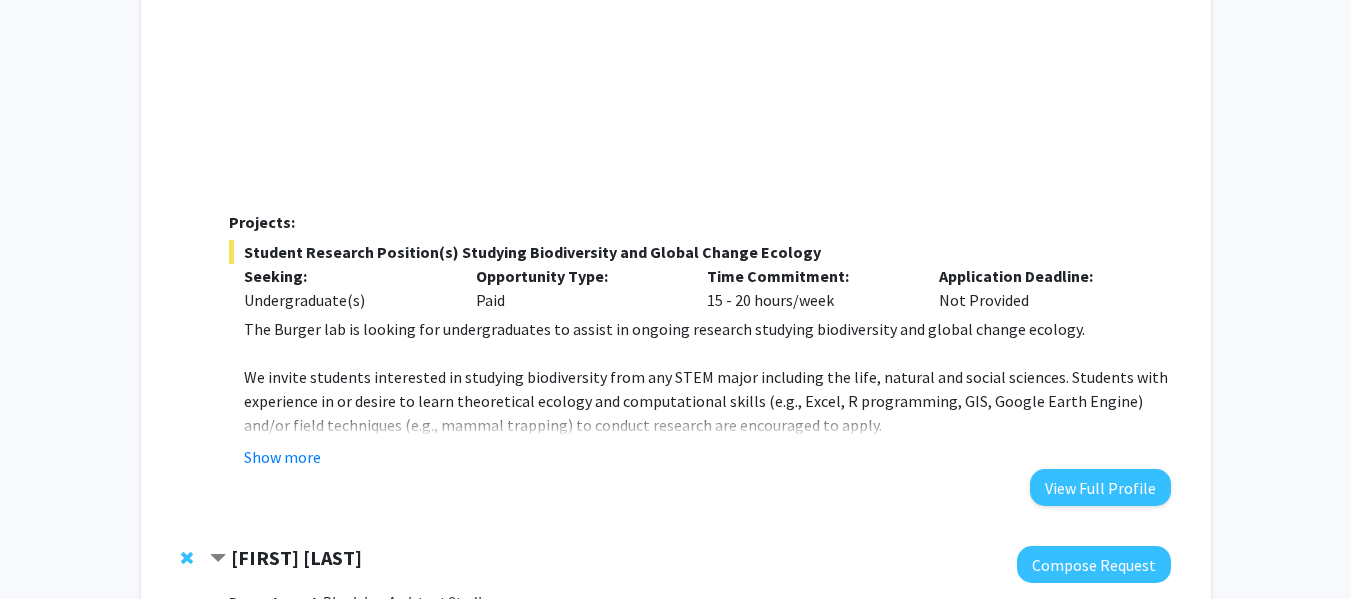 scroll, scrollTop: 780, scrollLeft: 0, axis: vertical 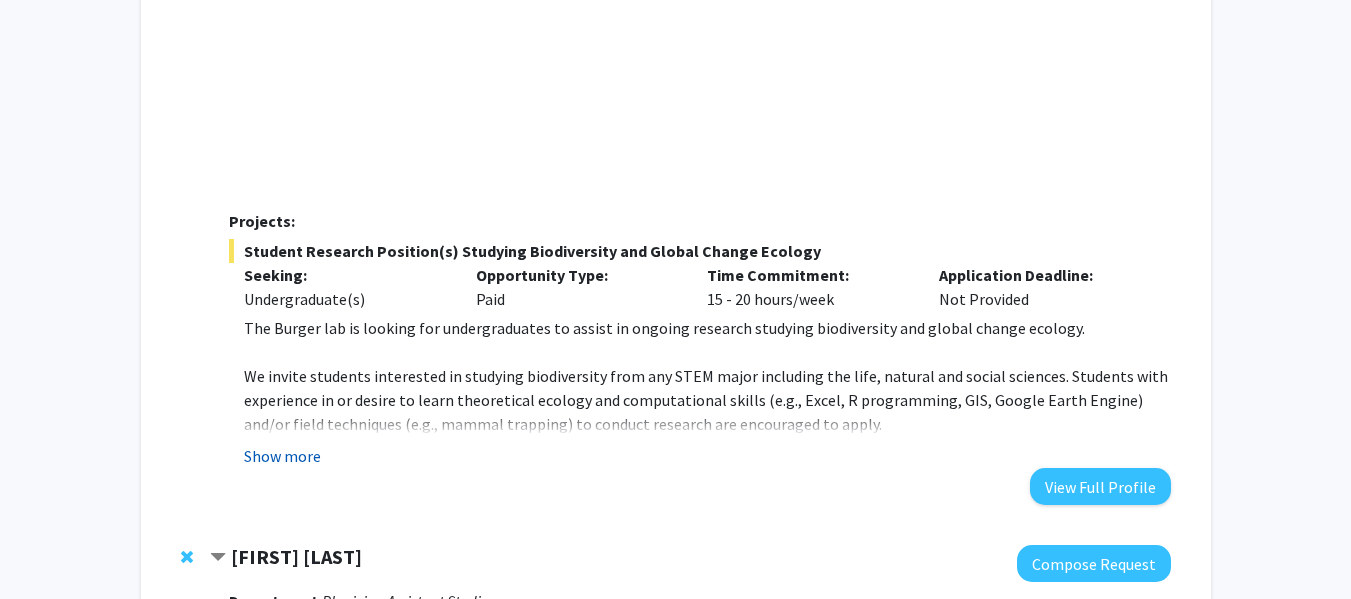 click on "Show more" at bounding box center [282, 456] 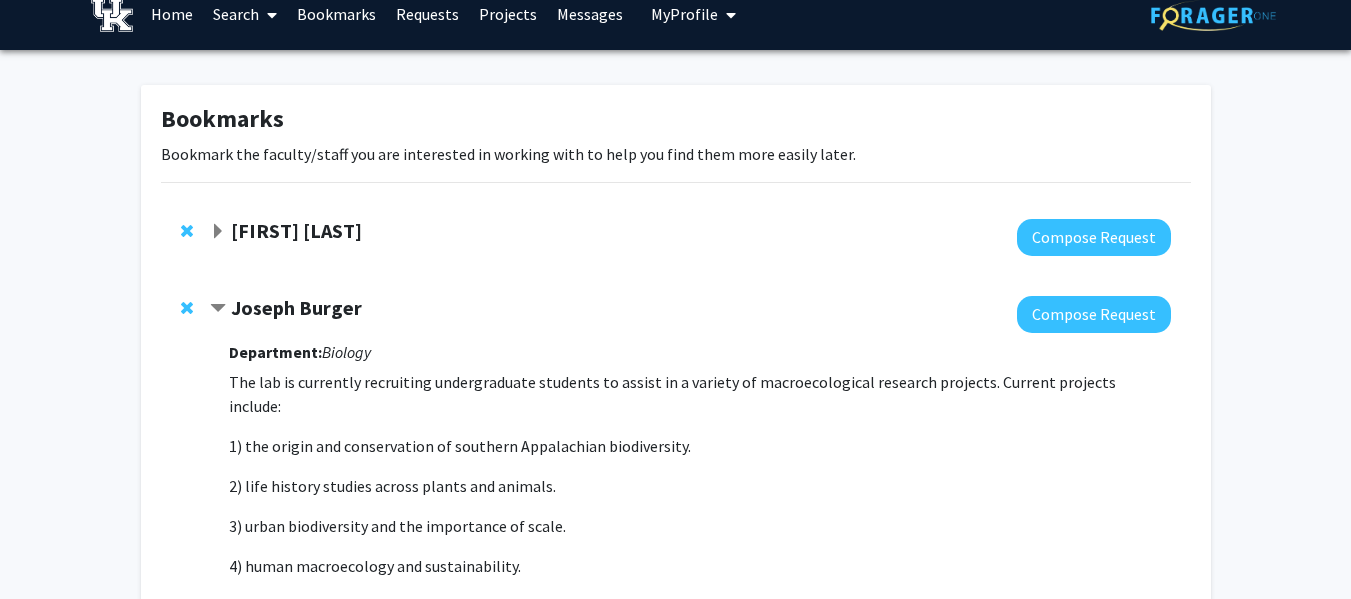 scroll, scrollTop: 0, scrollLeft: 0, axis: both 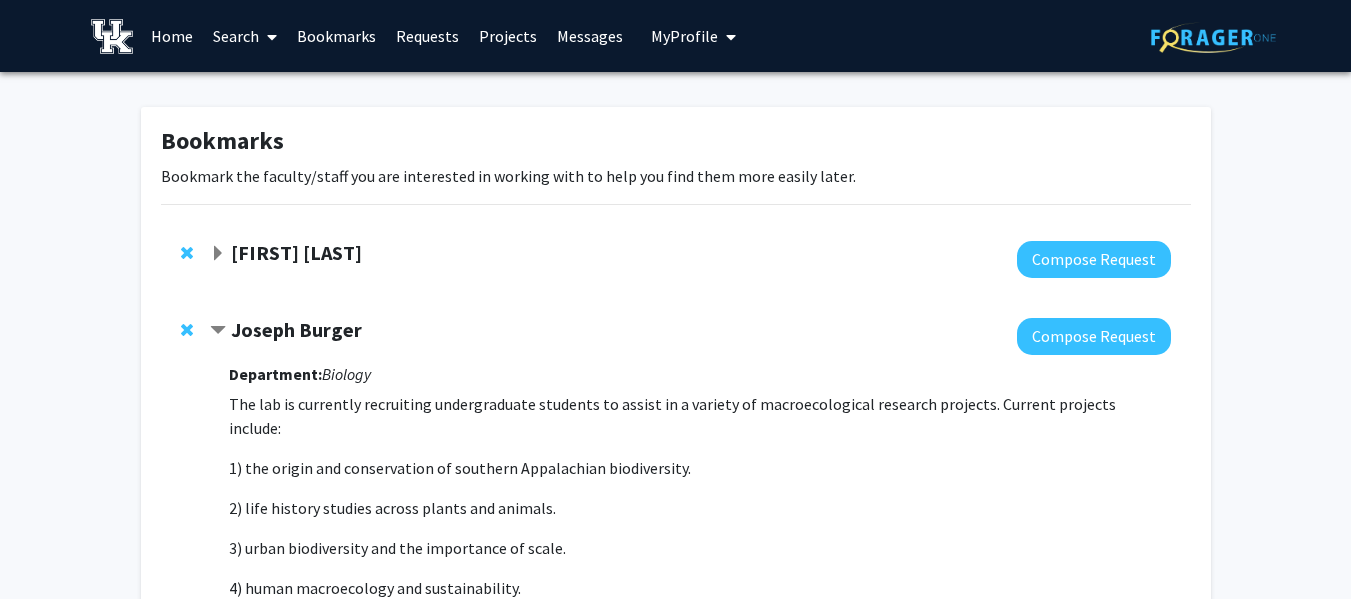 click 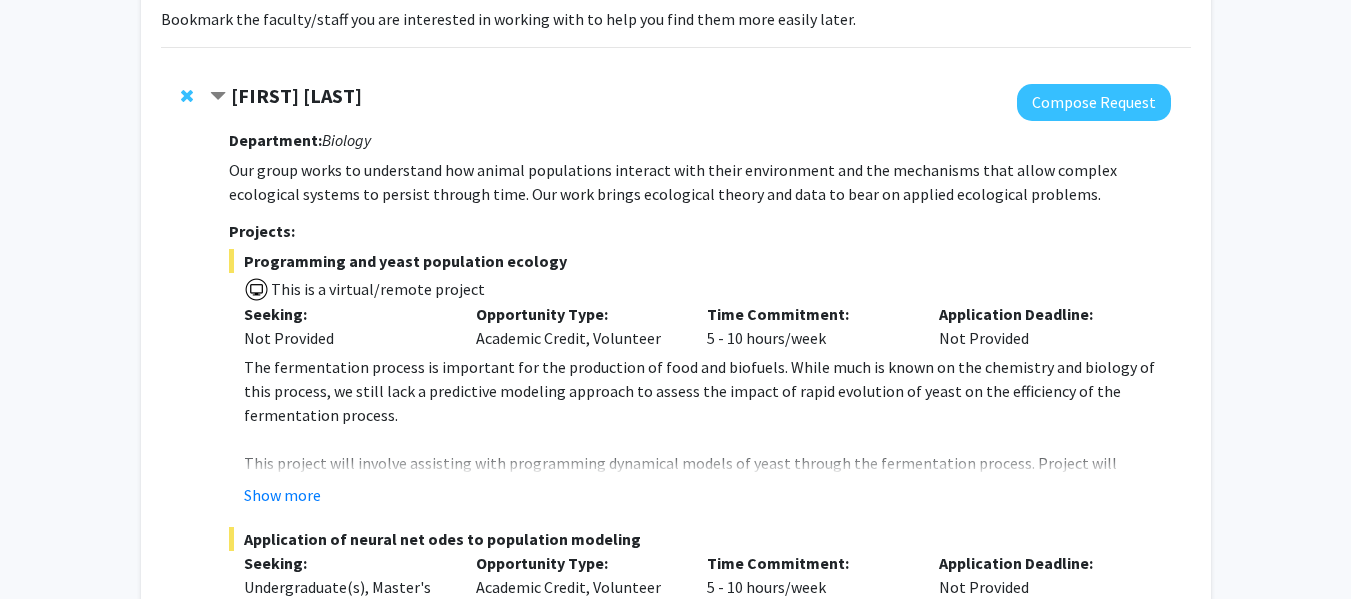 scroll, scrollTop: 158, scrollLeft: 0, axis: vertical 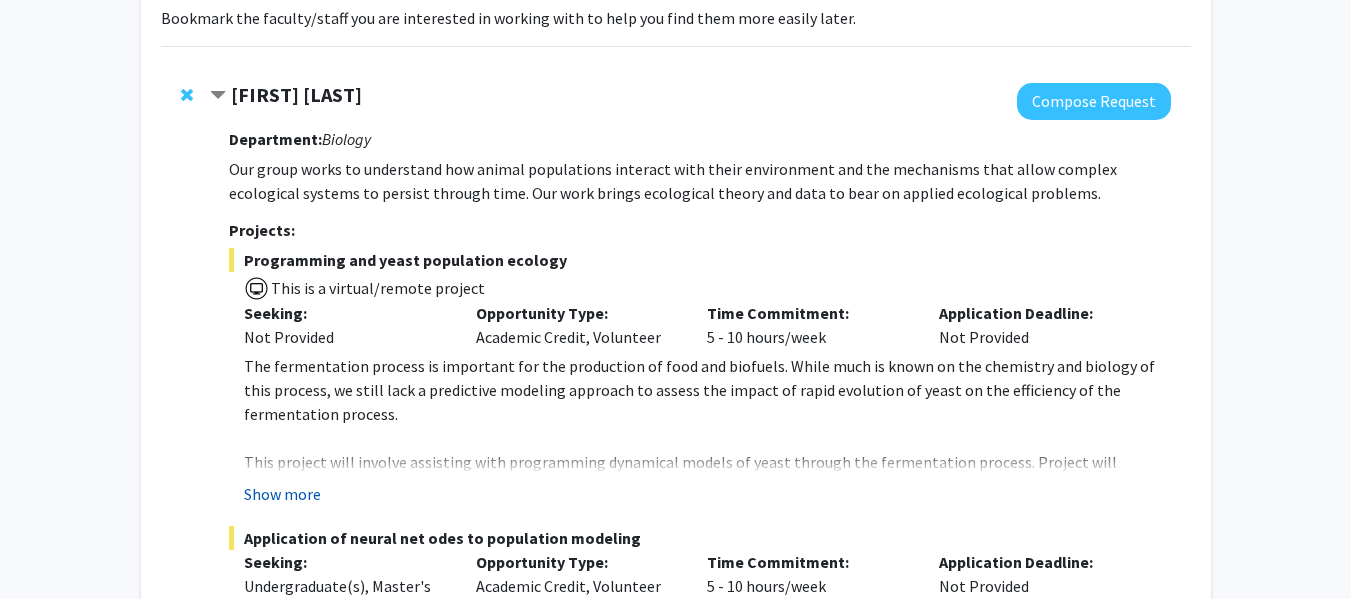 click on "Show more" at bounding box center (282, 494) 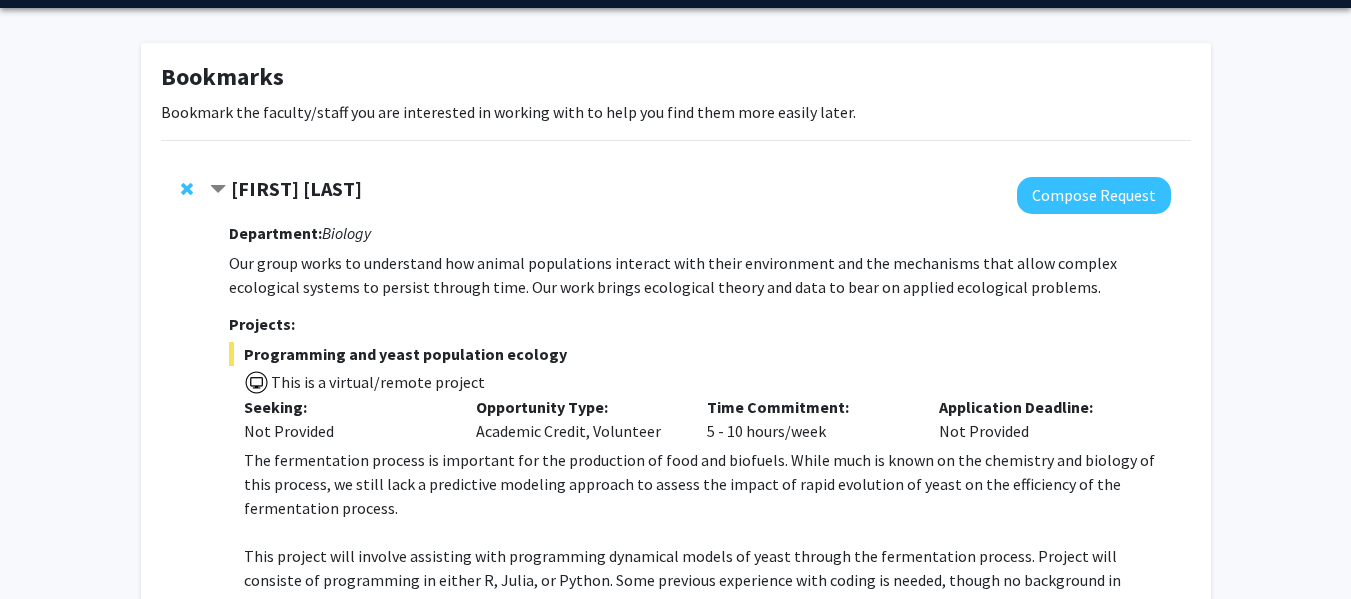 scroll, scrollTop: 0, scrollLeft: 0, axis: both 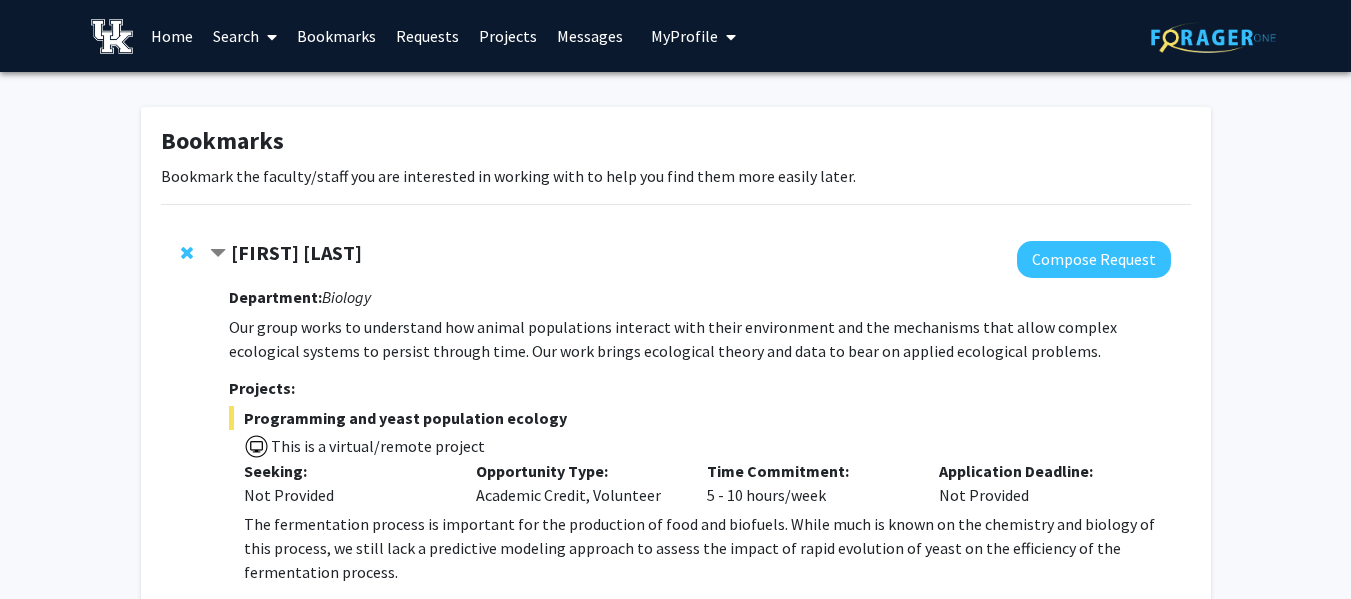 click on "Search" at bounding box center (245, 36) 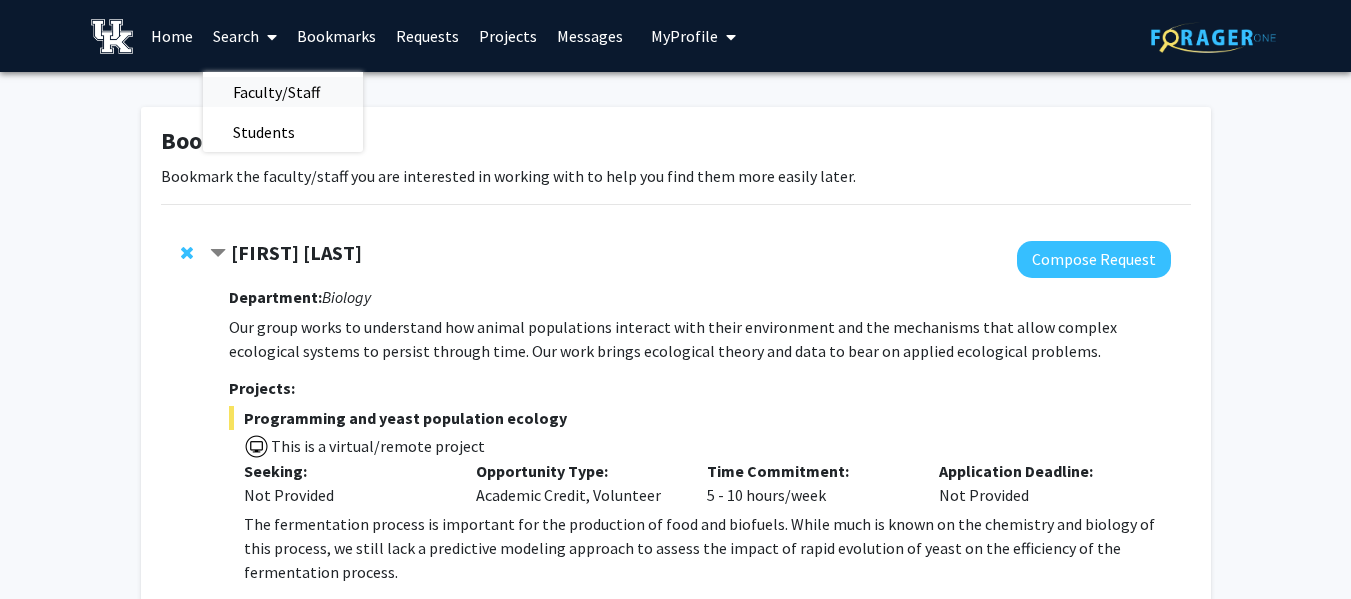 click on "Faculty/Staff" at bounding box center [276, 92] 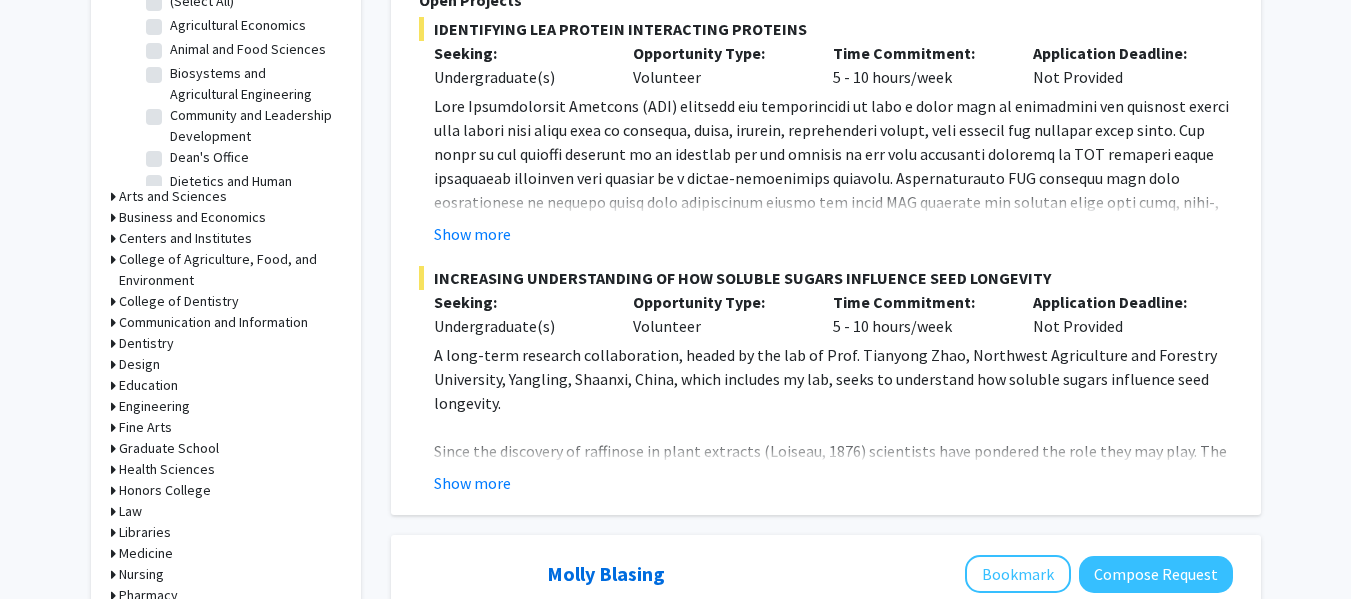 scroll, scrollTop: 685, scrollLeft: 0, axis: vertical 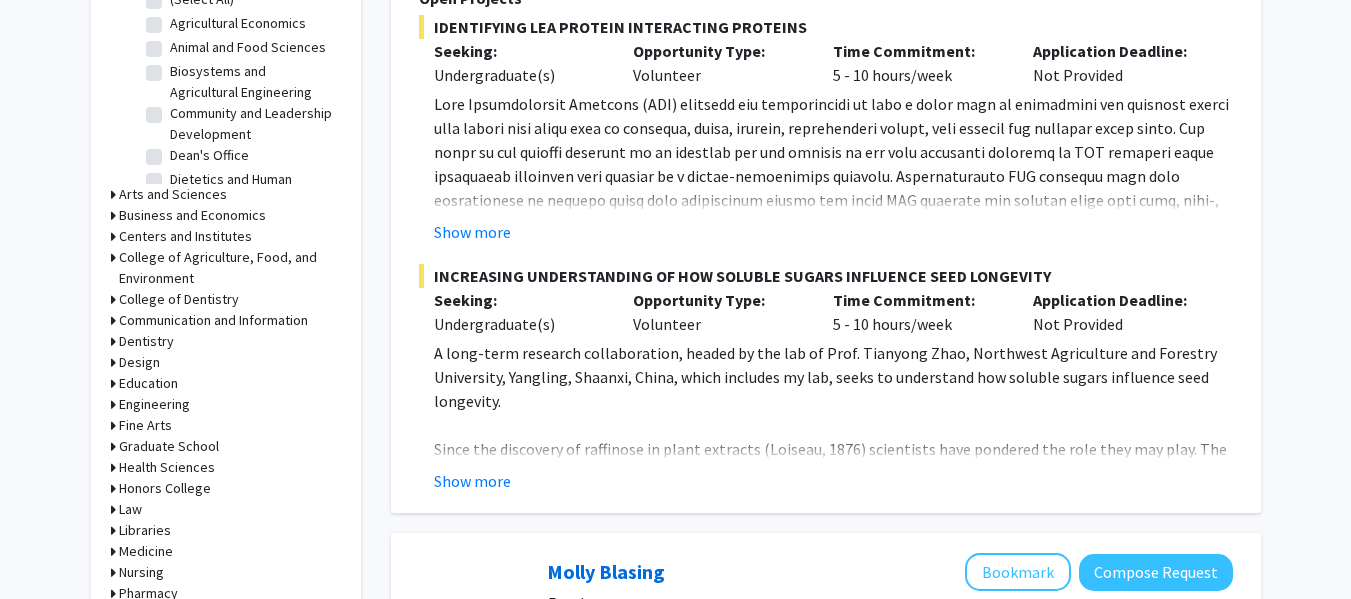click 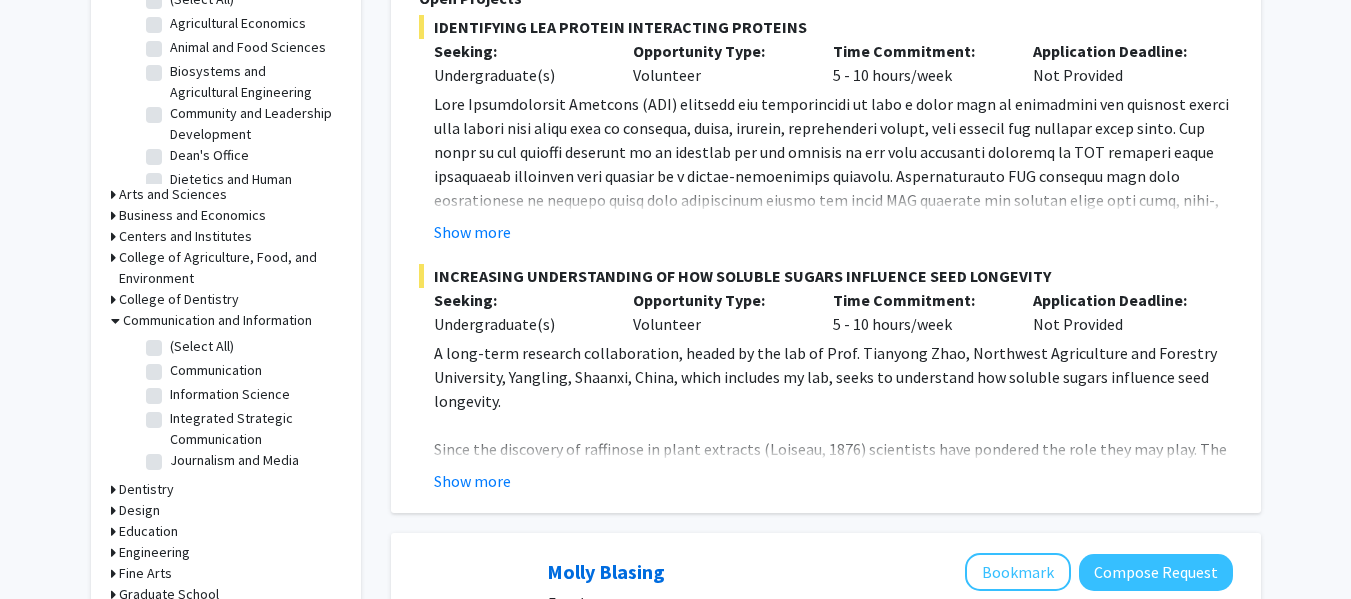 click 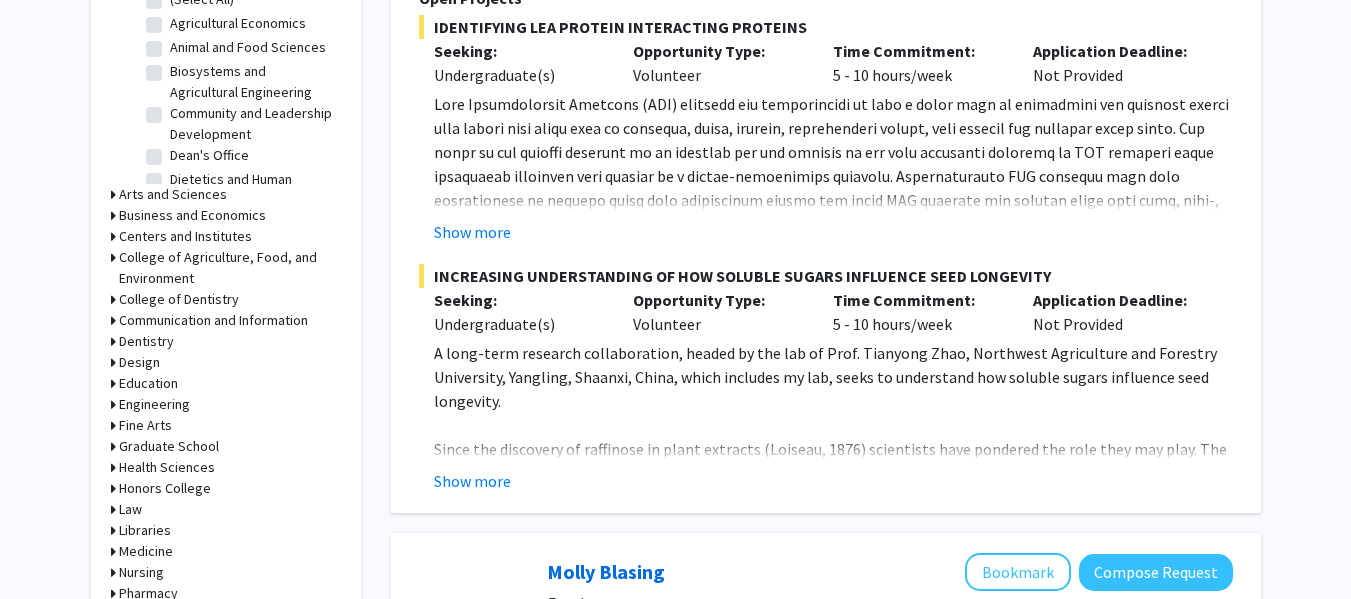 click 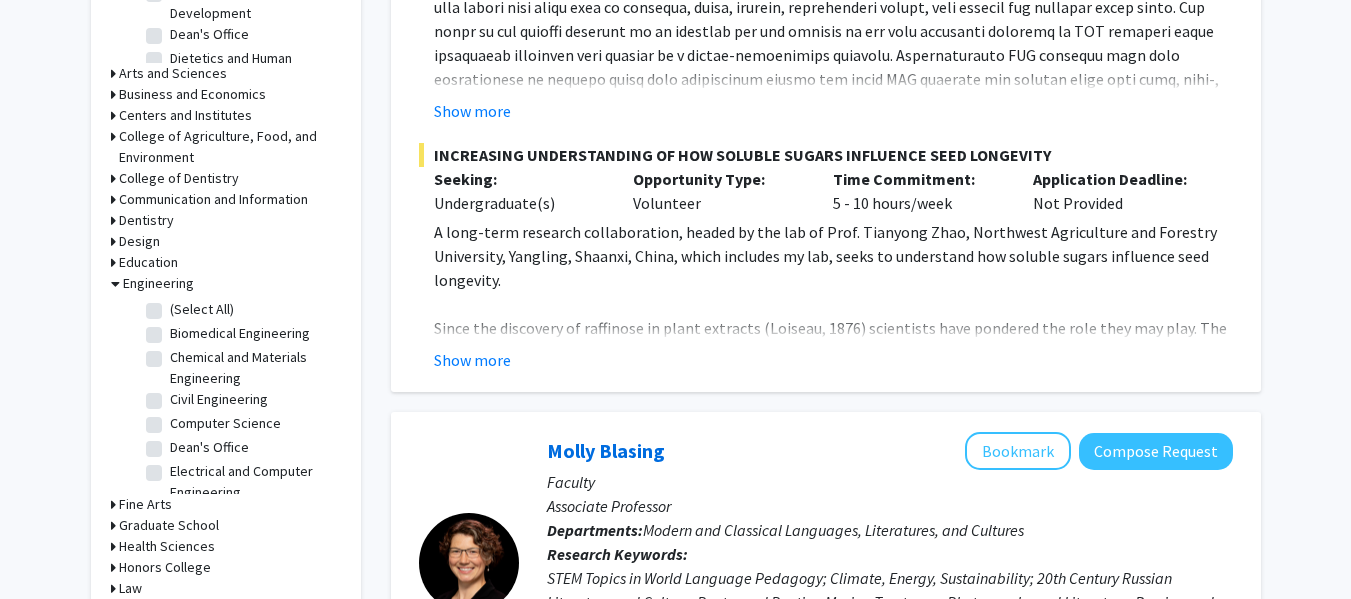 scroll, scrollTop: 807, scrollLeft: 0, axis: vertical 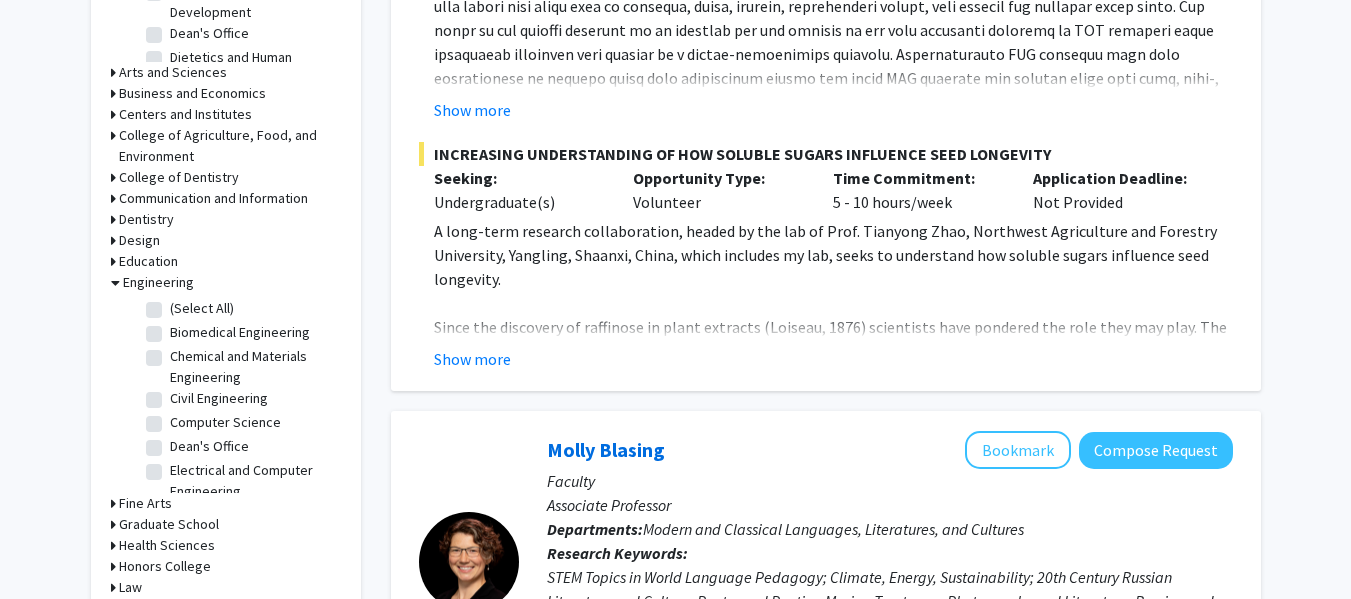 click on "(Select All)" 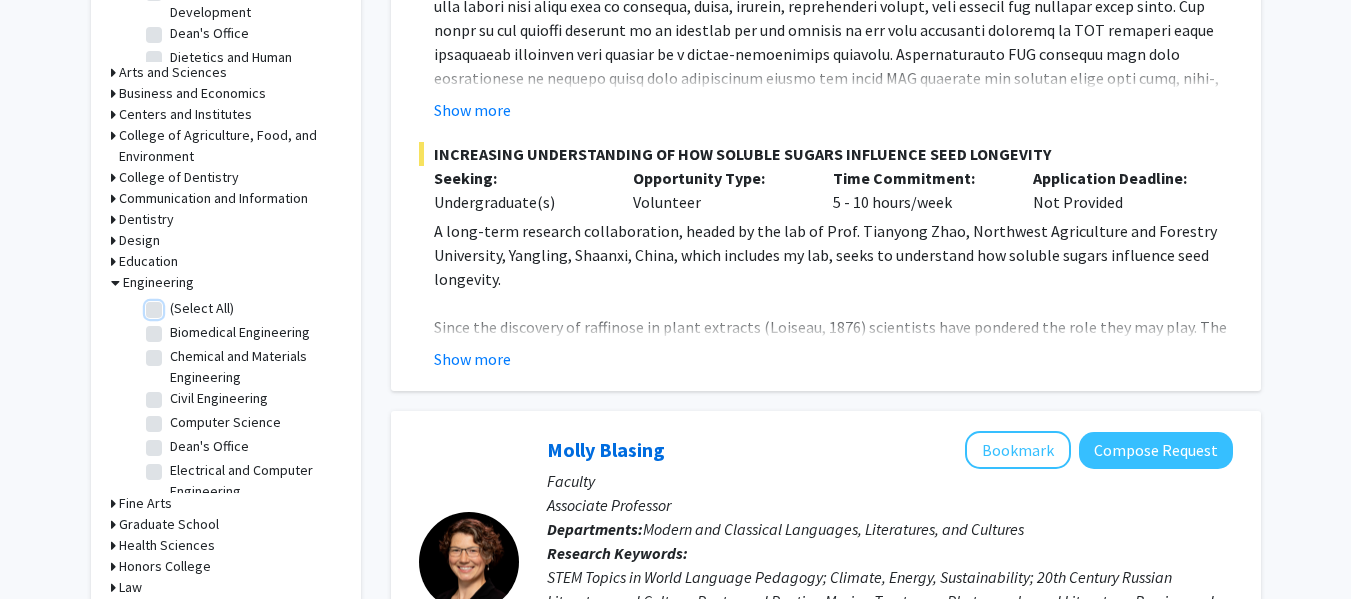 click on "(Select All)" at bounding box center [176, 304] 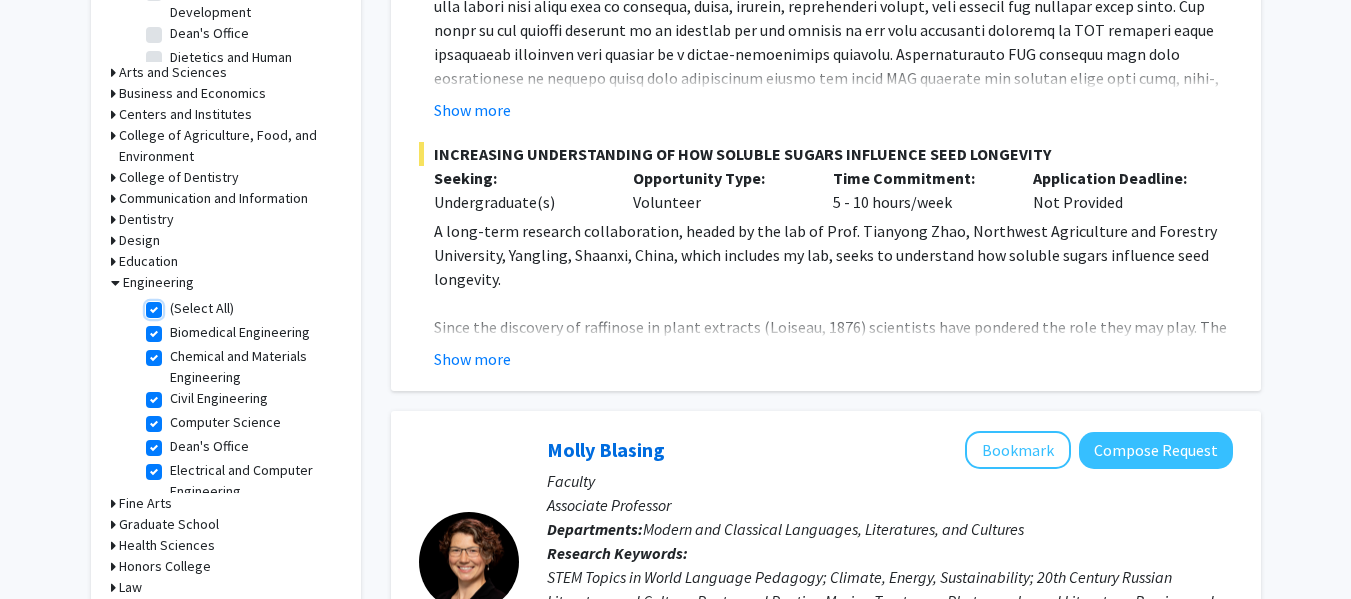 checkbox on "true" 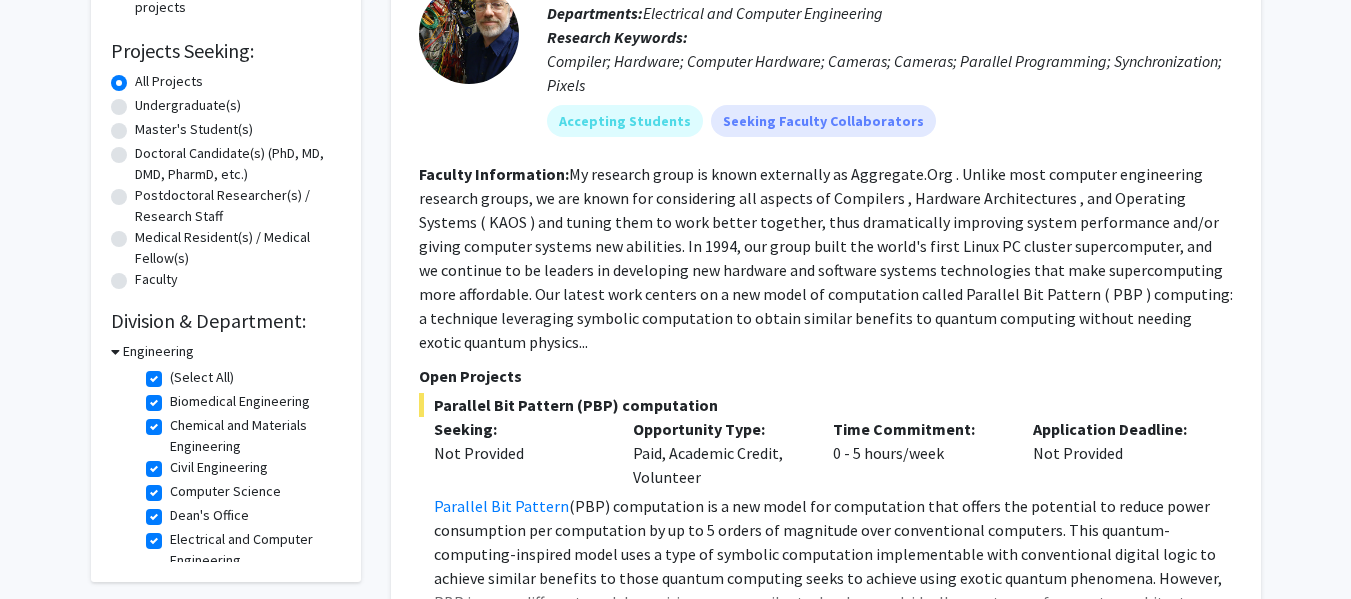 scroll, scrollTop: 308, scrollLeft: 0, axis: vertical 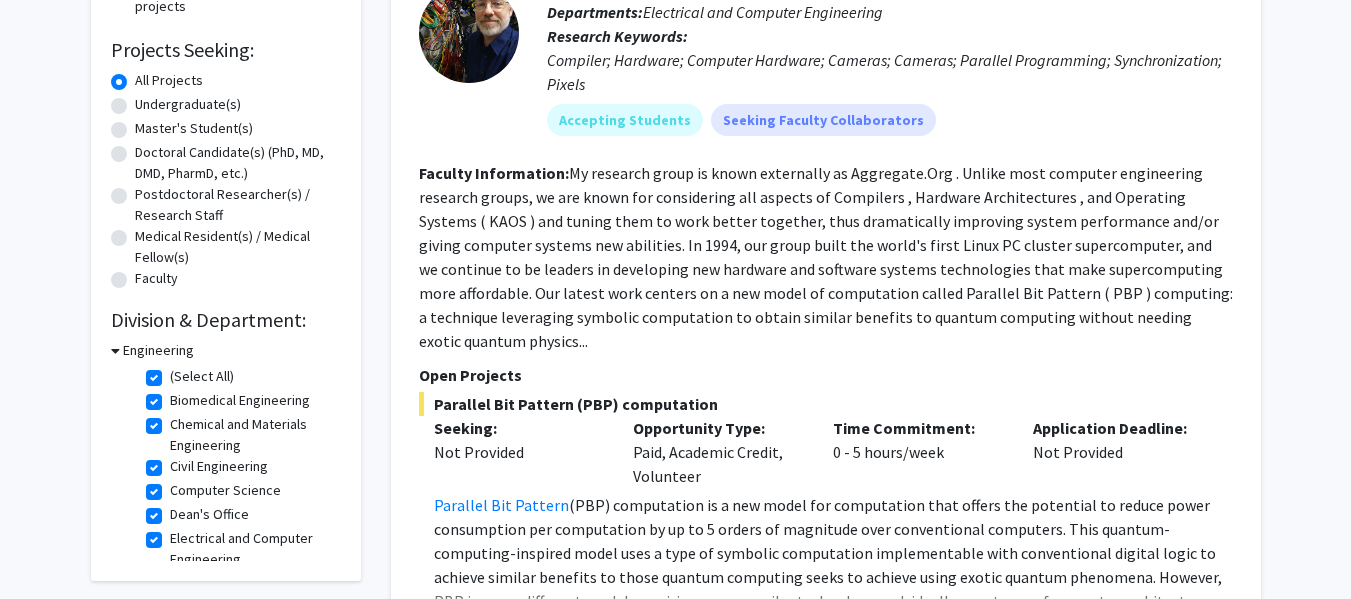 click on "(Select All)" 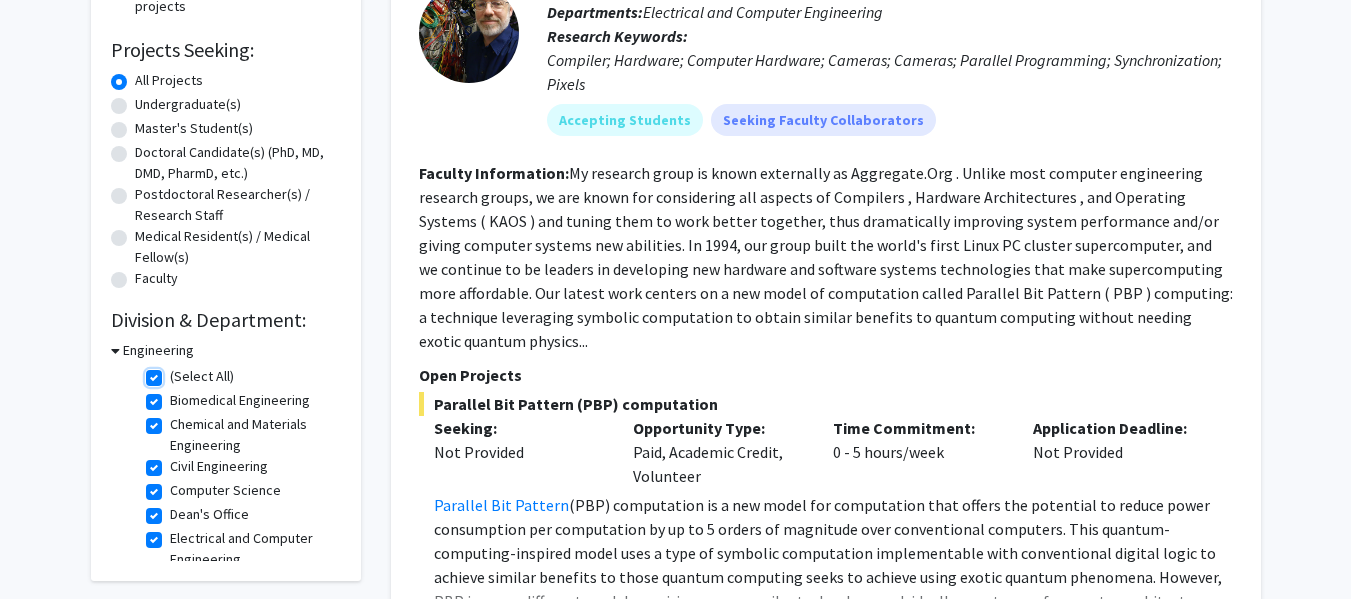 click on "(Select All)" at bounding box center [176, 372] 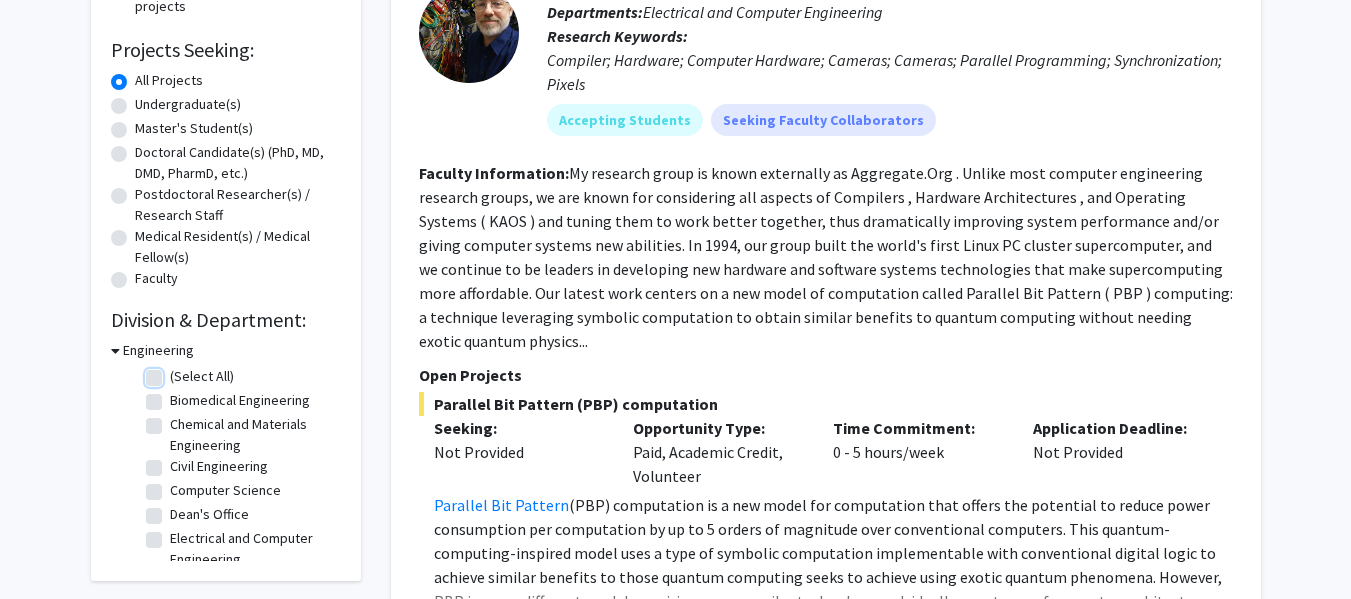 checkbox on "false" 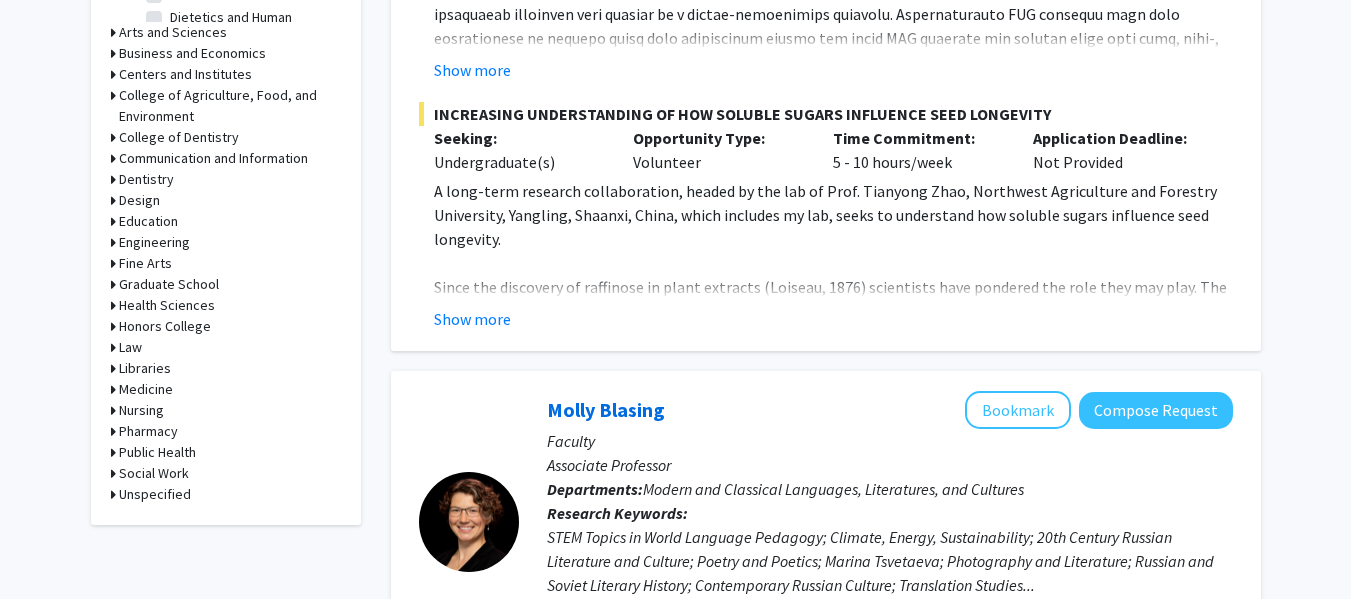scroll, scrollTop: 849, scrollLeft: 0, axis: vertical 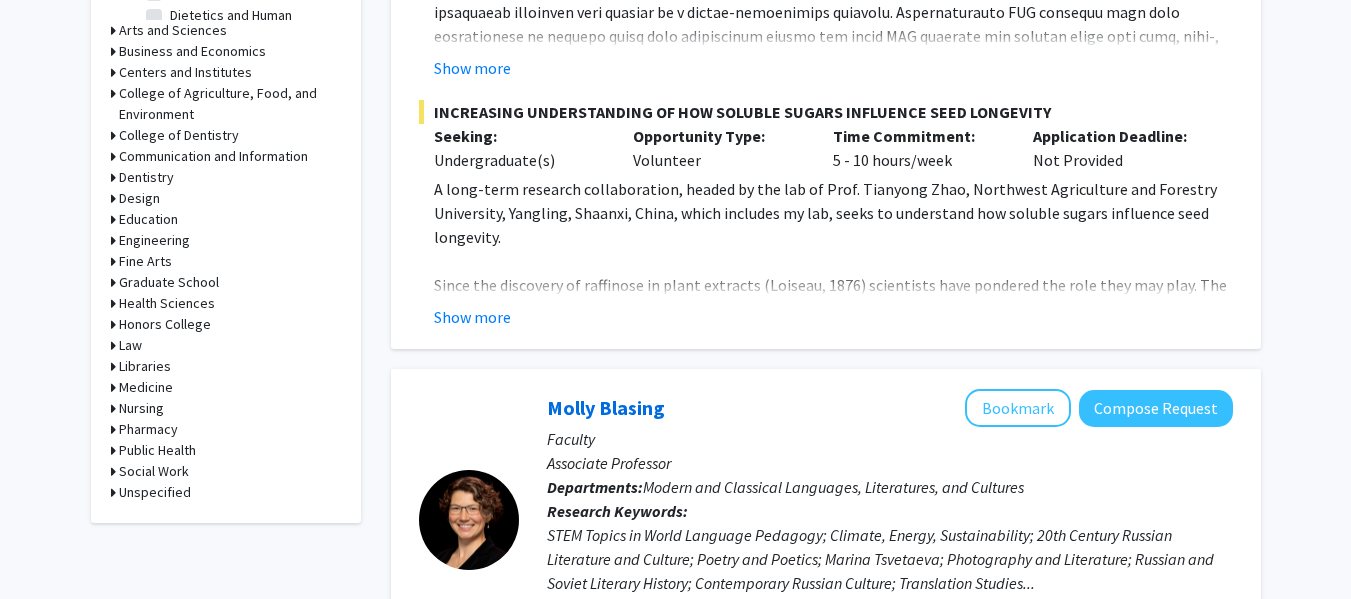 click on "Honors College" at bounding box center (165, 324) 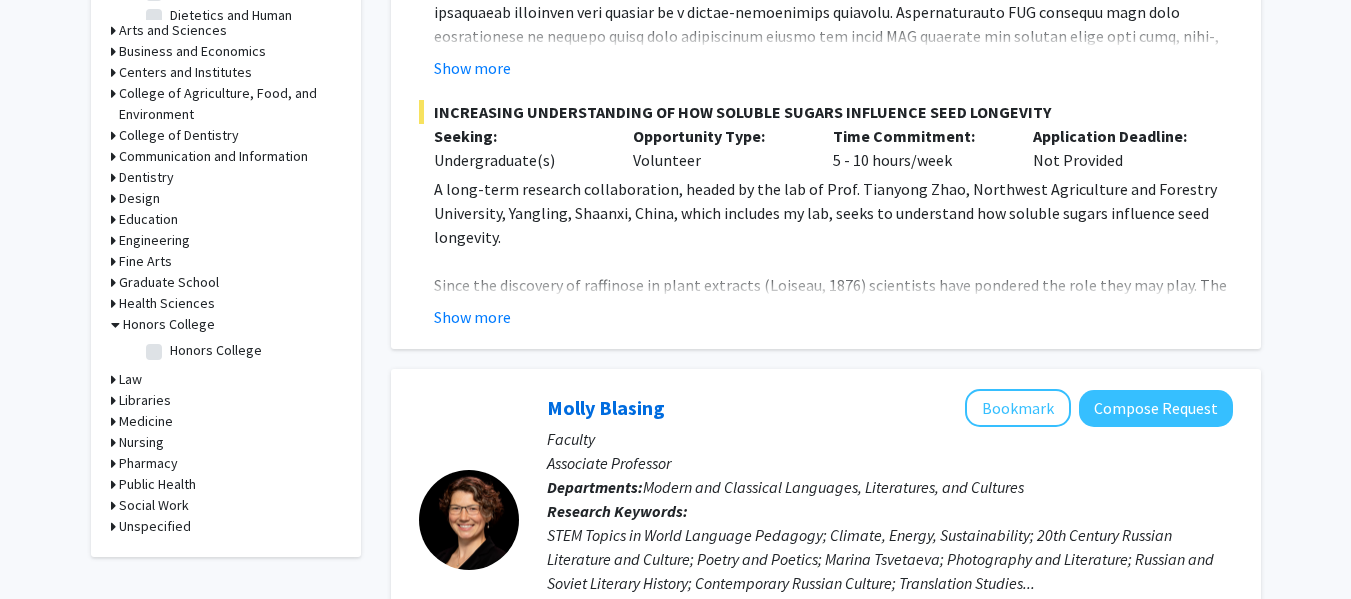click on "Honors College" 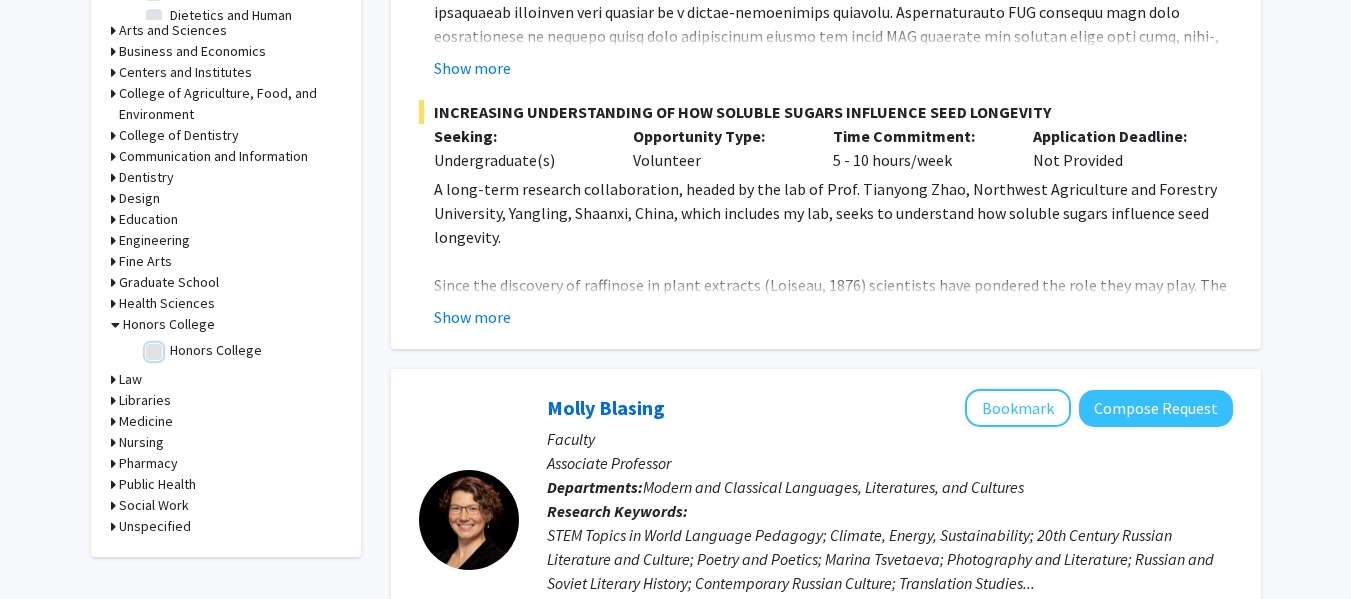 click on "Honors College" at bounding box center (176, 346) 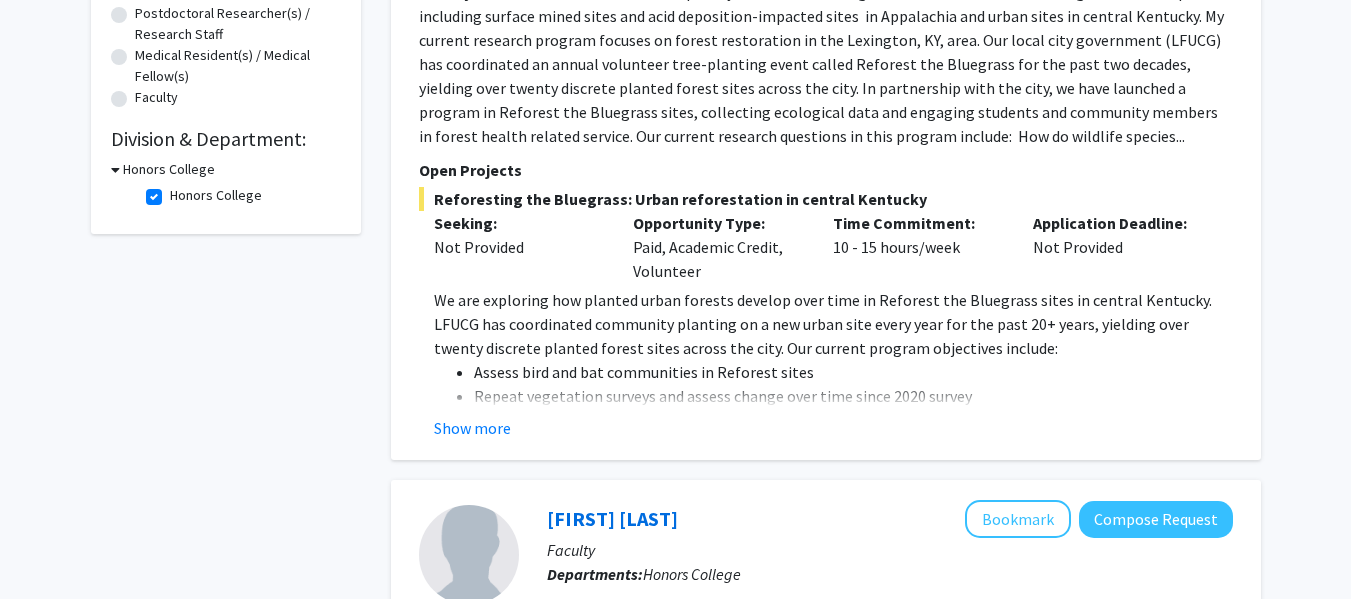 scroll, scrollTop: 490, scrollLeft: 0, axis: vertical 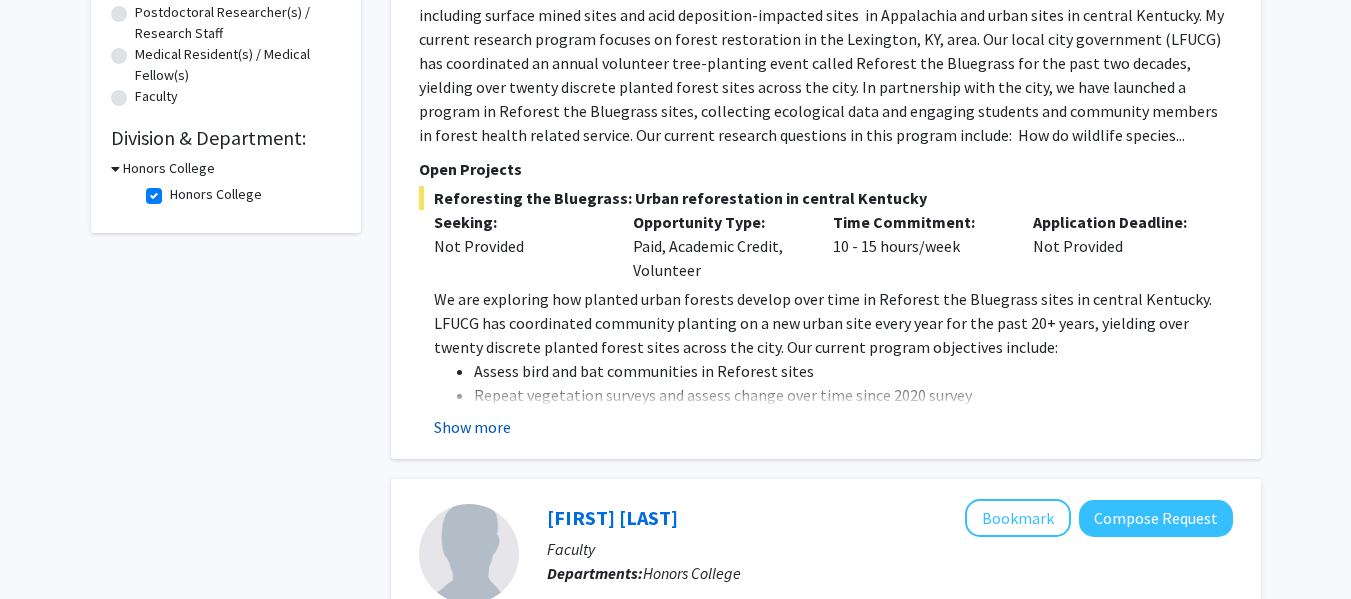 click on "Show more" 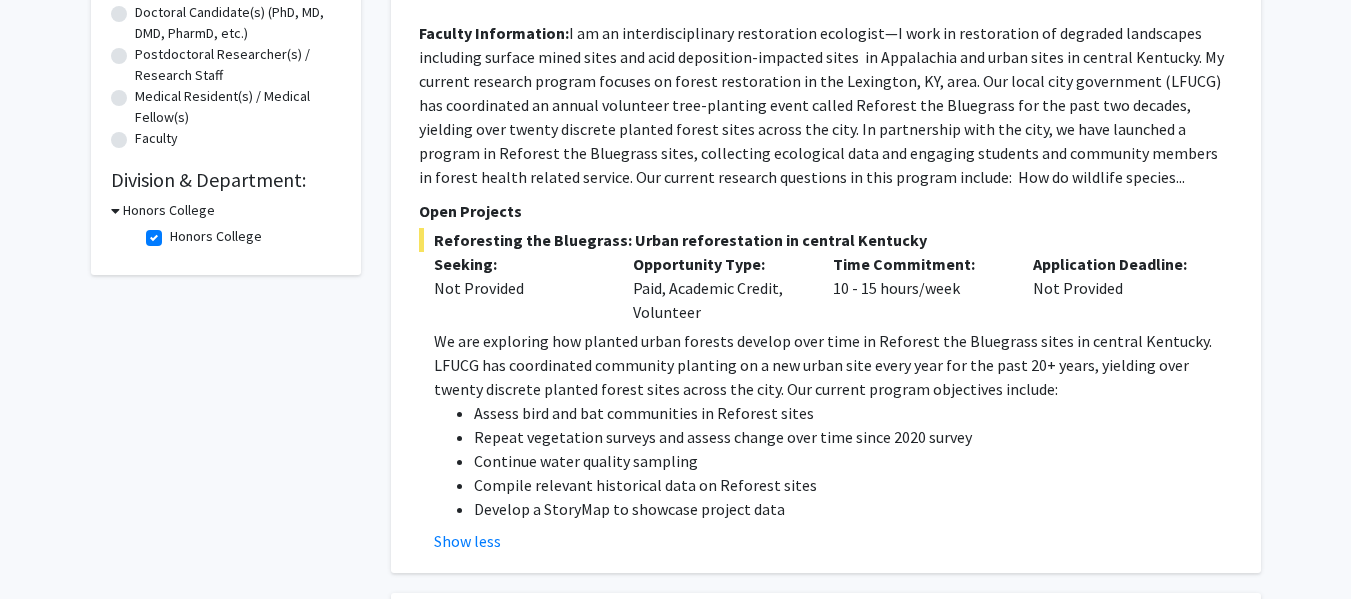 scroll, scrollTop: 446, scrollLeft: 0, axis: vertical 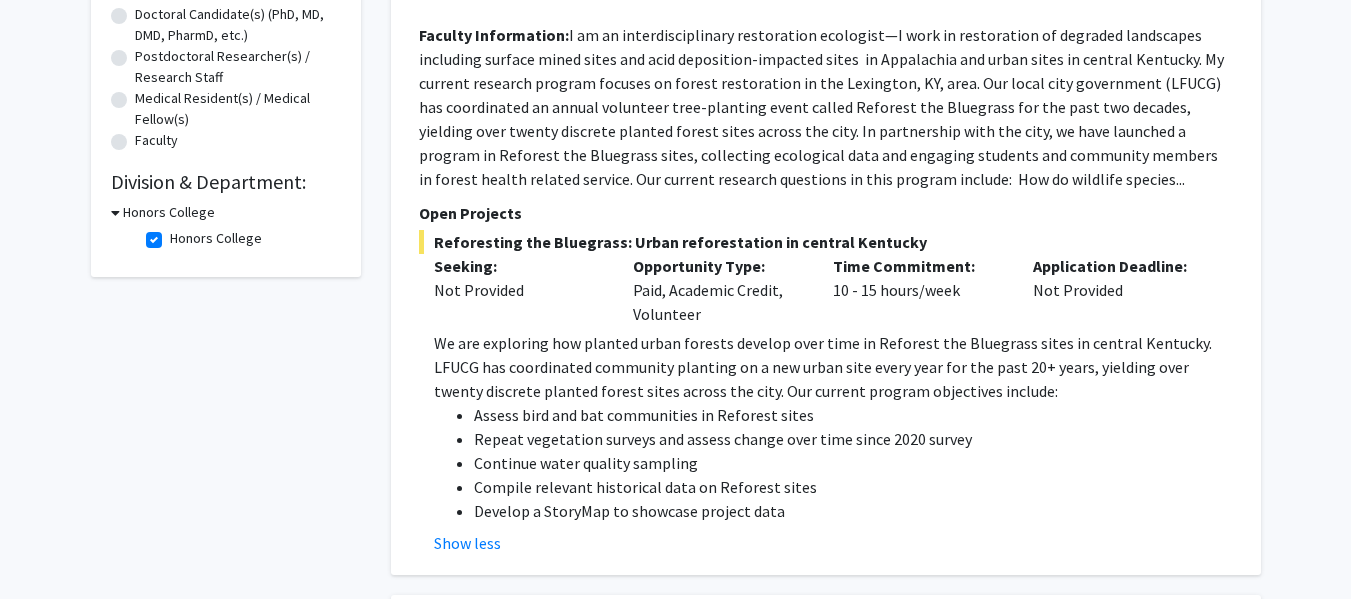 click on "Honors College" 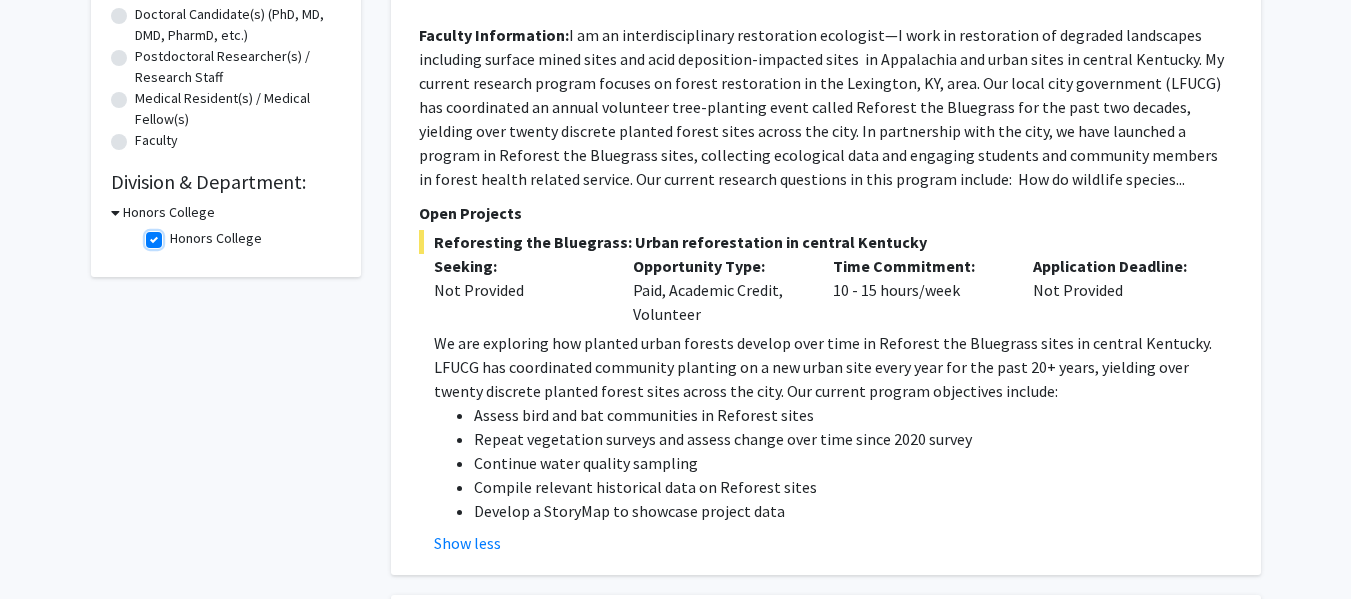click on "Honors College" at bounding box center (176, 234) 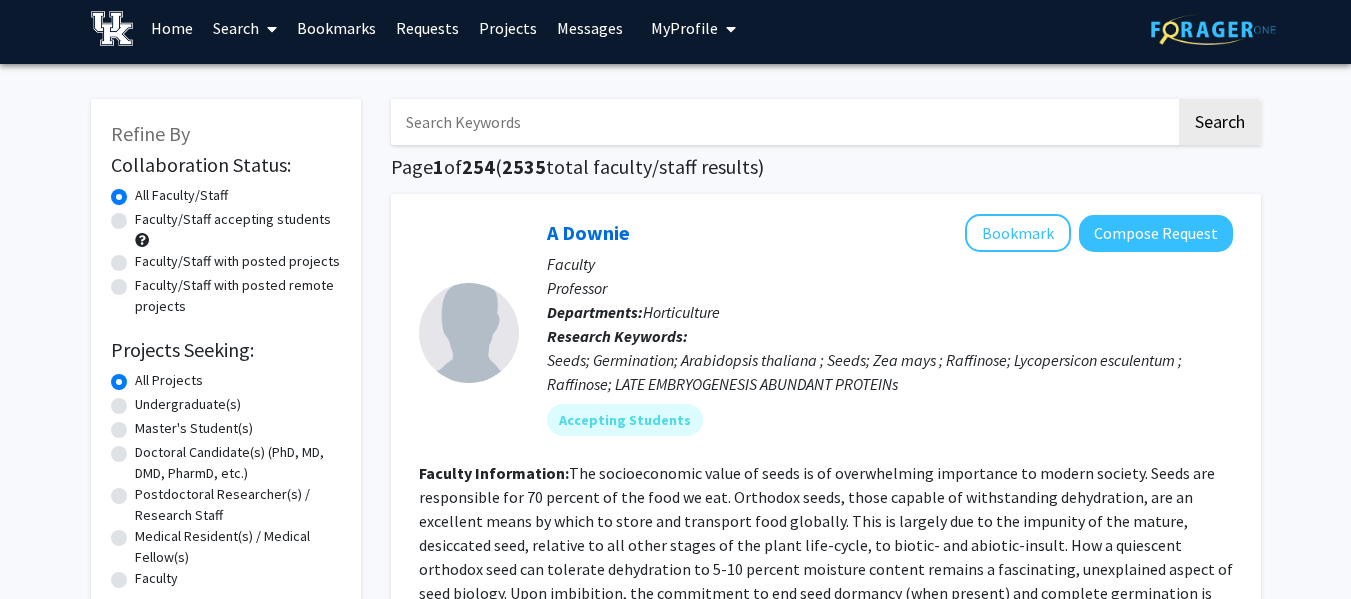 scroll, scrollTop: 9, scrollLeft: 0, axis: vertical 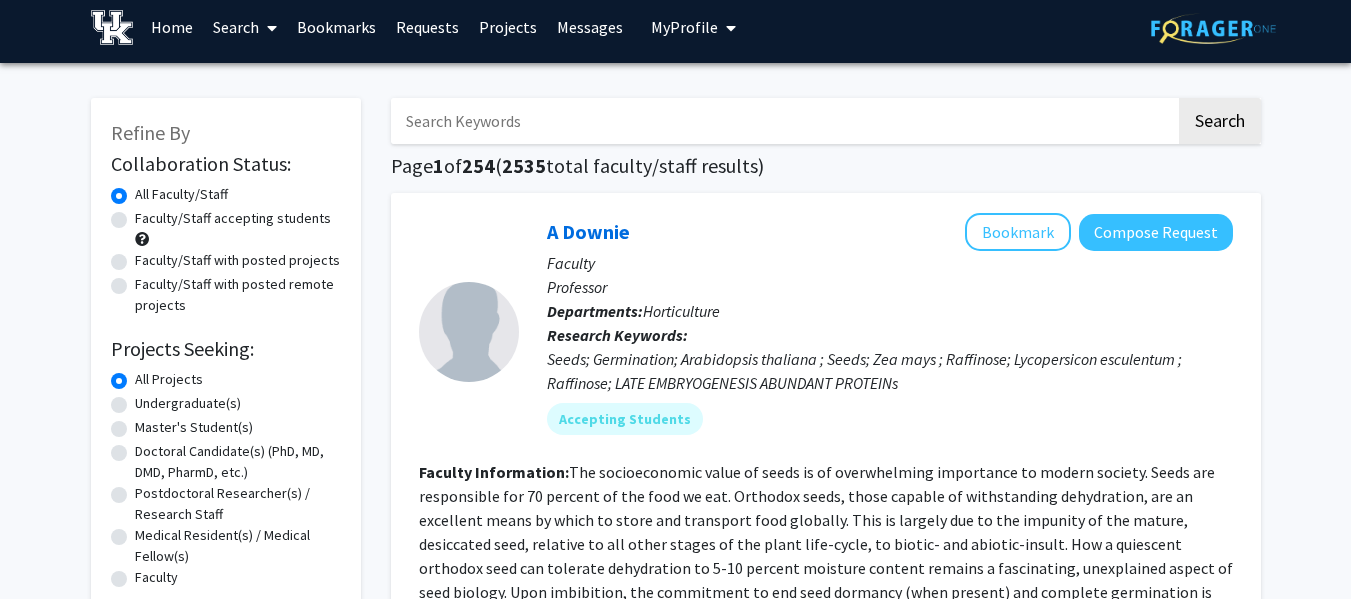 click on "Faculty/Staff accepting students" 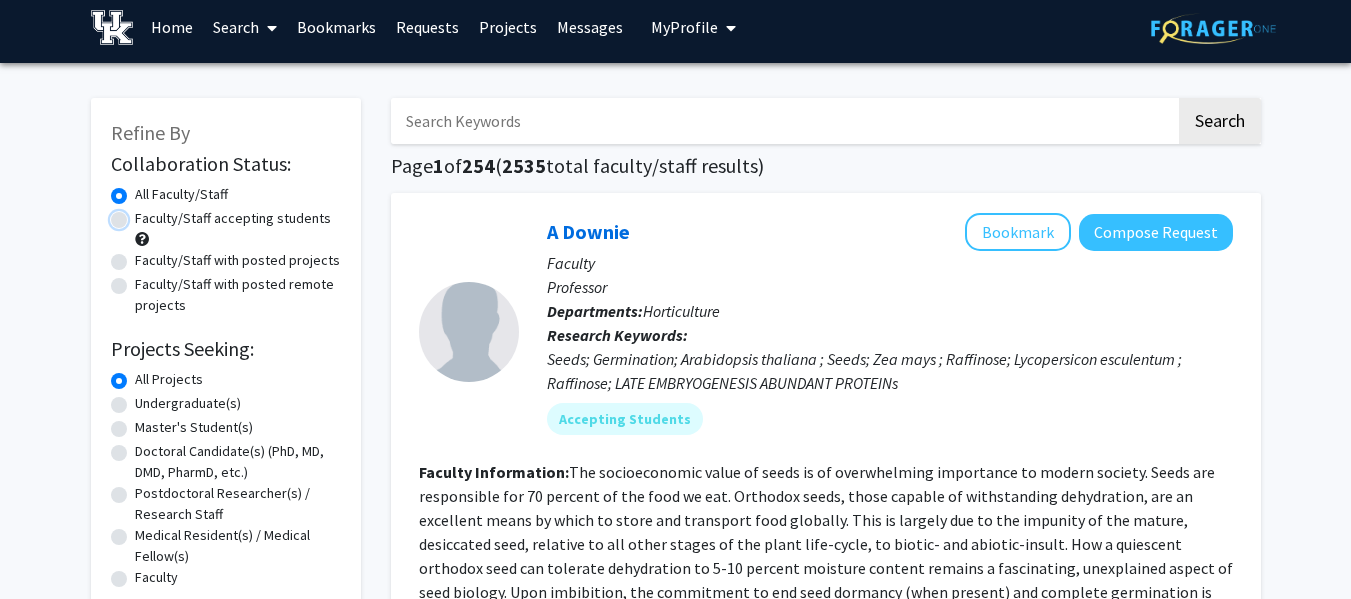 click on "Faculty/Staff accepting students" at bounding box center [141, 214] 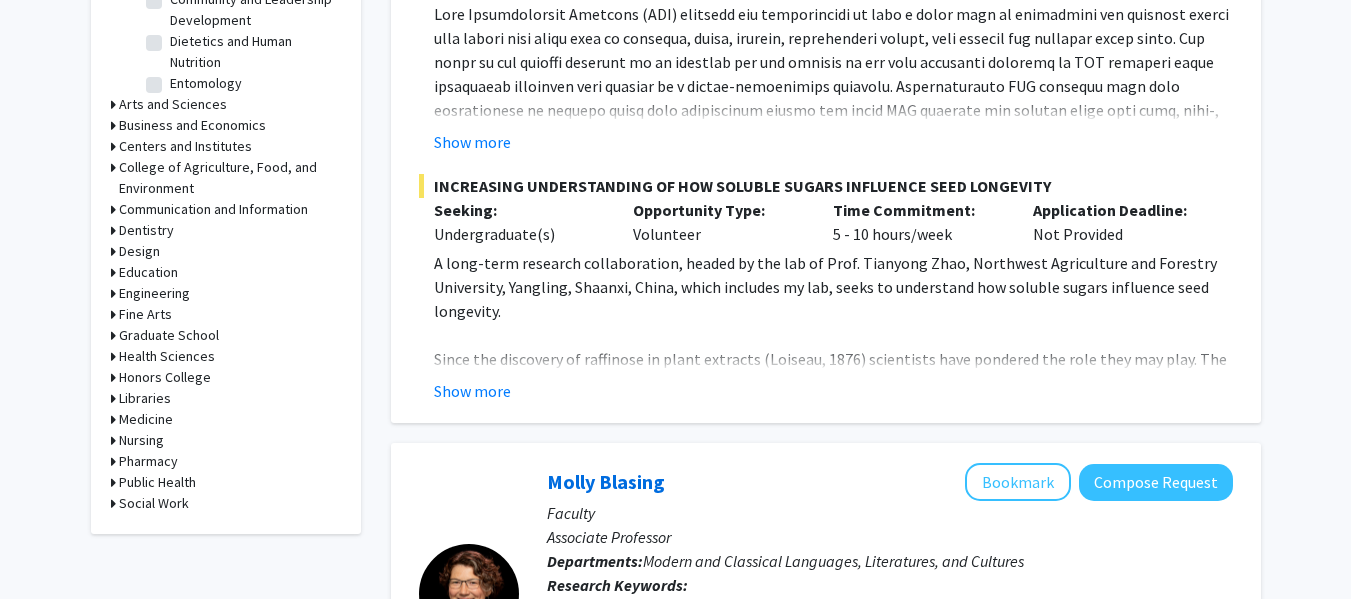 scroll, scrollTop: 777, scrollLeft: 0, axis: vertical 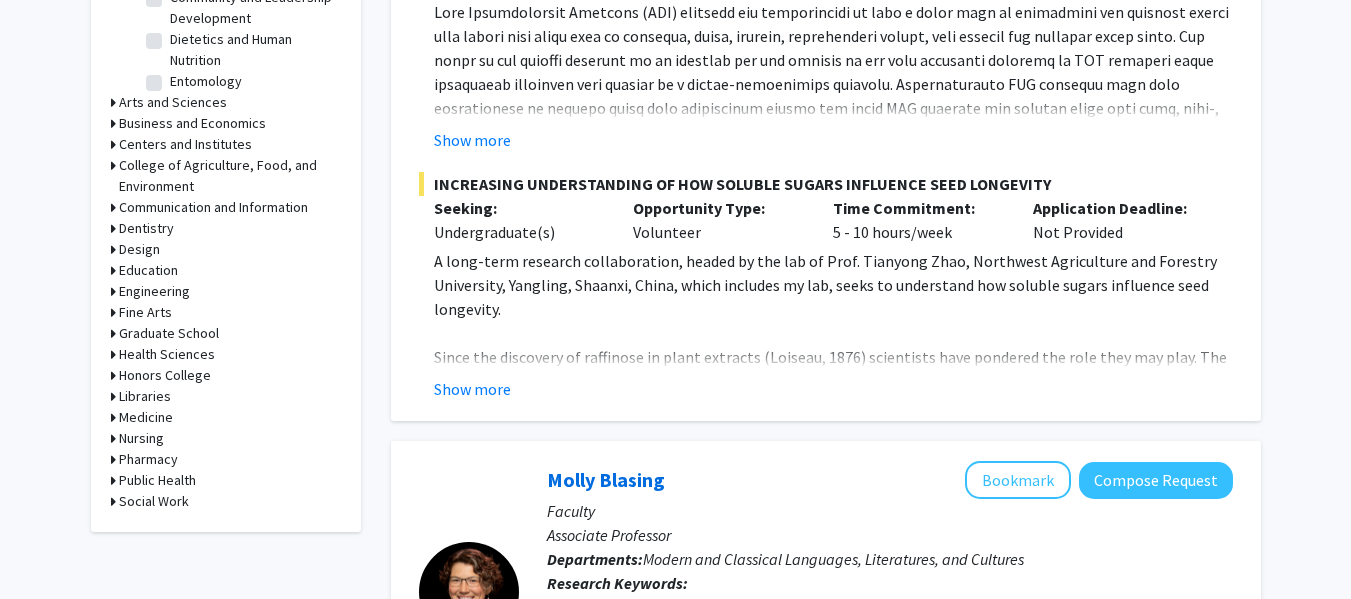 click 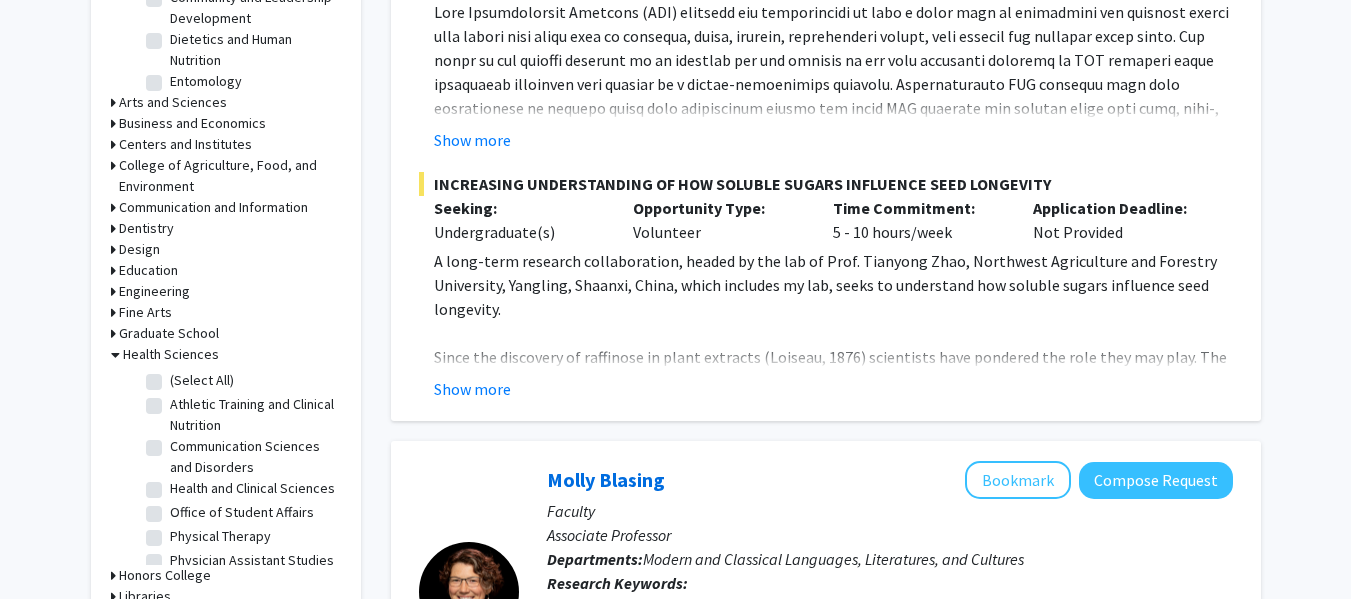 click on "(Select All)" 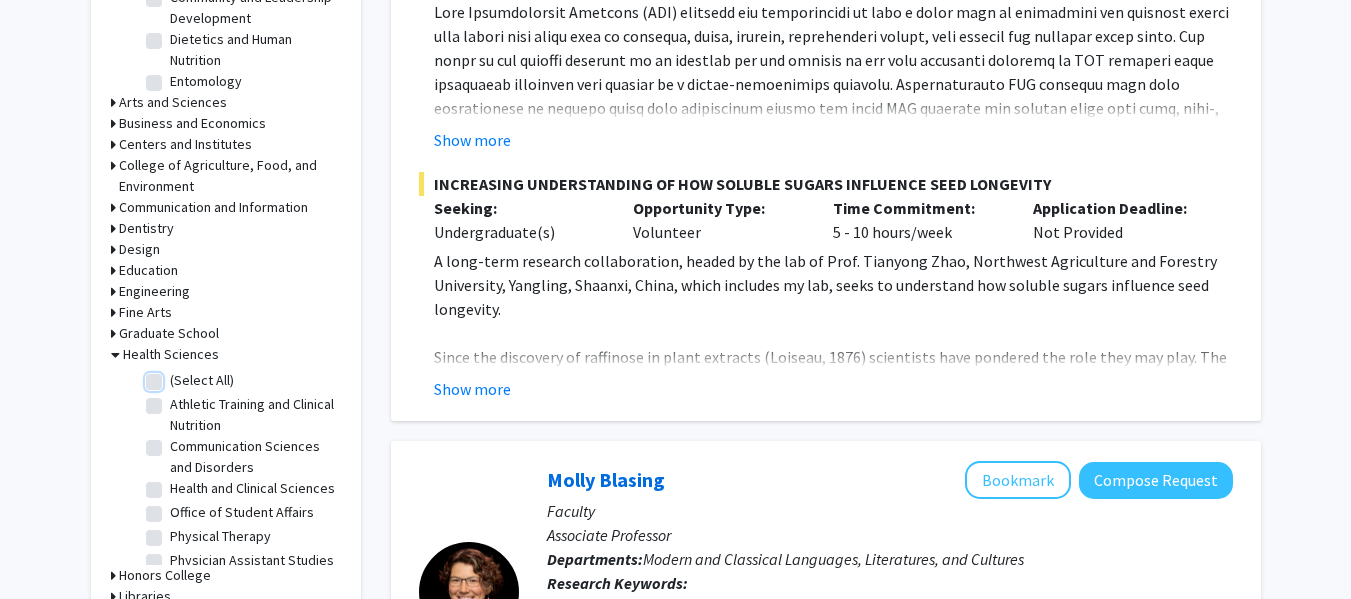 click on "(Select All)" at bounding box center (176, 376) 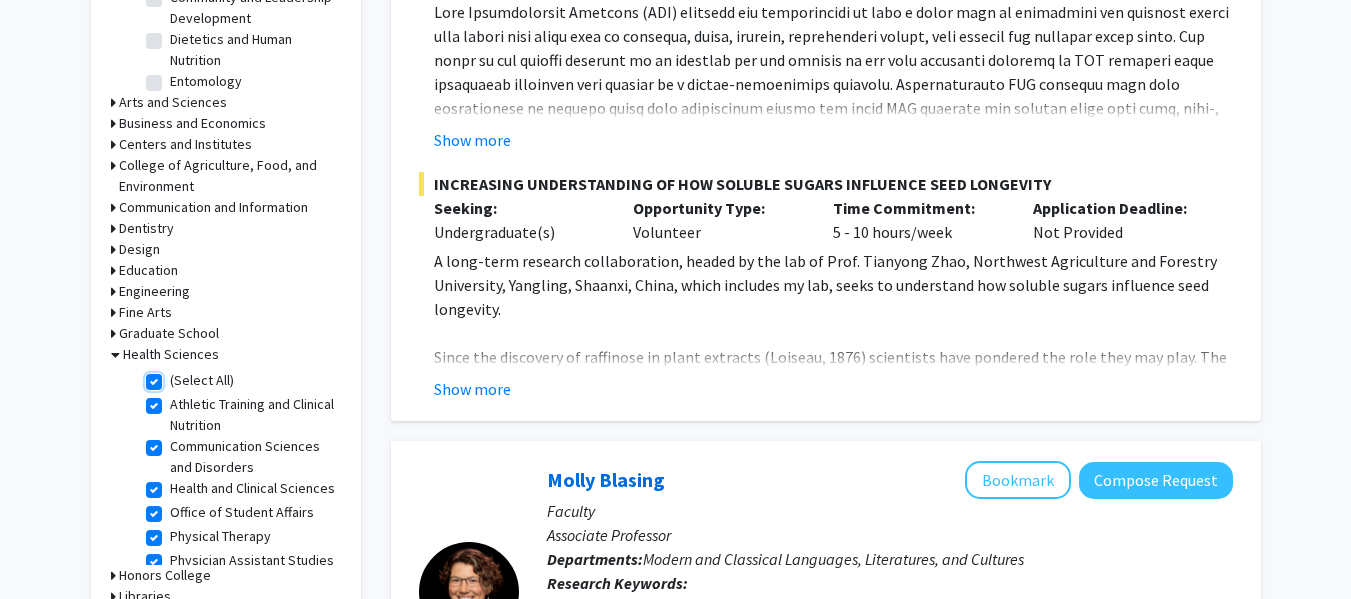 checkbox on "true" 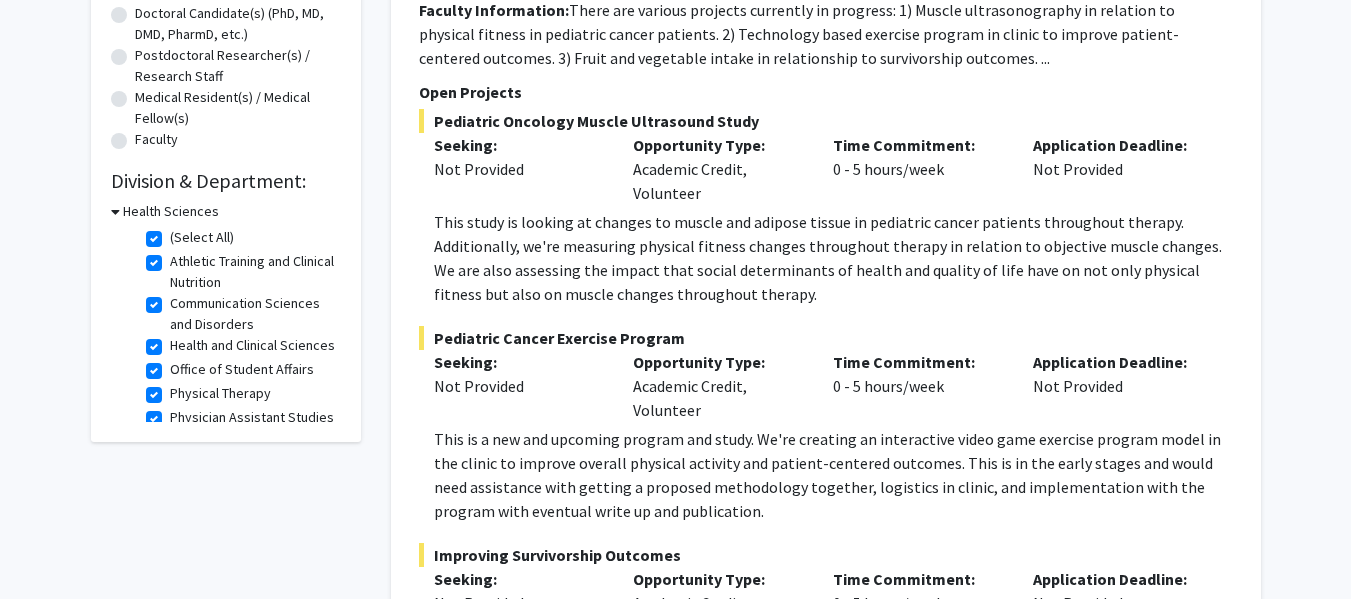 scroll, scrollTop: 448, scrollLeft: 0, axis: vertical 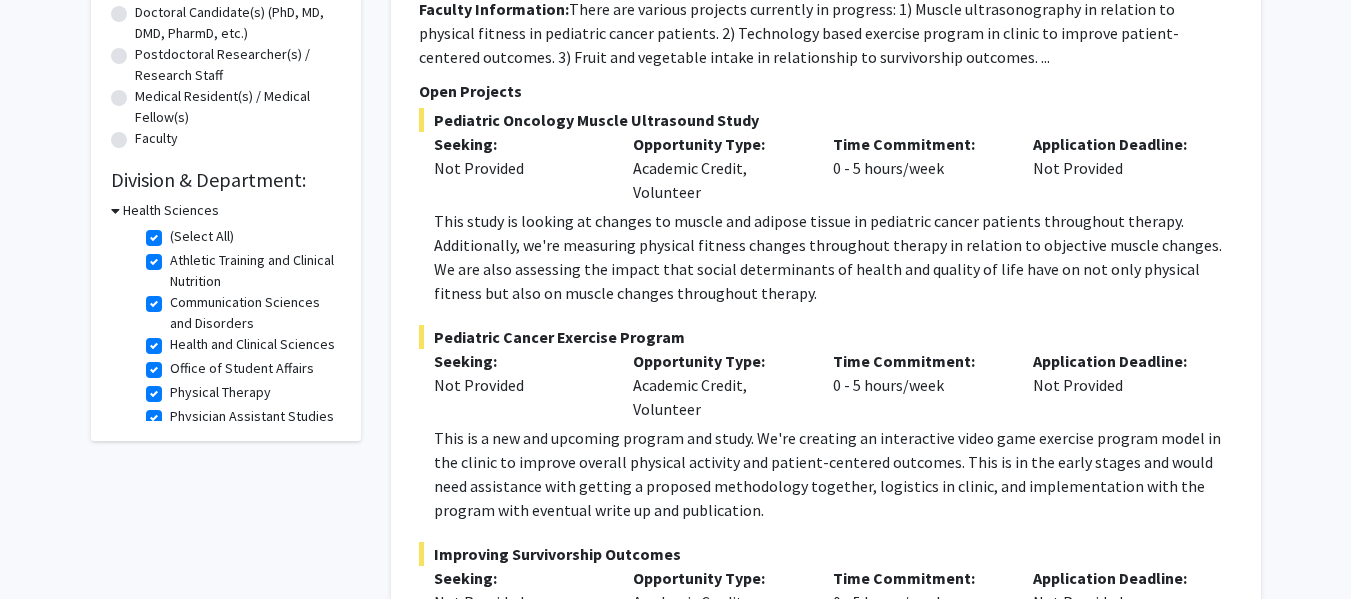 click on "(Select All)" 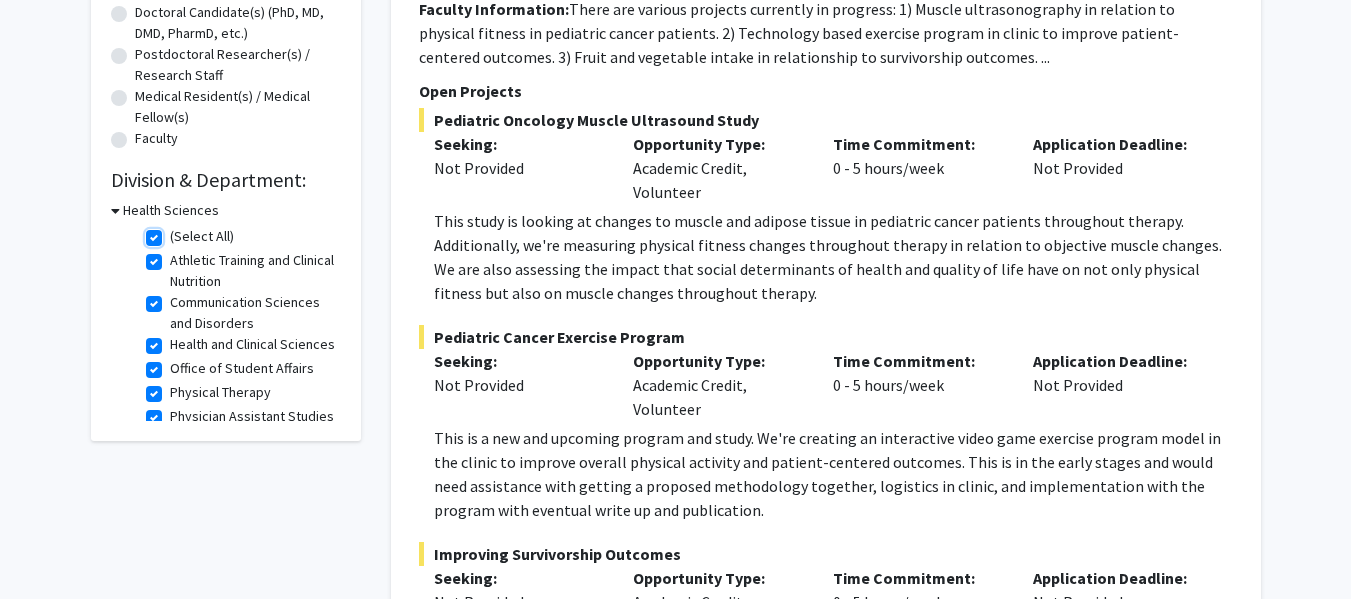 click on "(Select All)" at bounding box center [176, 232] 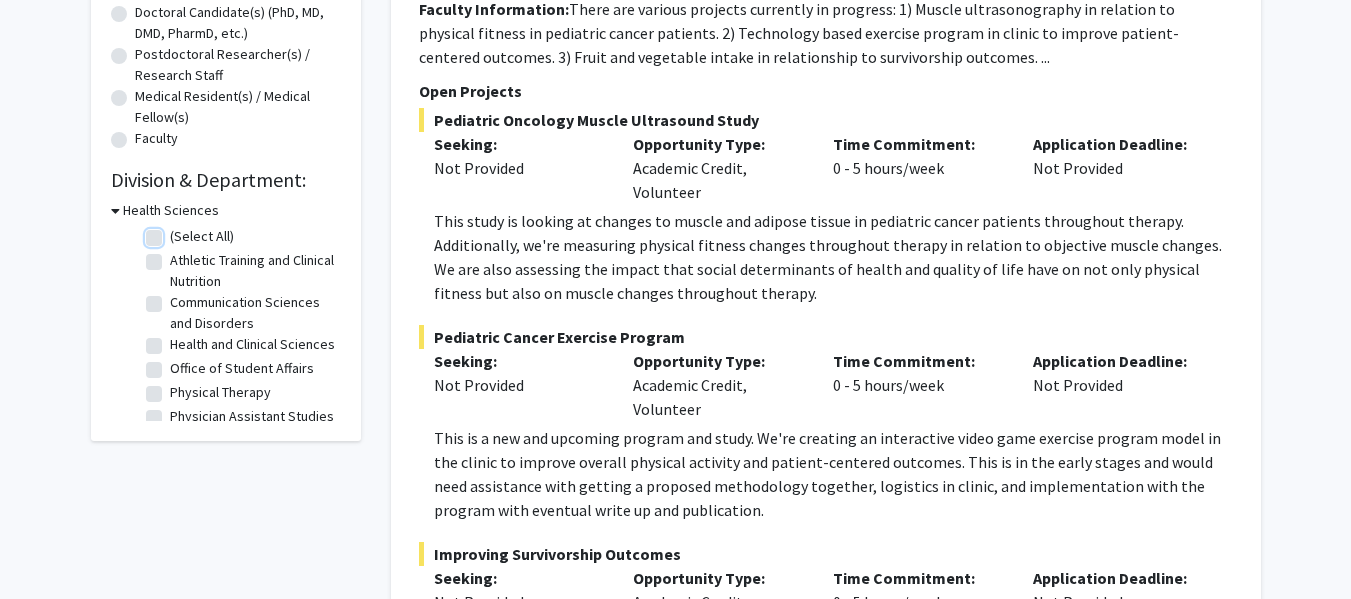 checkbox on "false" 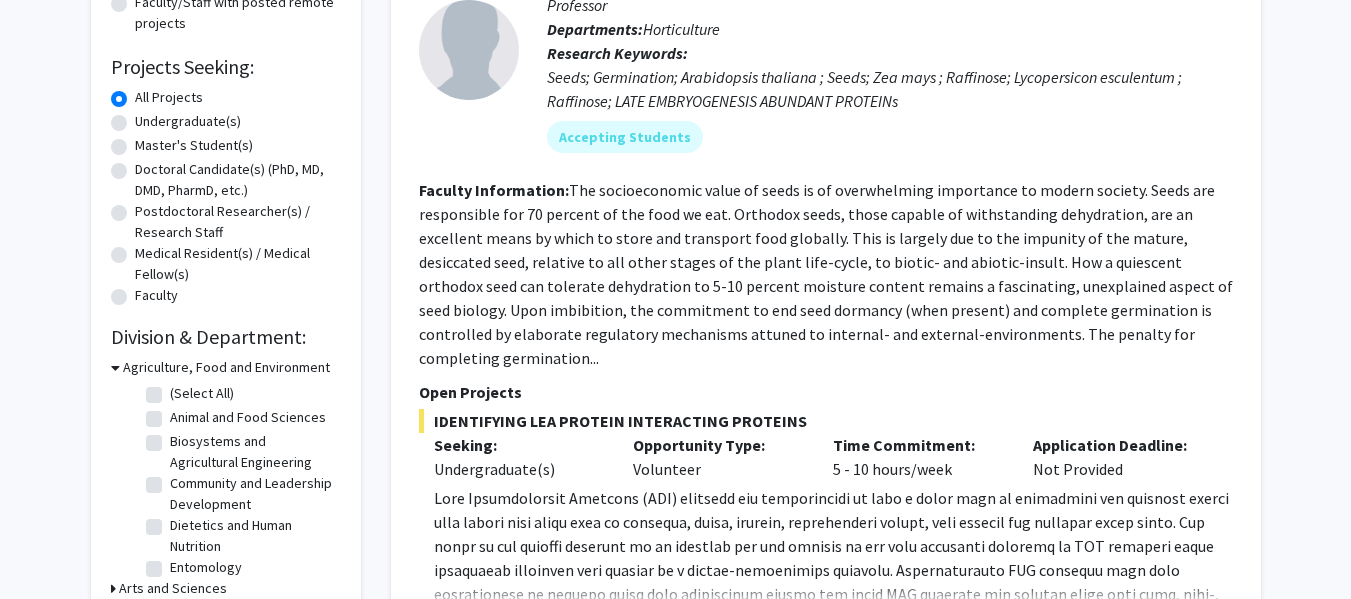 scroll, scrollTop: 292, scrollLeft: 0, axis: vertical 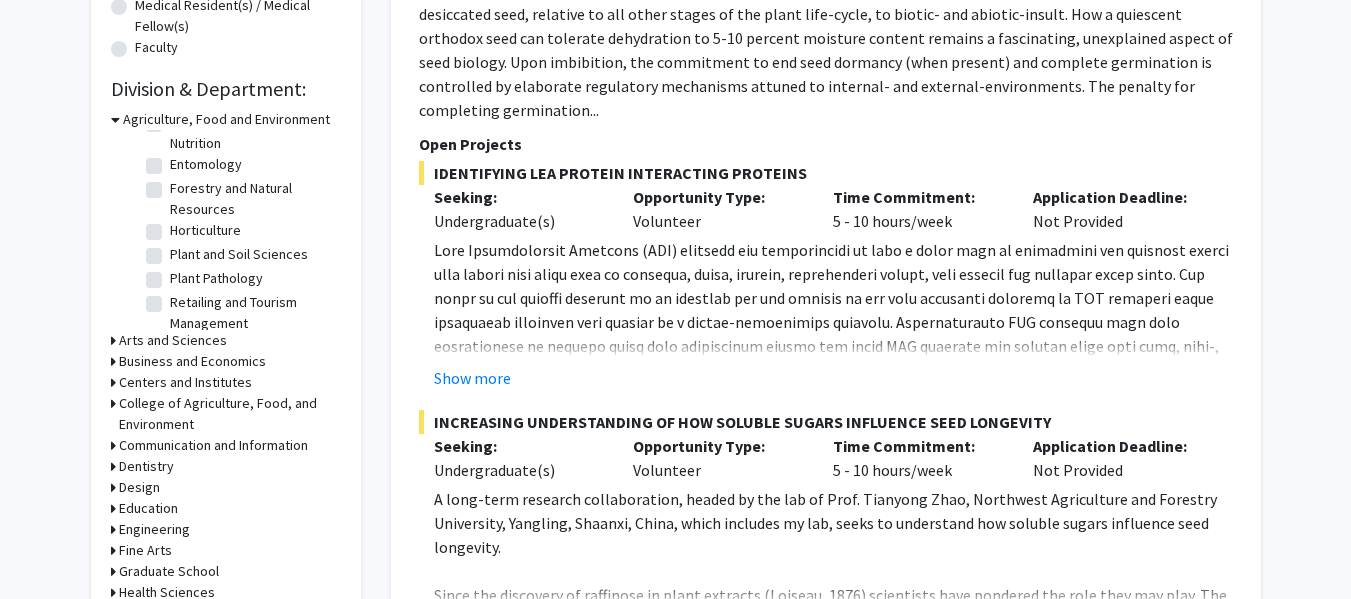 click 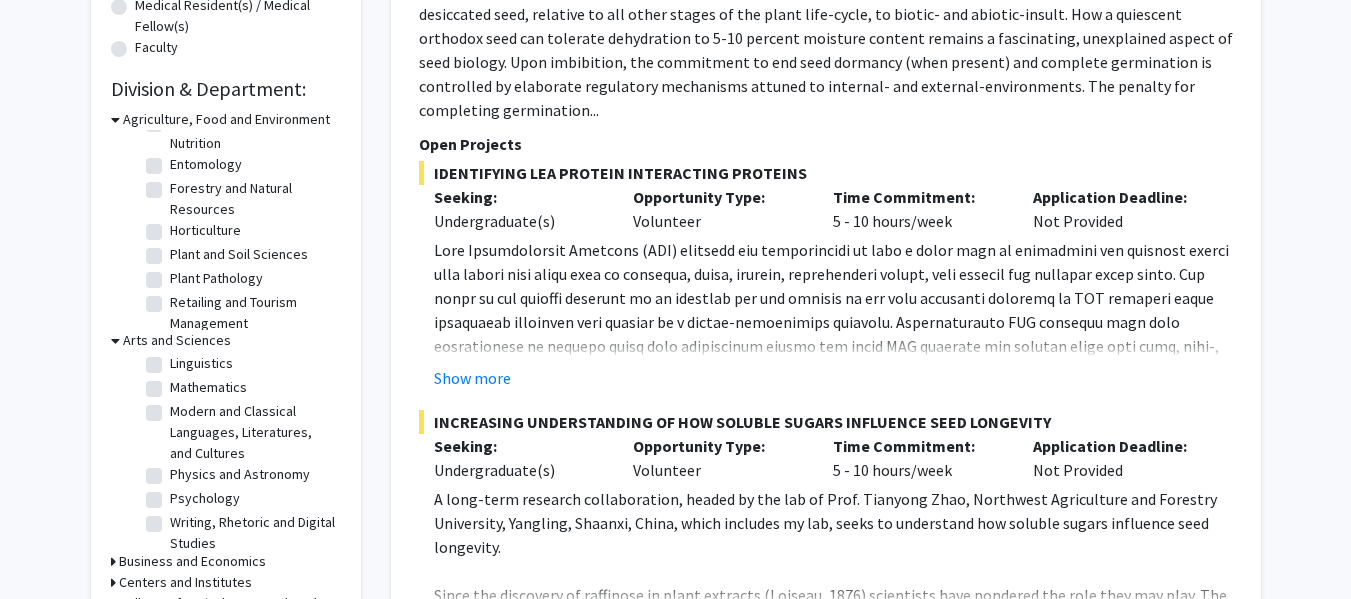 scroll, scrollTop: 107, scrollLeft: 0, axis: vertical 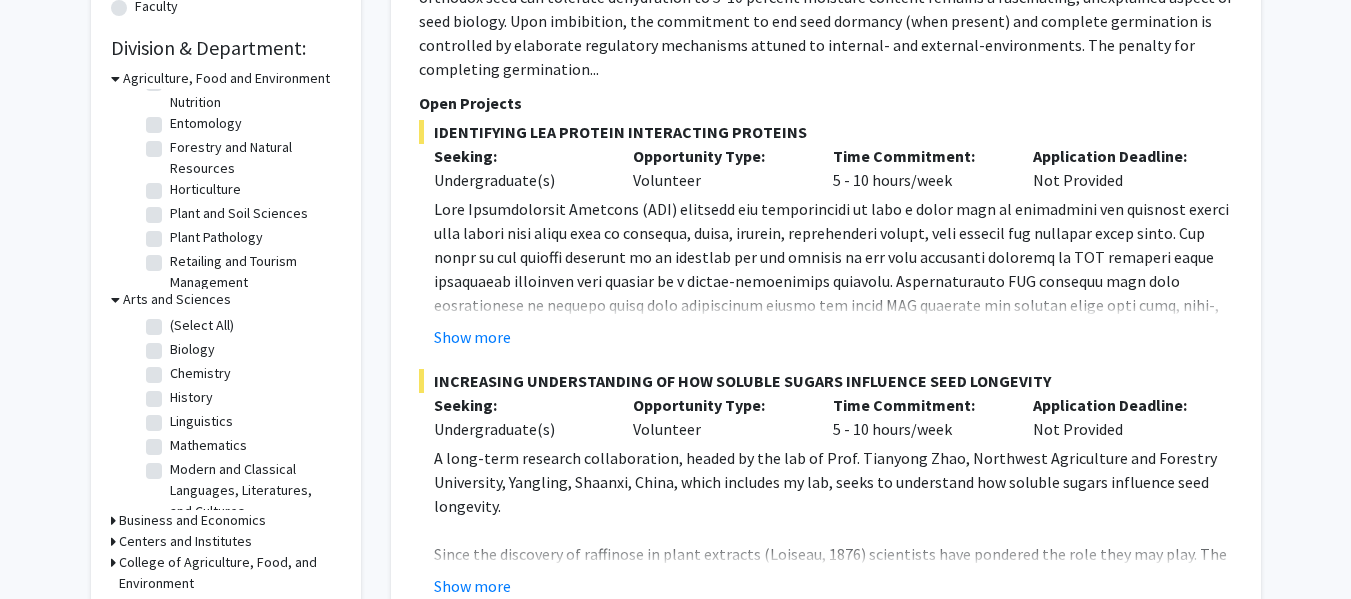 click on "History" 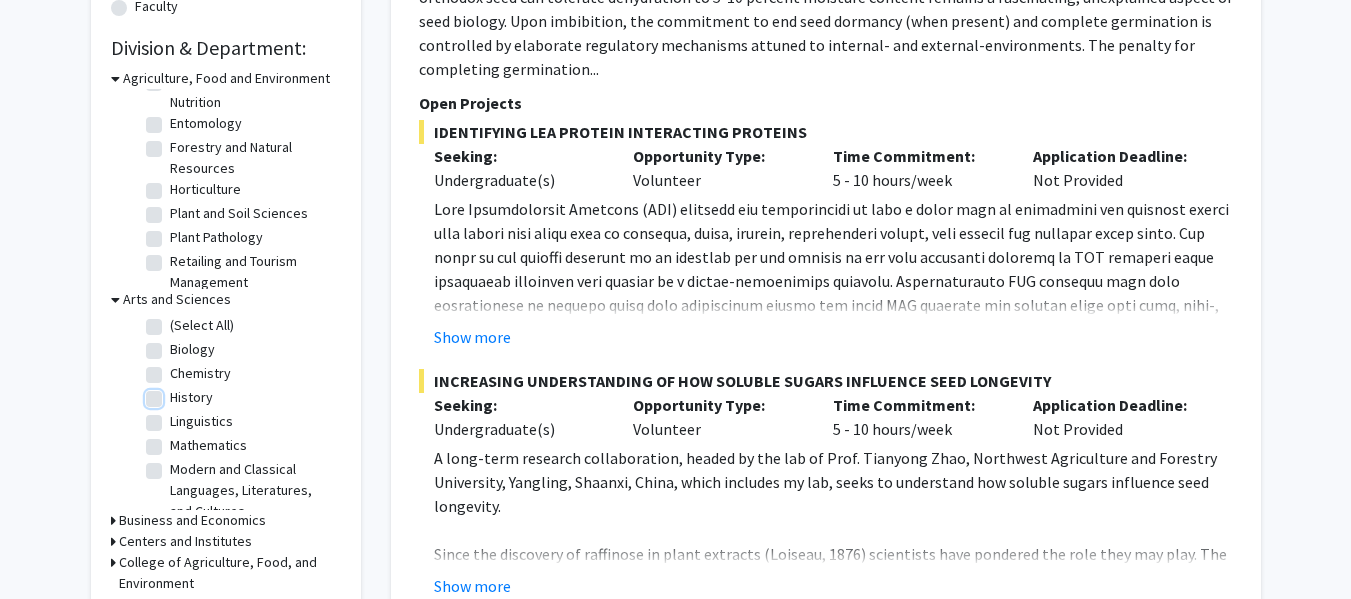 click on "History" at bounding box center (176, 393) 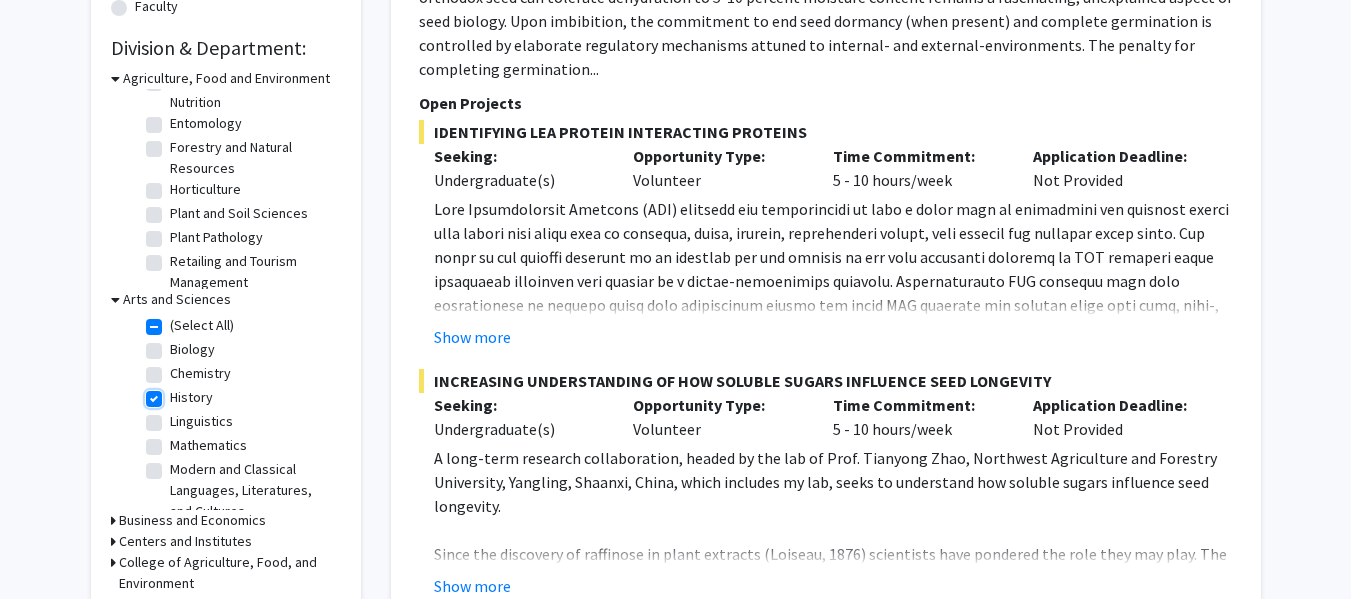 checkbox on "true" 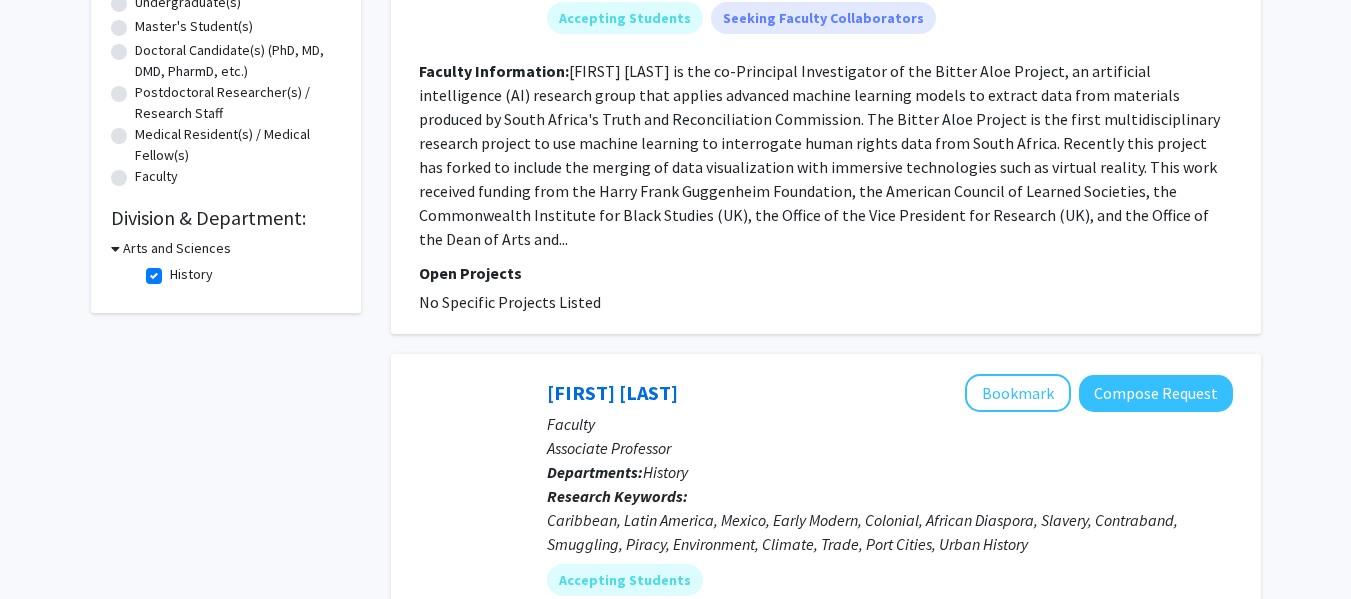 scroll, scrollTop: 414, scrollLeft: 0, axis: vertical 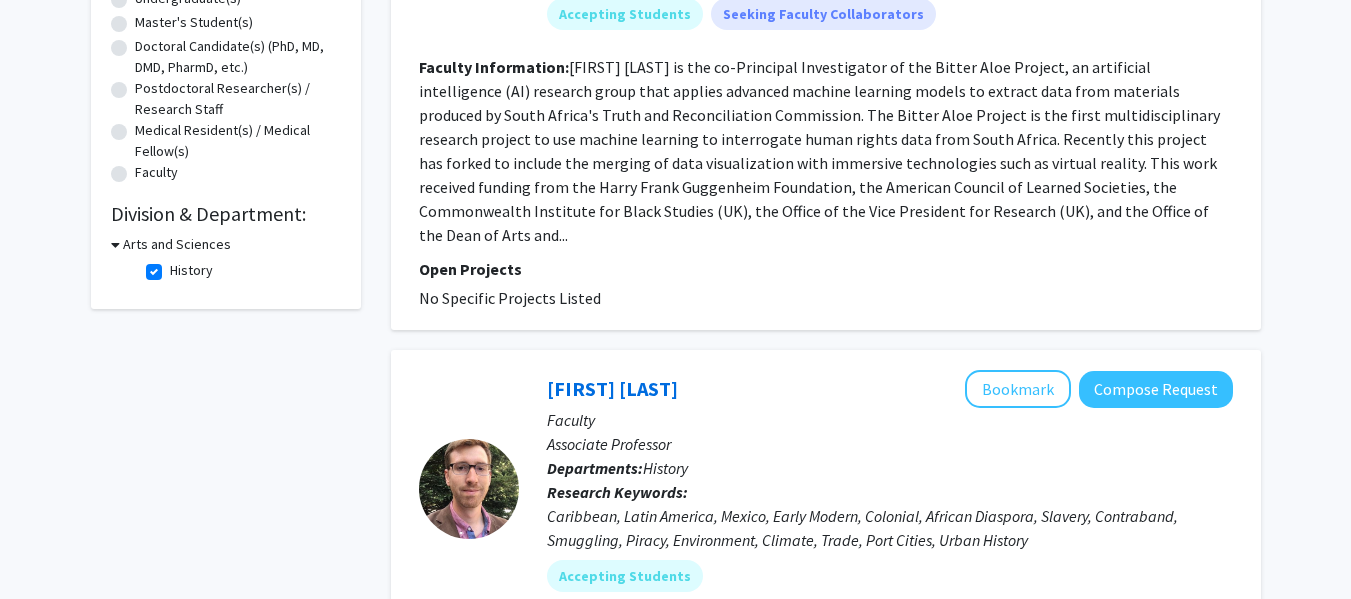 click on "History" 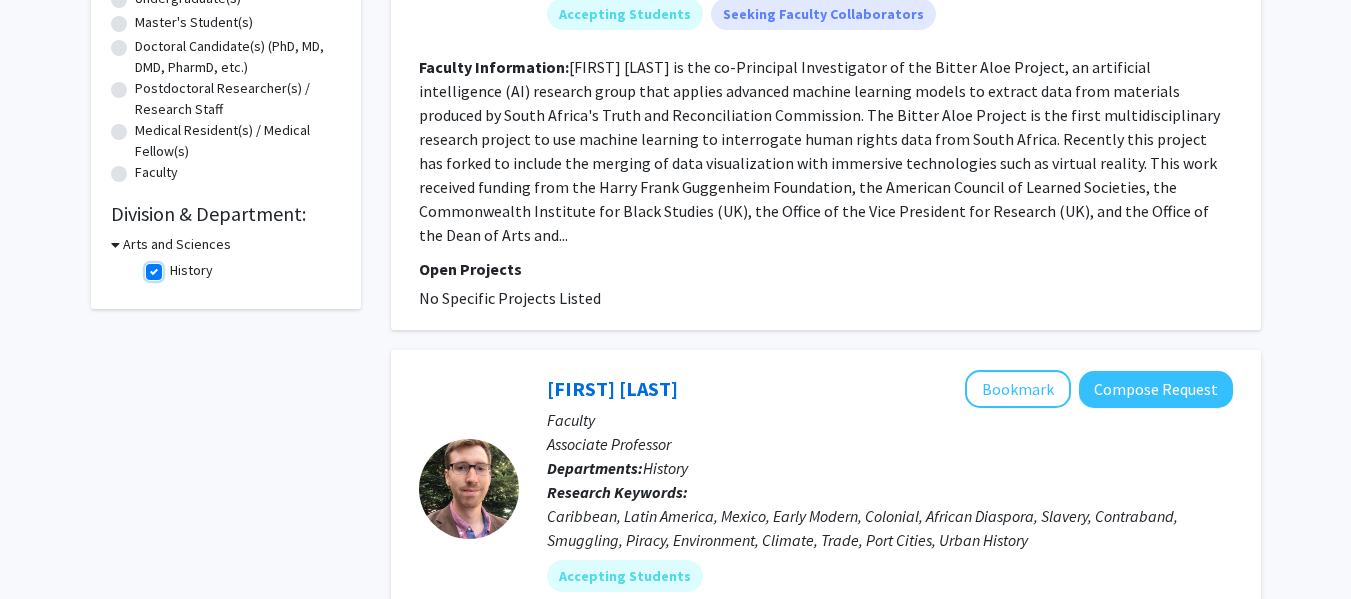 click on "History" at bounding box center (176, 266) 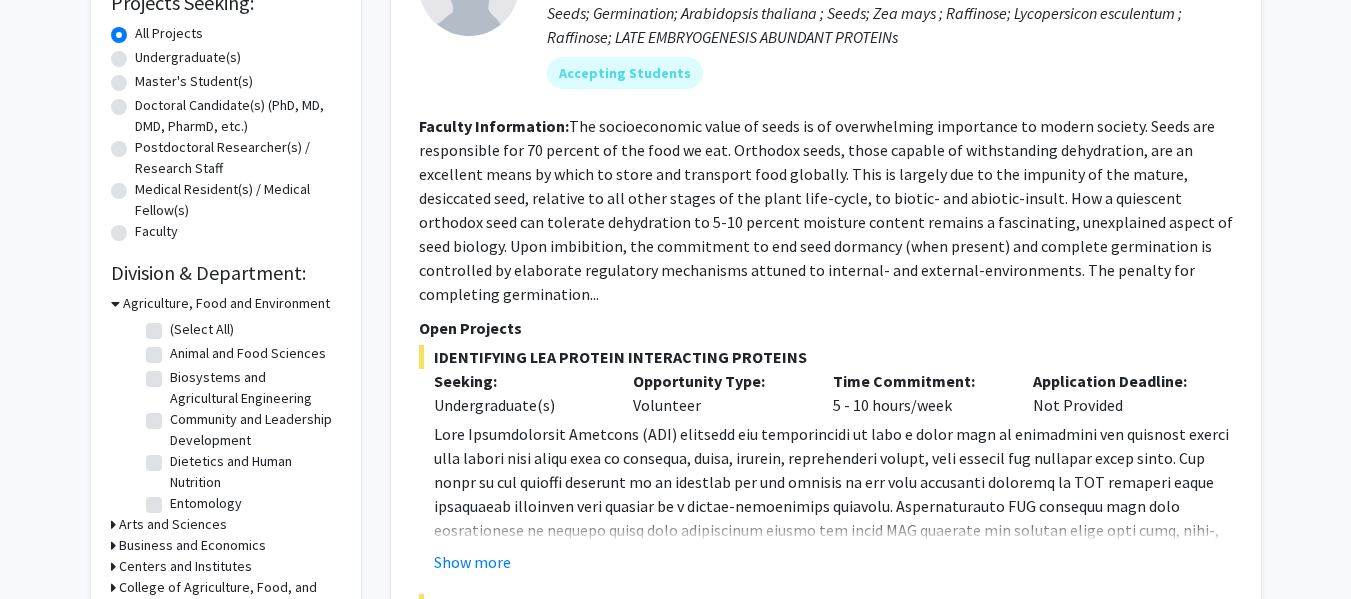 scroll, scrollTop: 356, scrollLeft: 0, axis: vertical 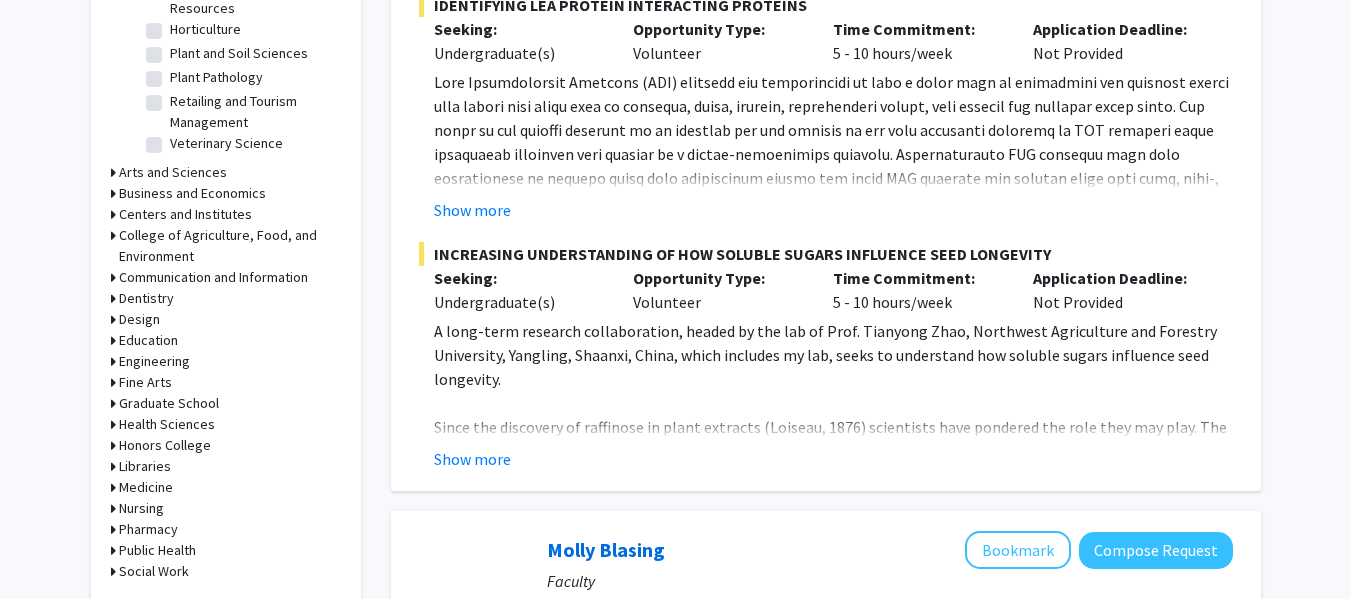 click 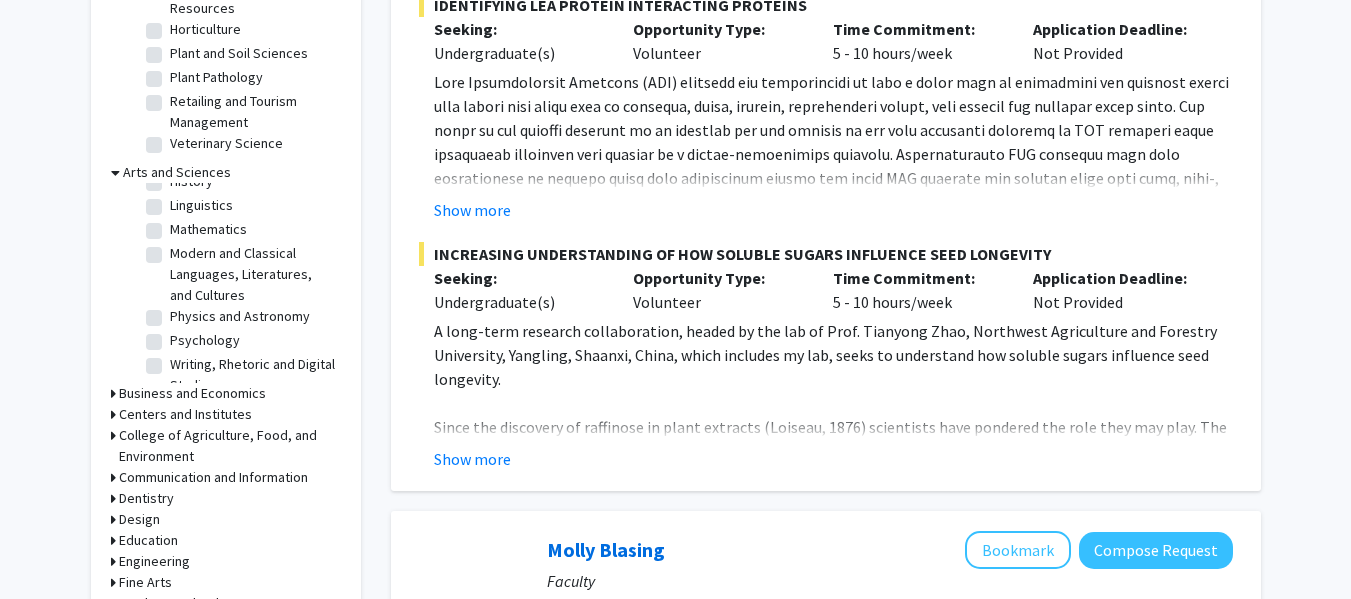 scroll, scrollTop: 107, scrollLeft: 0, axis: vertical 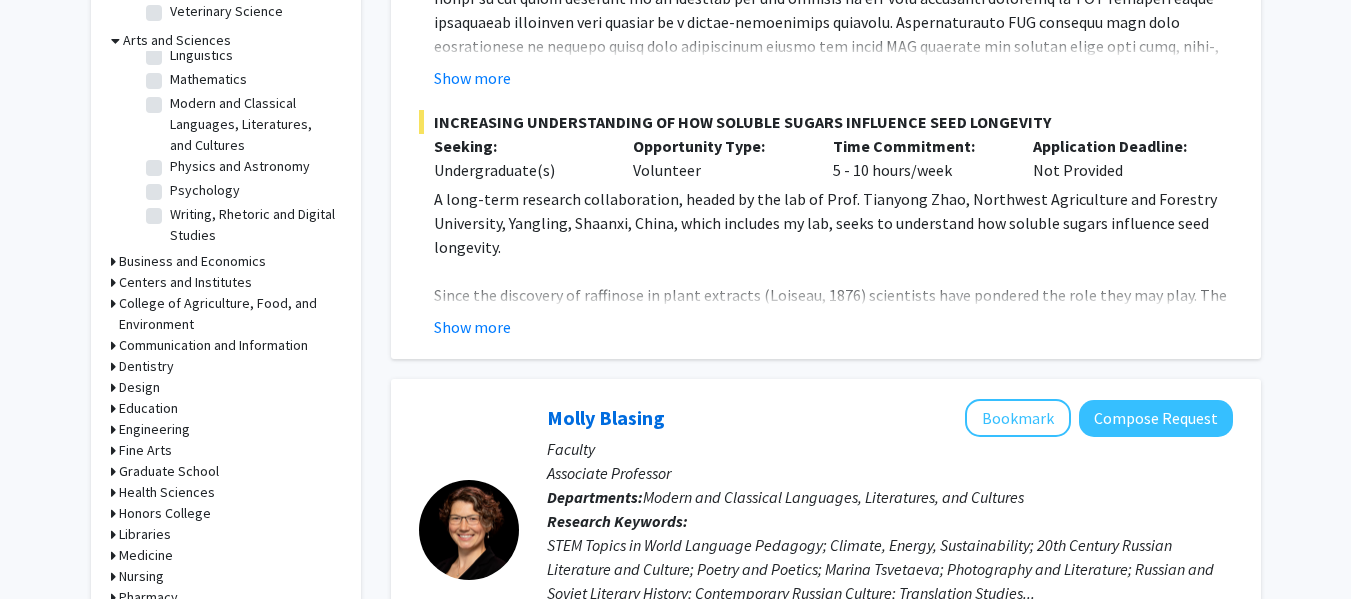 click 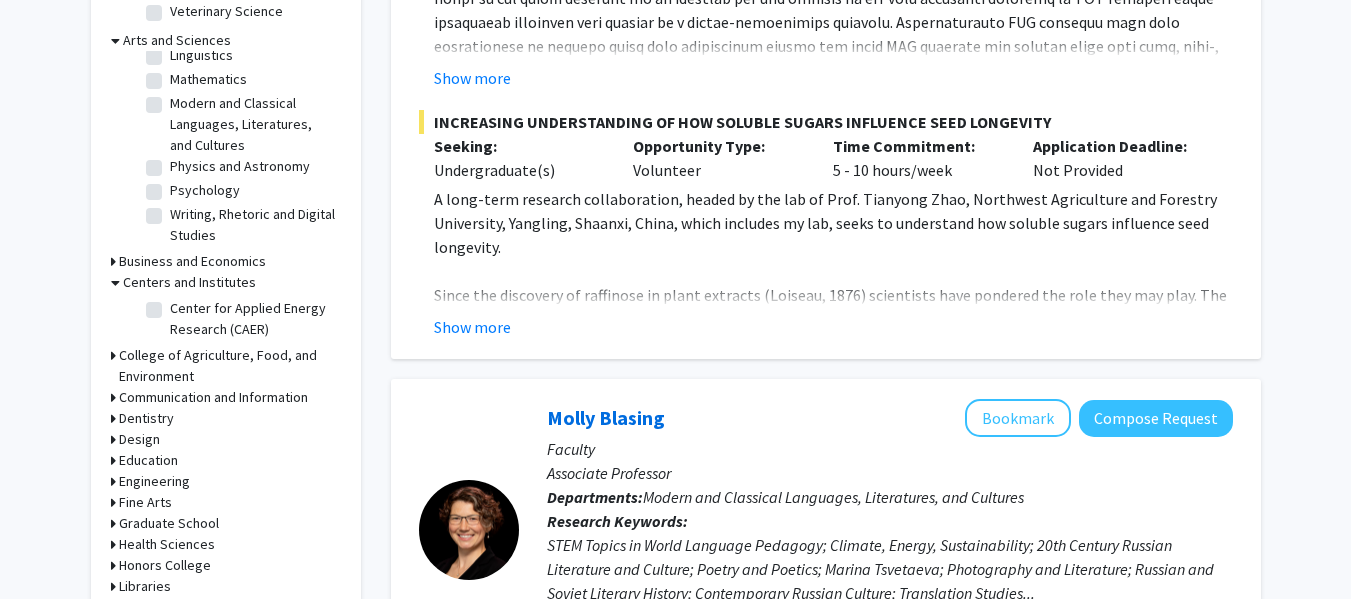 click 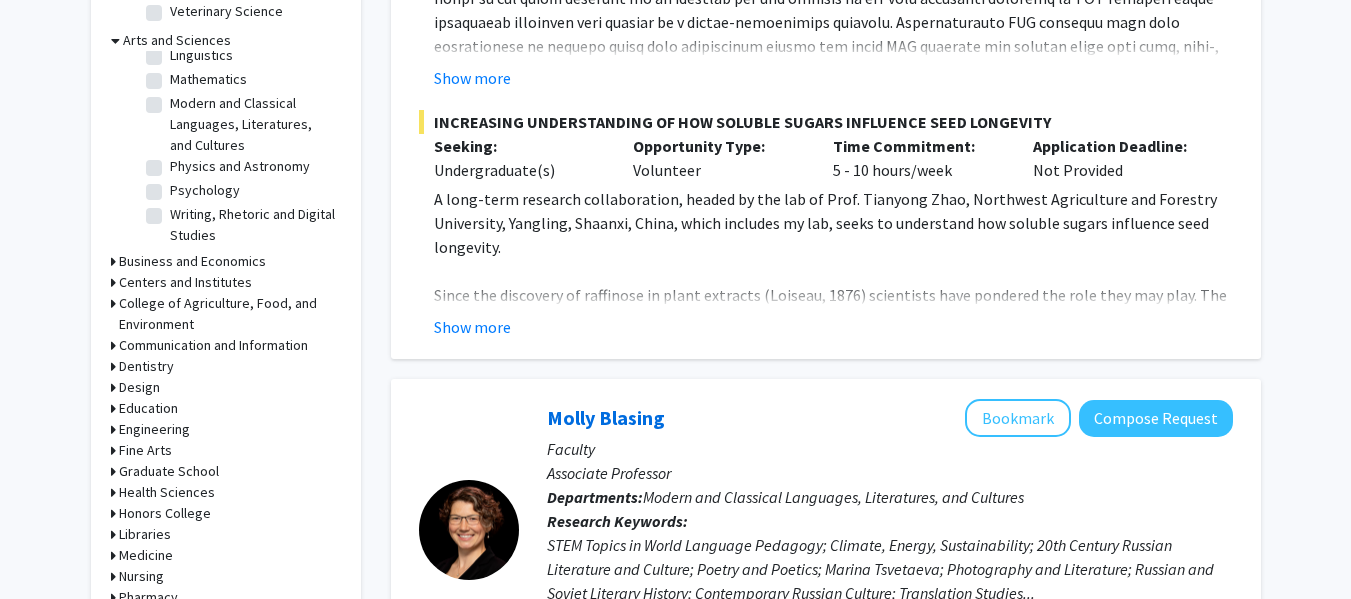 click 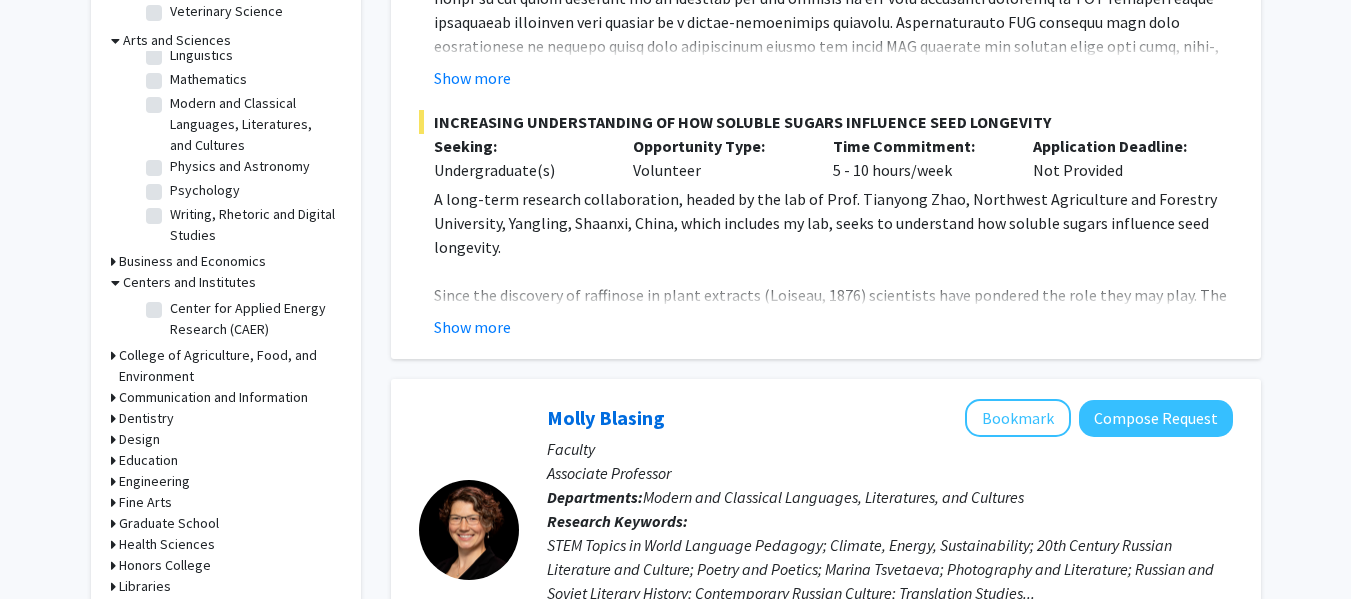click 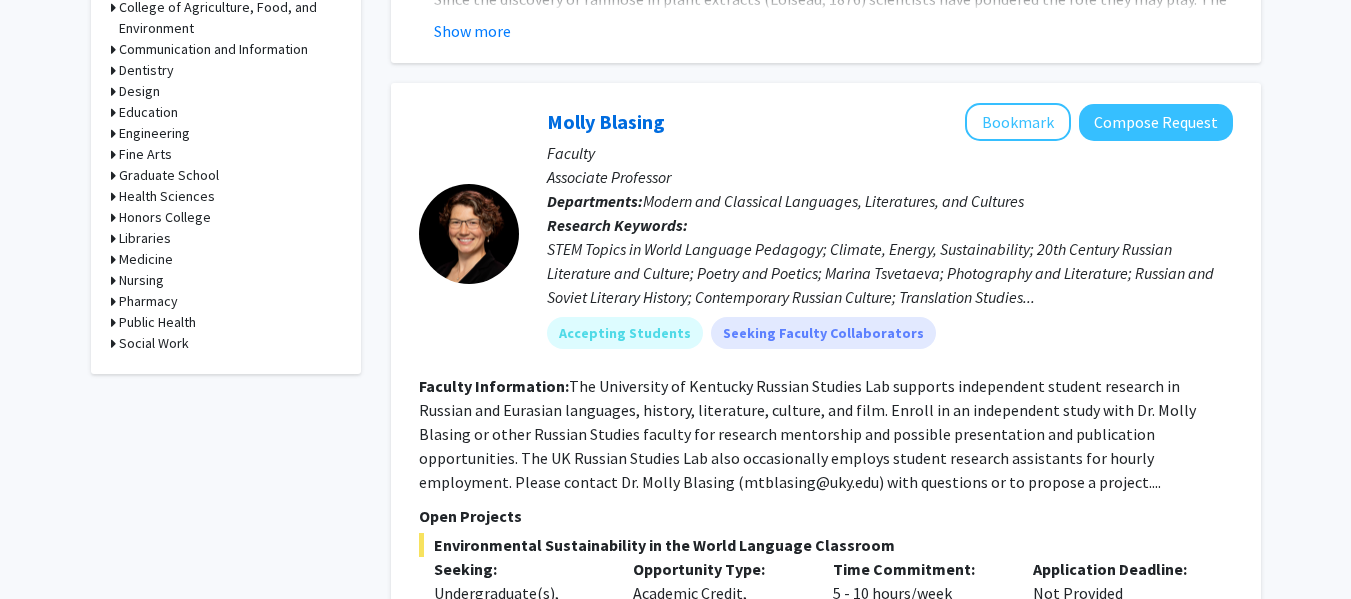scroll, scrollTop: 1136, scrollLeft: 0, axis: vertical 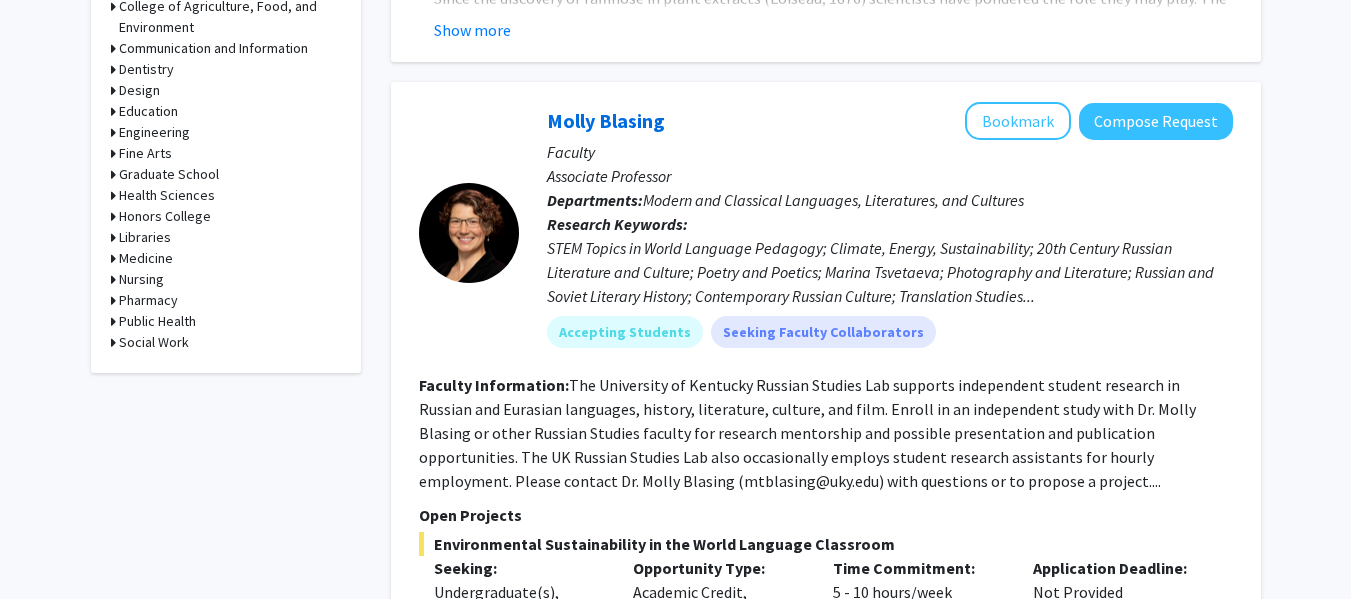 click 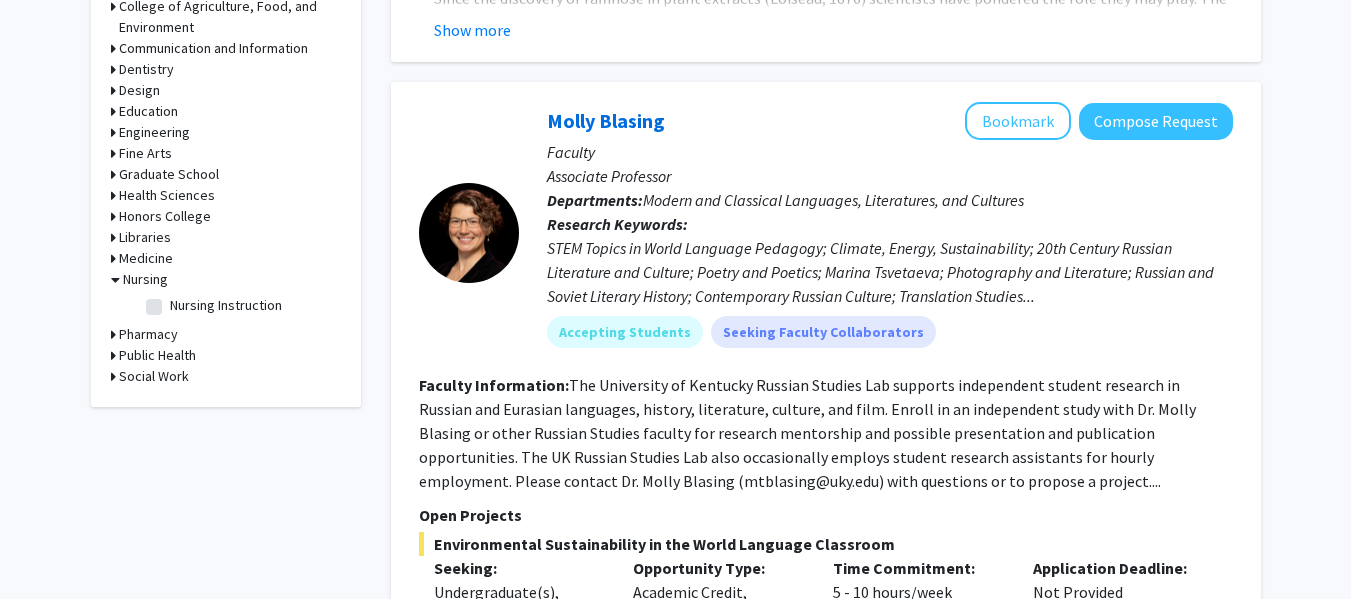 click 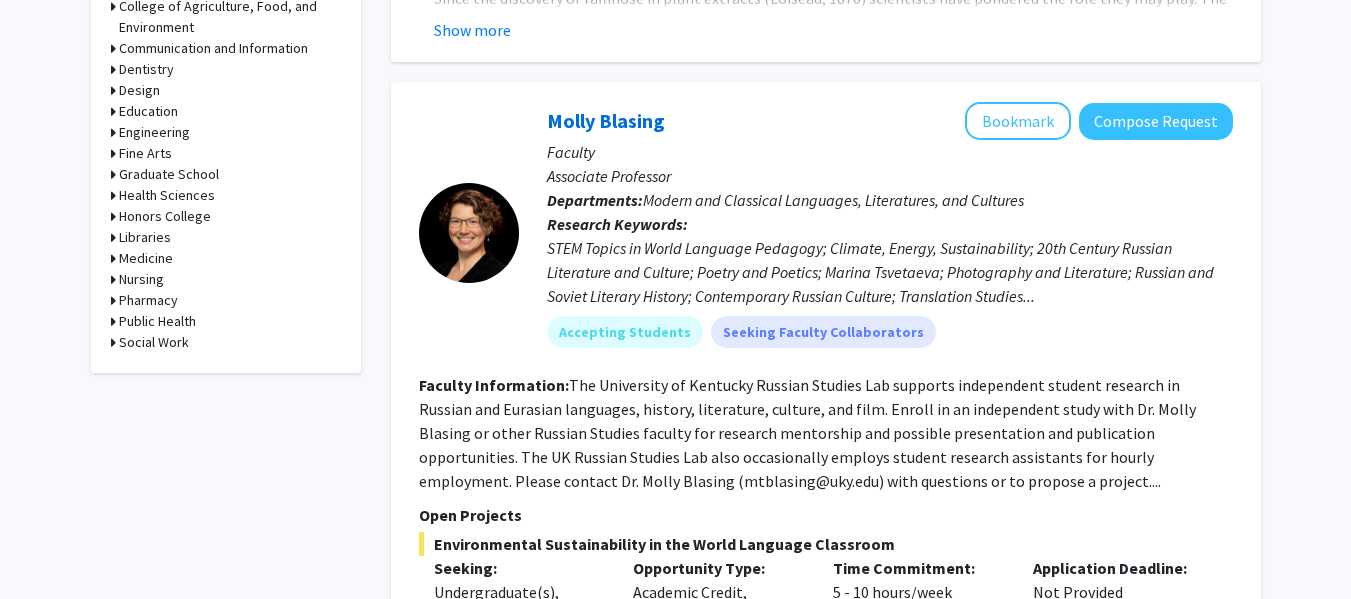 click 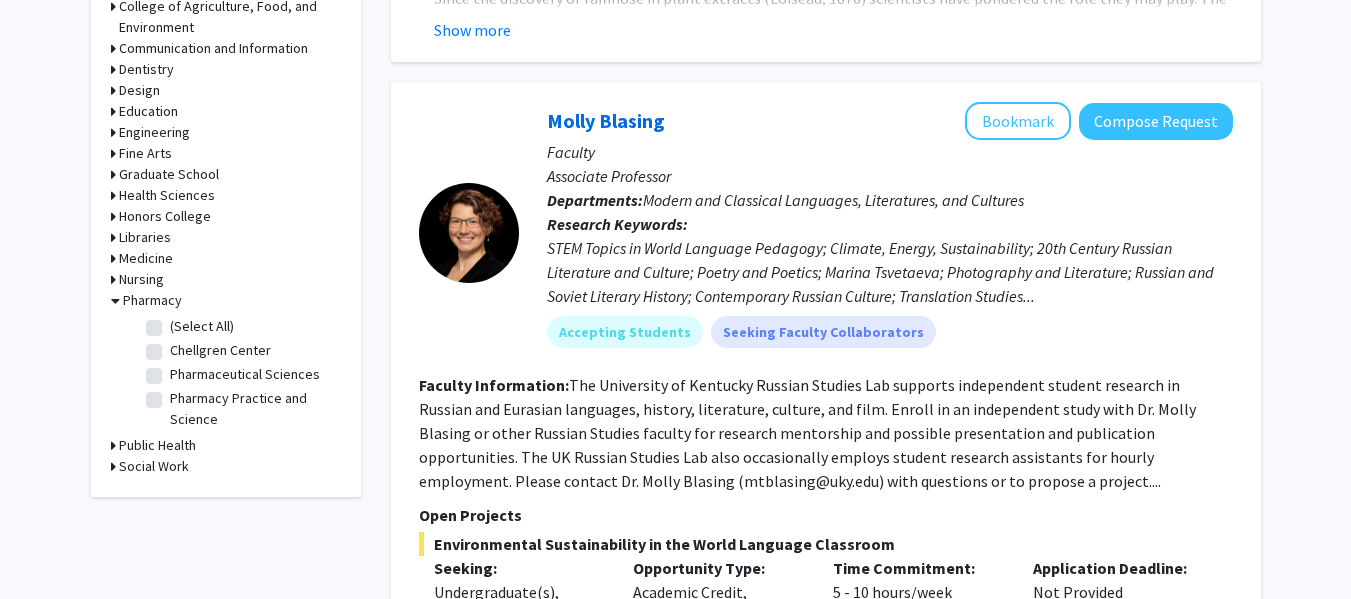 click 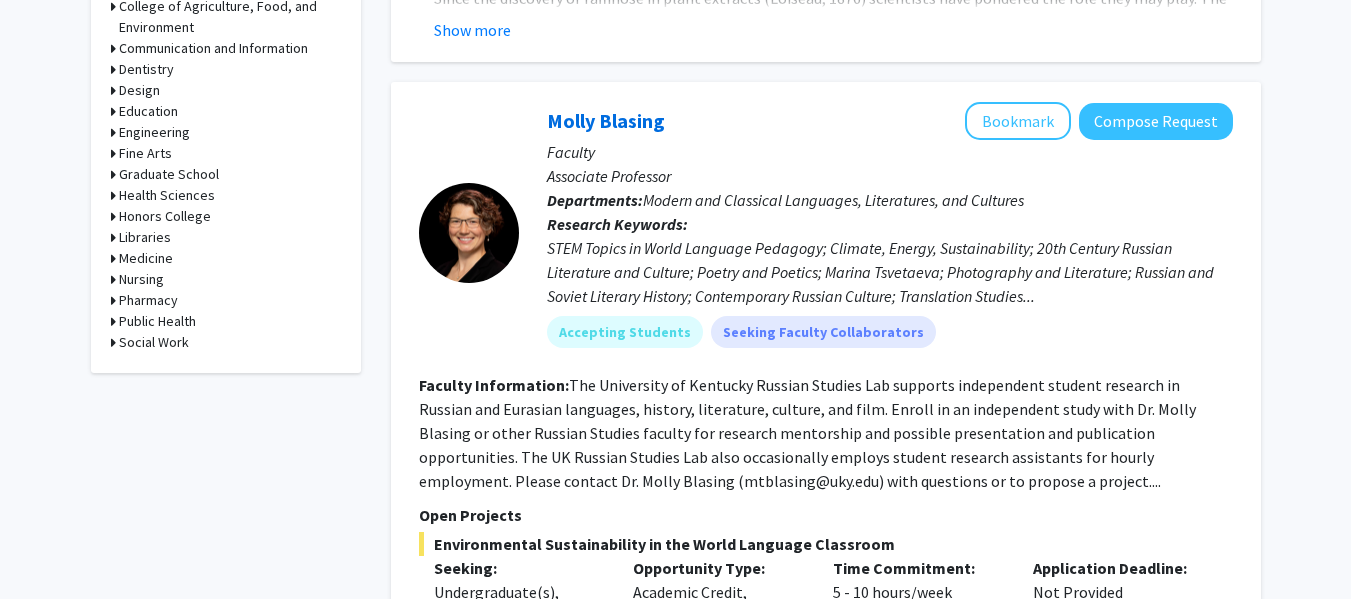 click 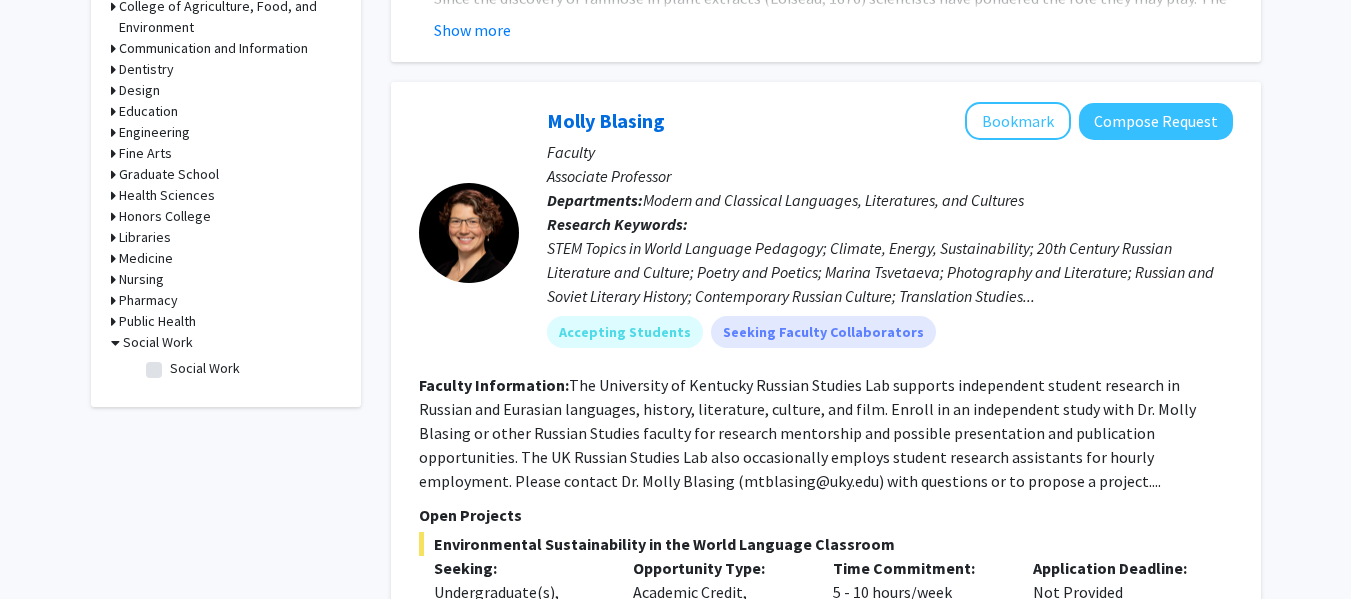 click 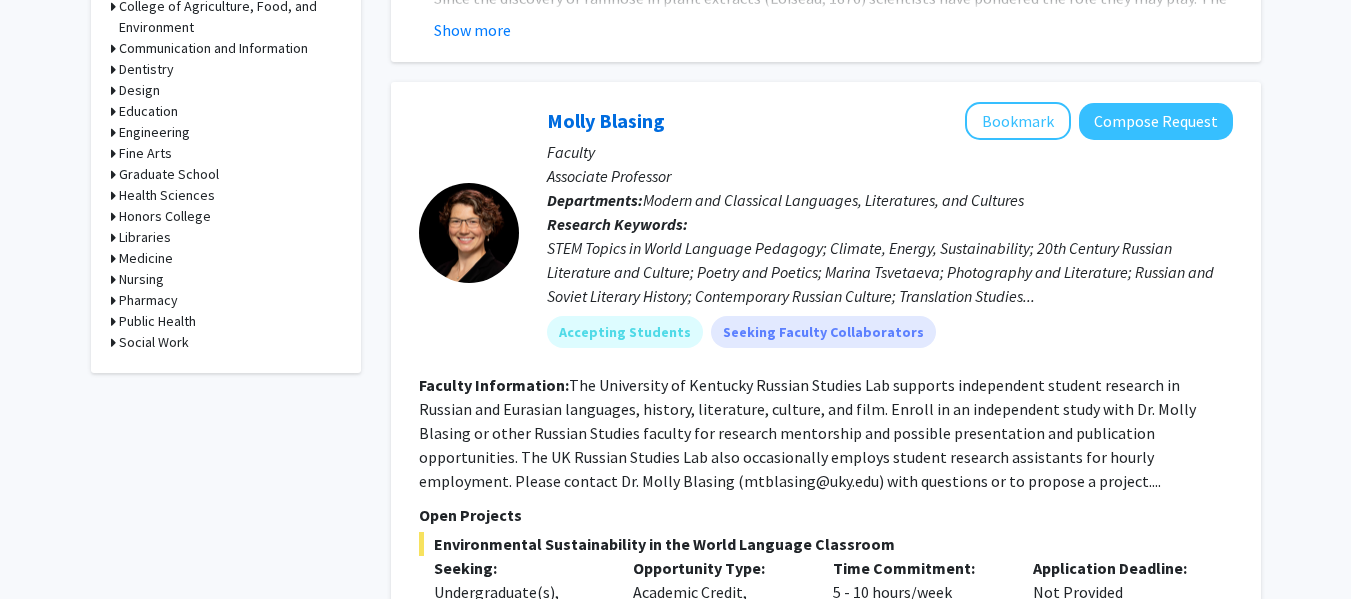 click 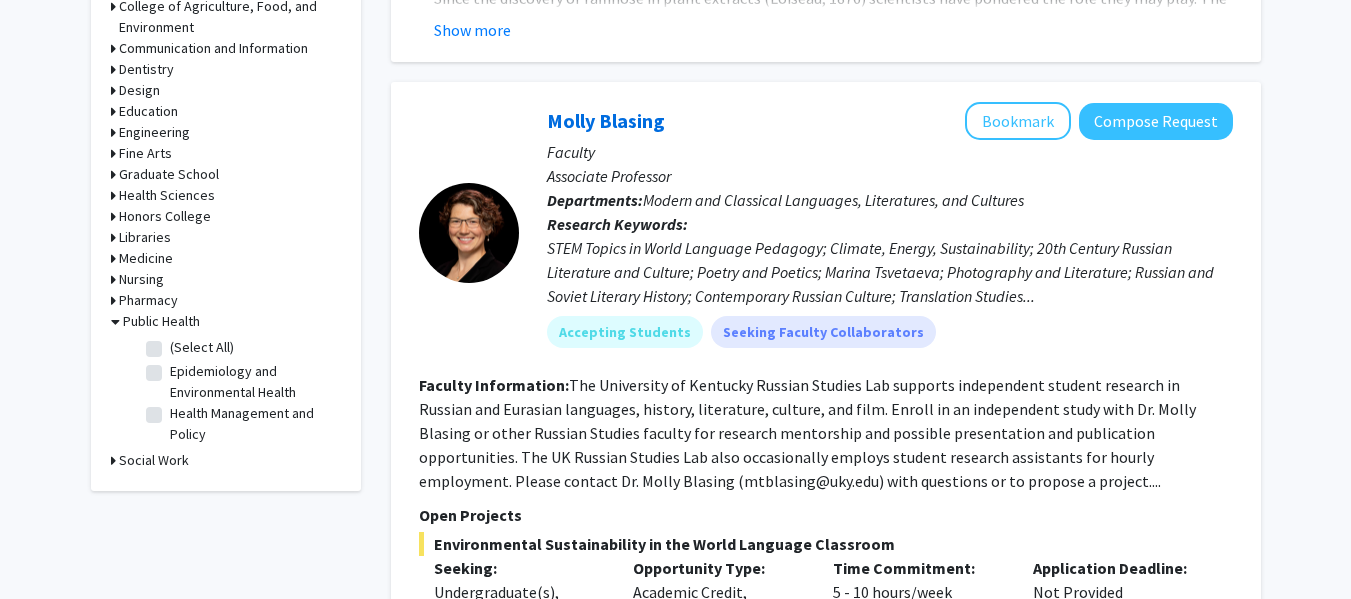 click on "(Select All)" 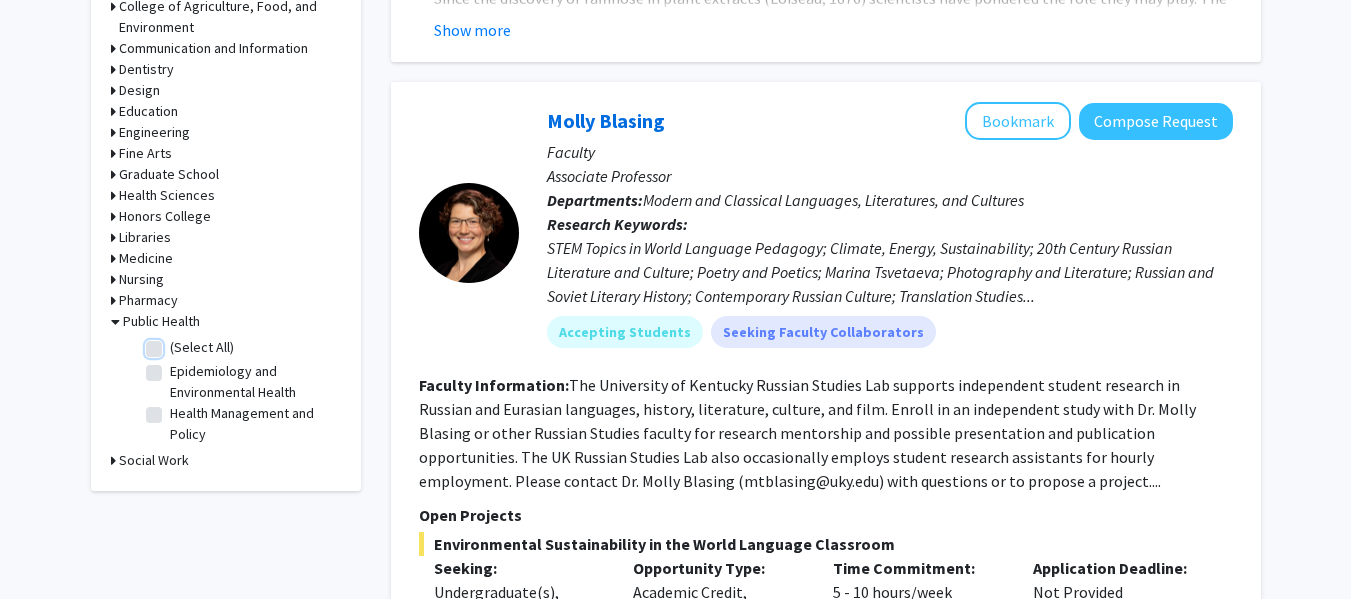 click on "(Select All)" at bounding box center [176, 343] 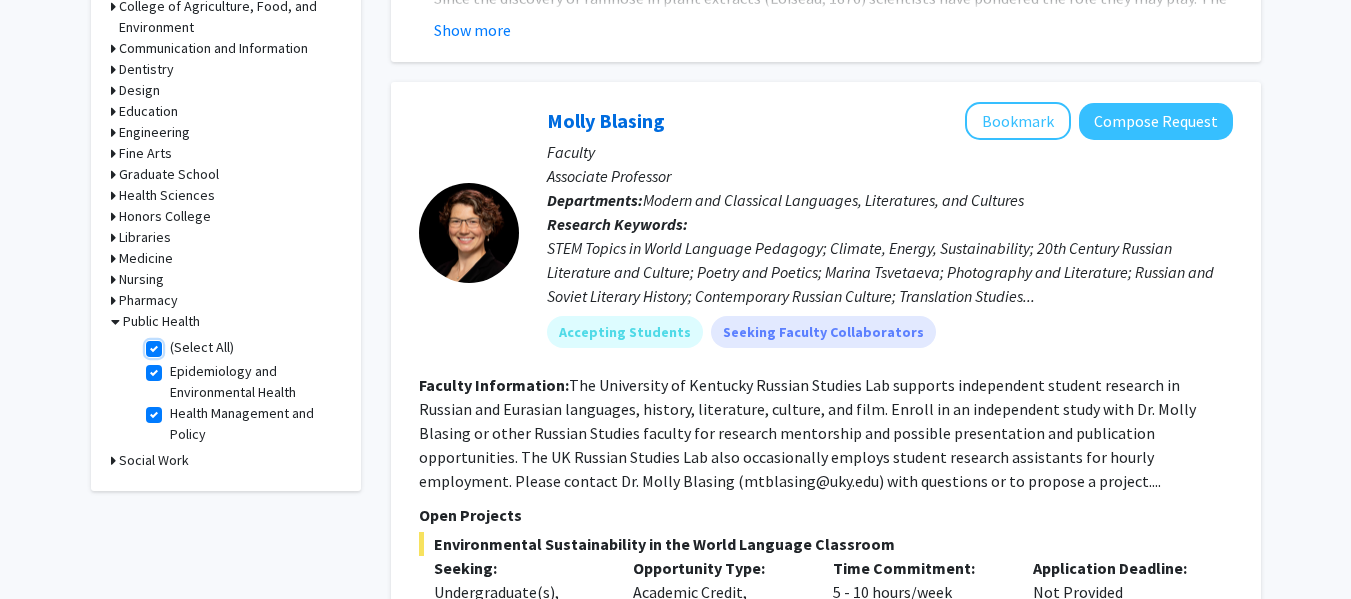 checkbox on "true" 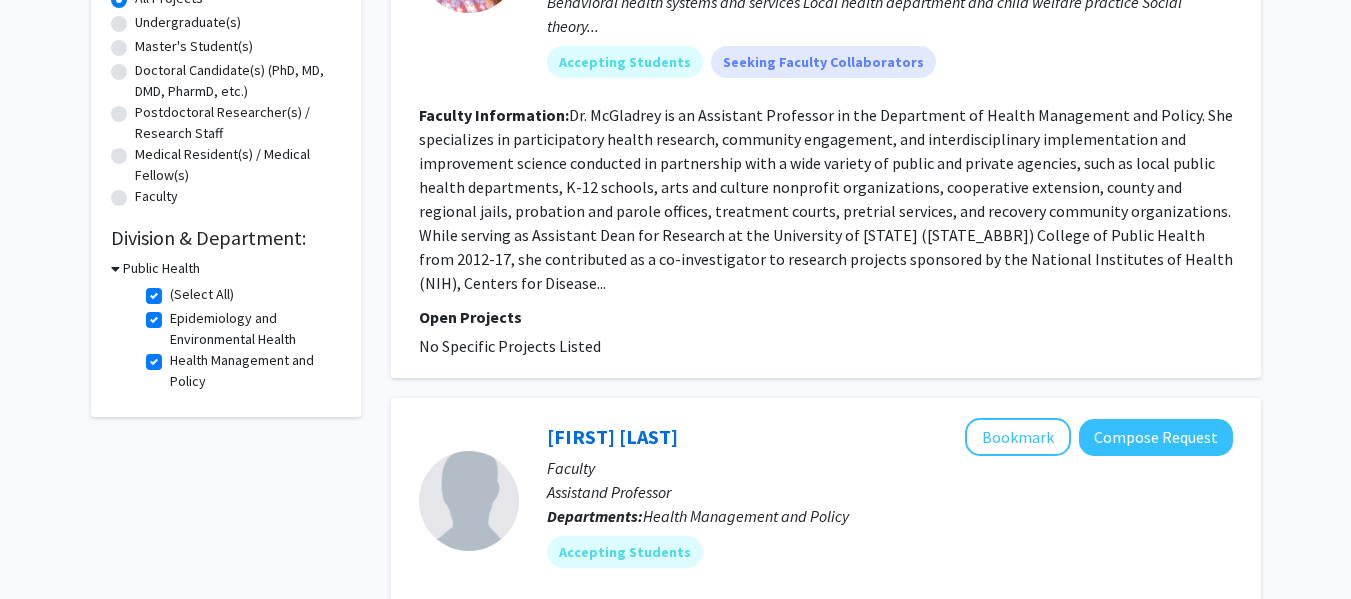 scroll, scrollTop: 391, scrollLeft: 0, axis: vertical 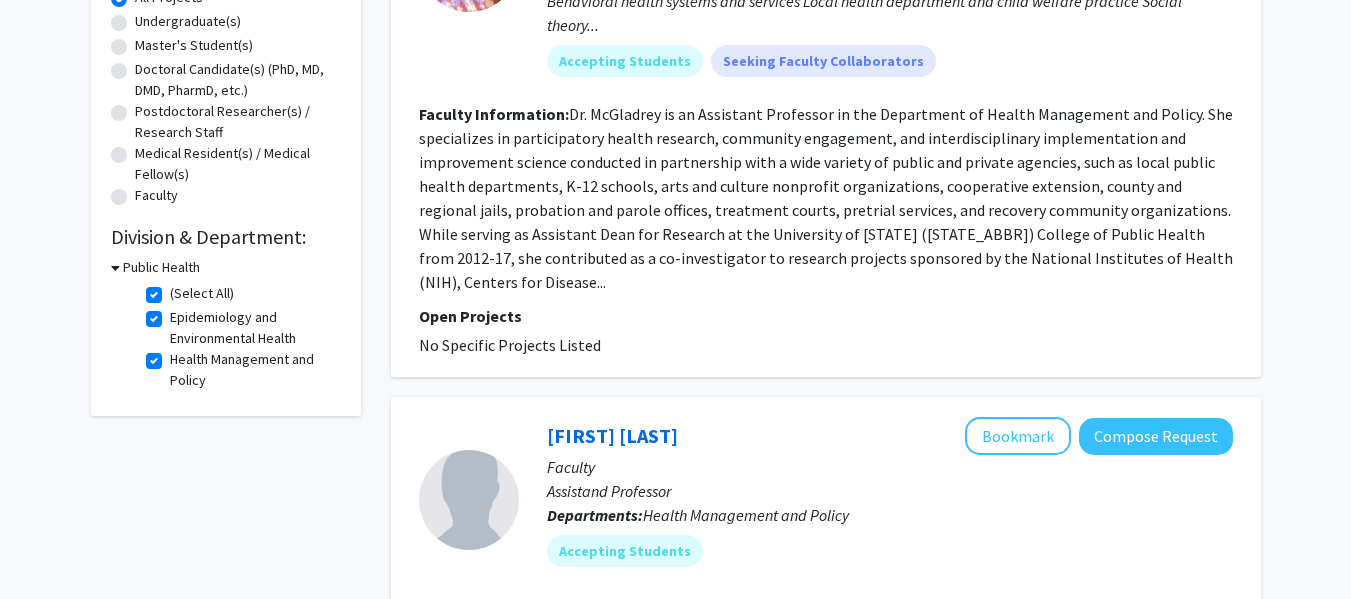 click on "(Select All)" 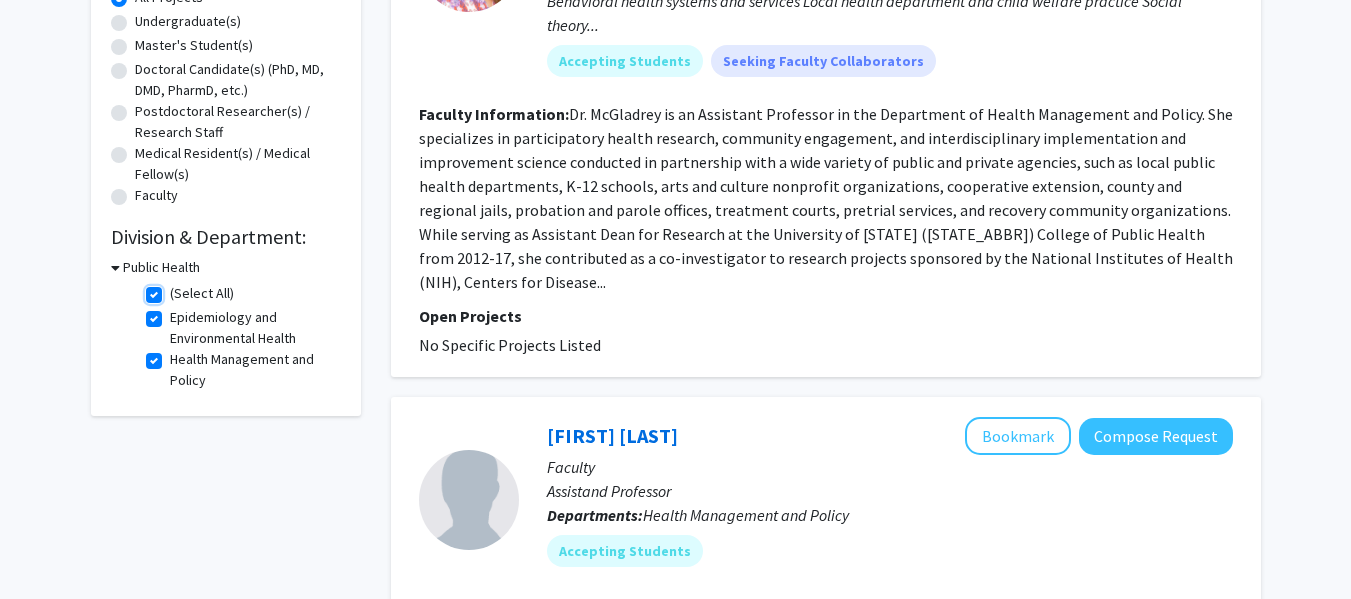 click on "(Select All)" at bounding box center [176, 289] 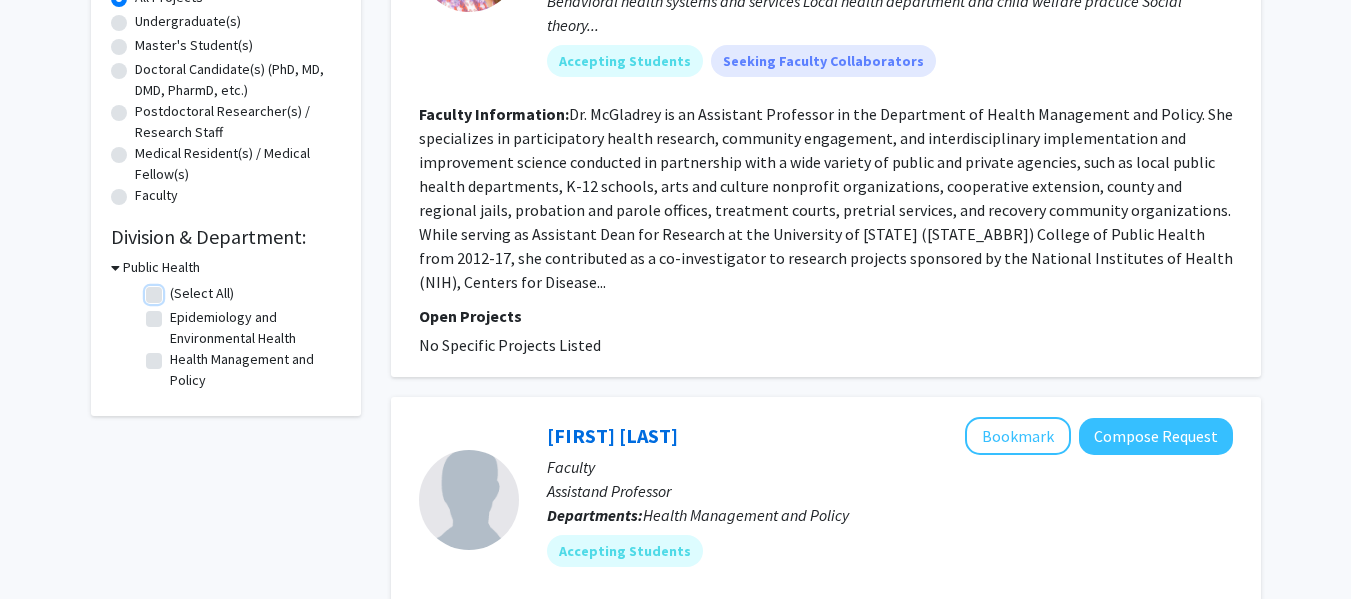 checkbox on "false" 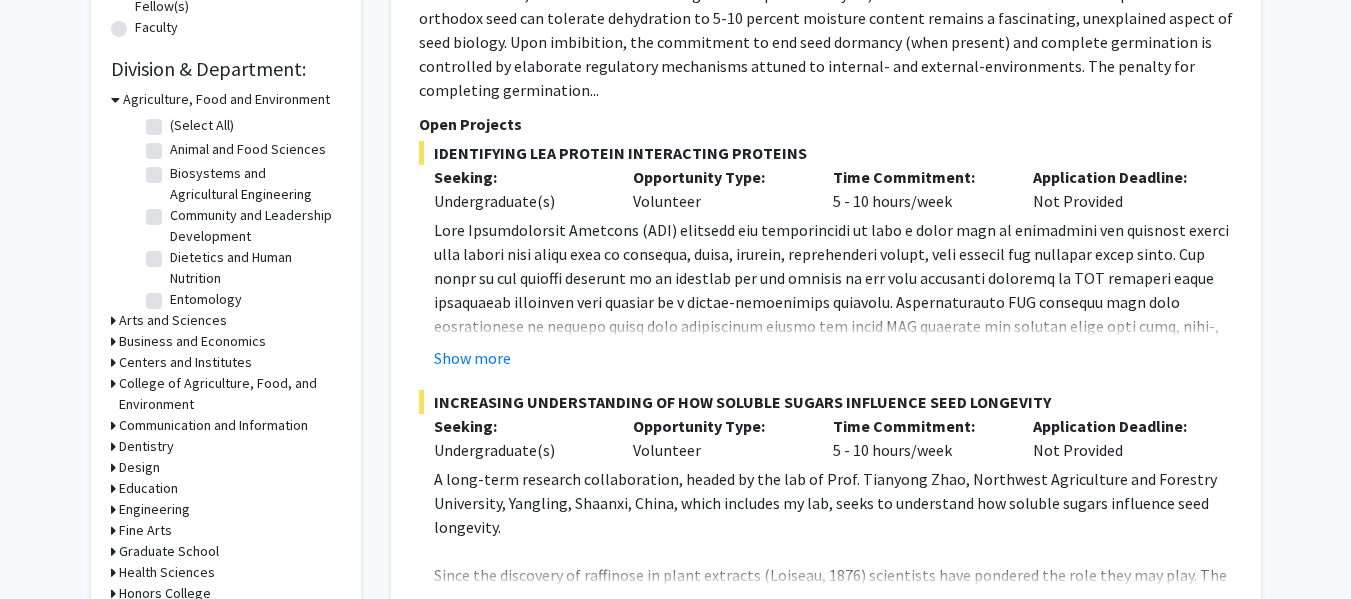 scroll, scrollTop: 557, scrollLeft: 0, axis: vertical 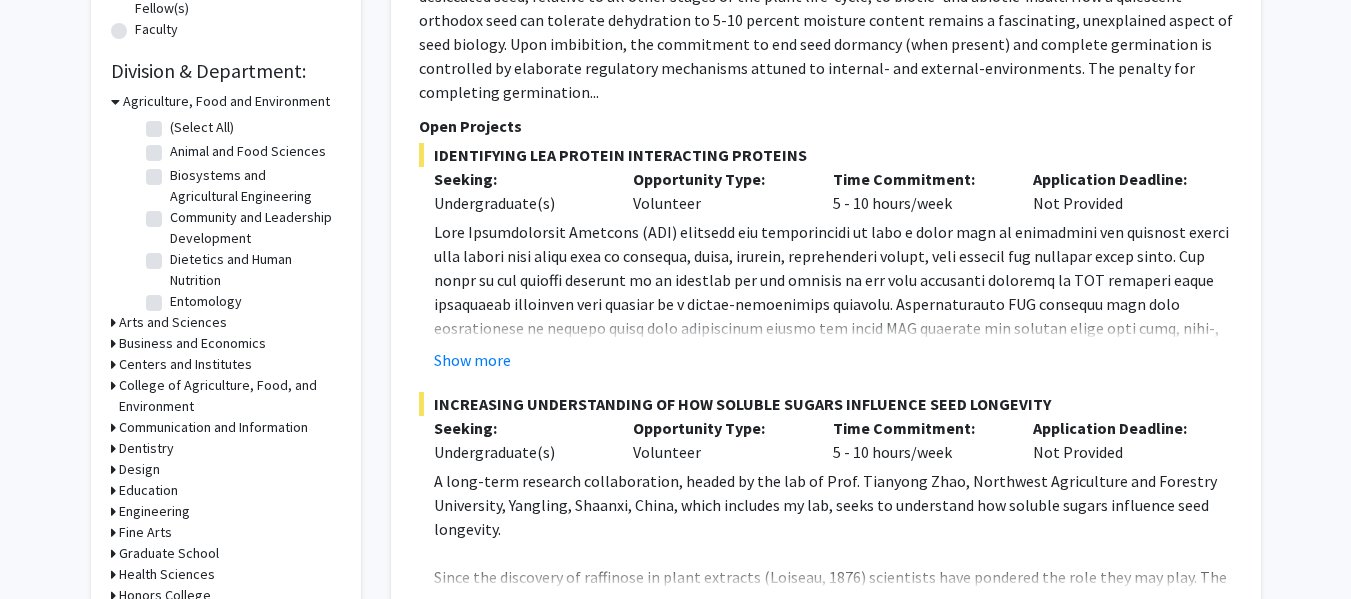click 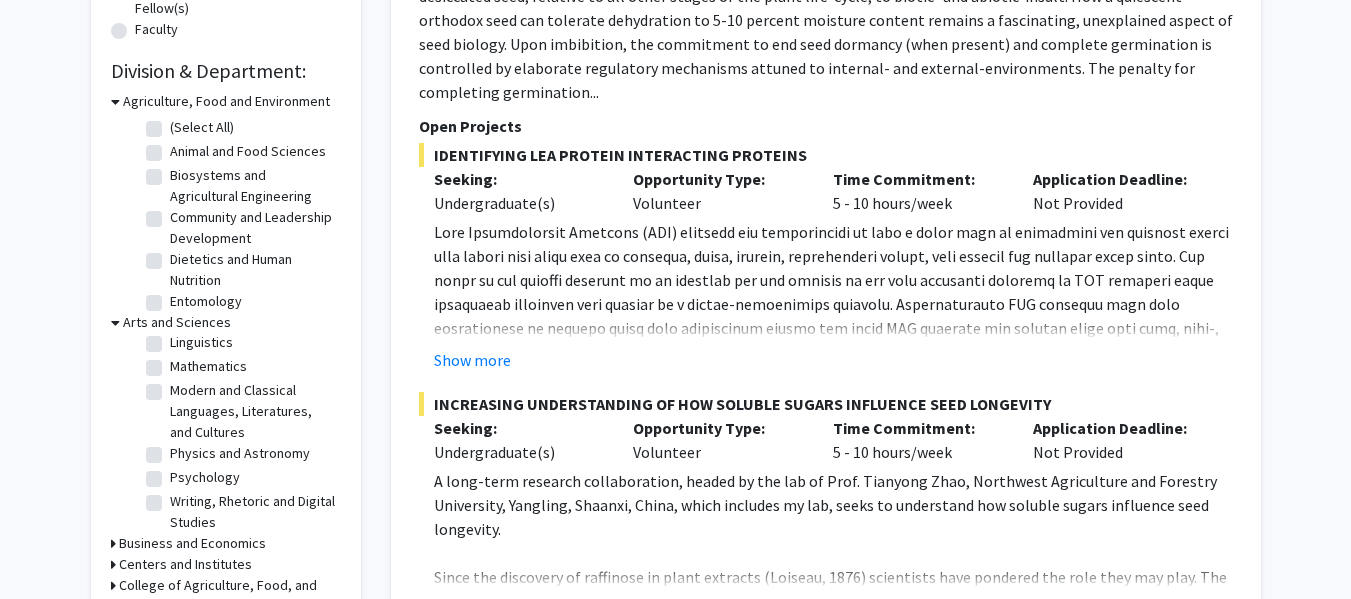 scroll, scrollTop: 107, scrollLeft: 0, axis: vertical 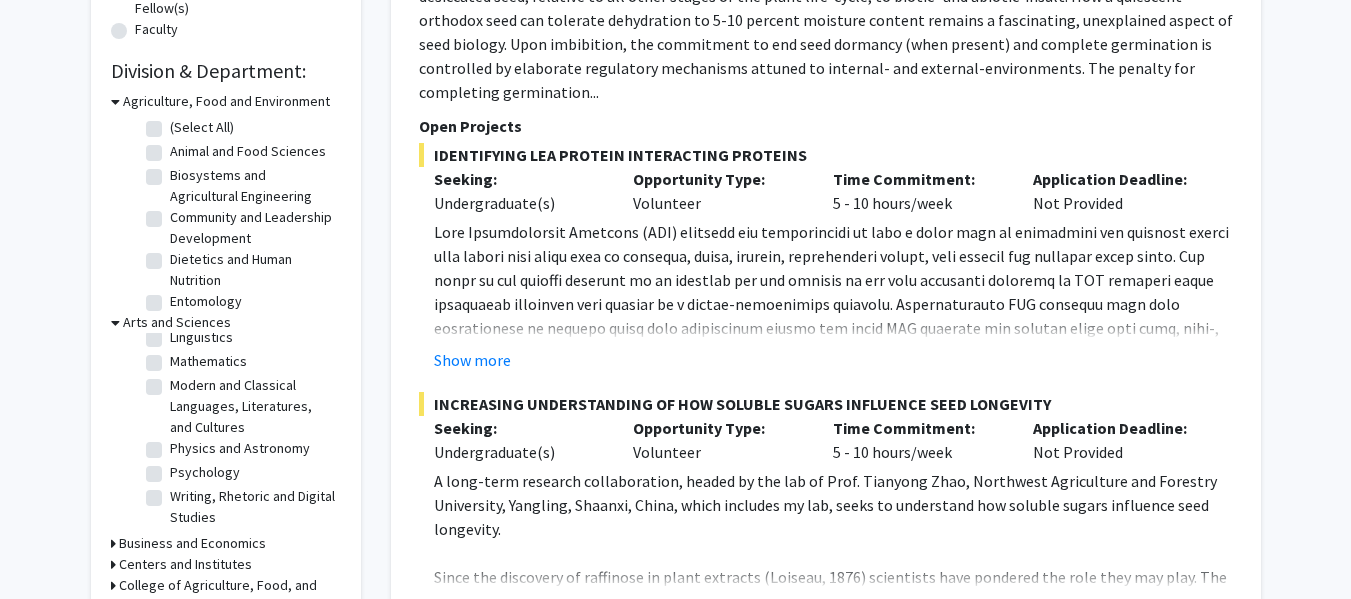 click on "Modern and Classical Languages, Literatures, and Cultures" 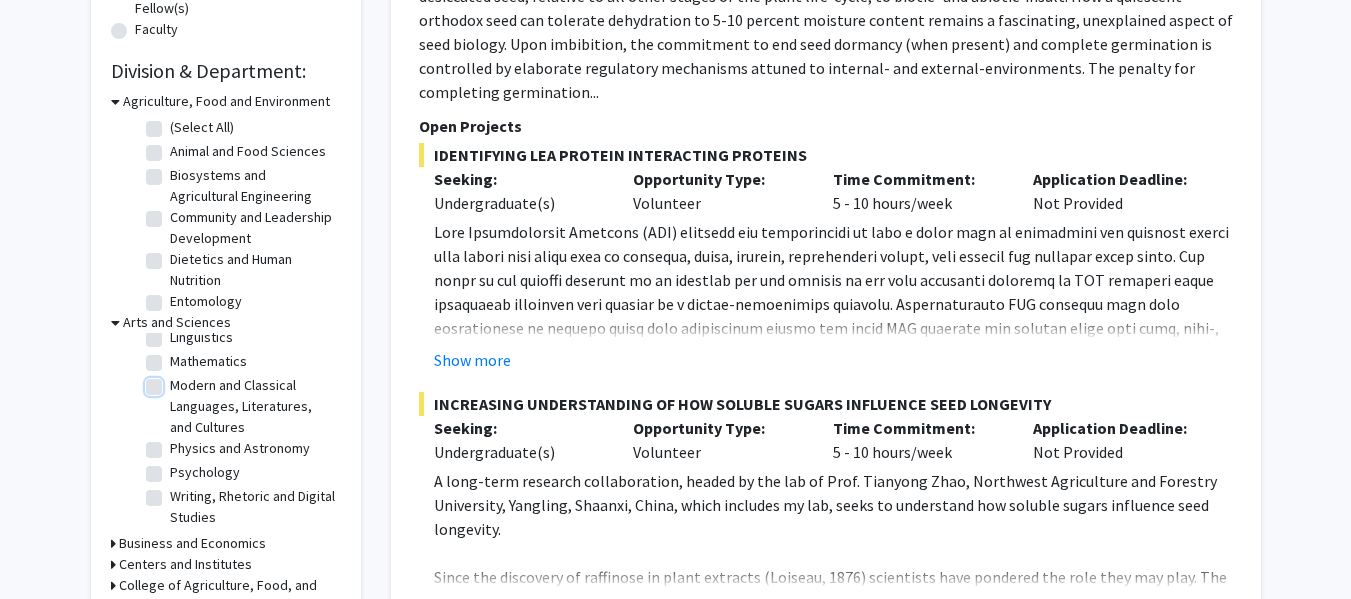 click on "Modern and Classical Languages, Literatures, and Cultures" at bounding box center (176, 381) 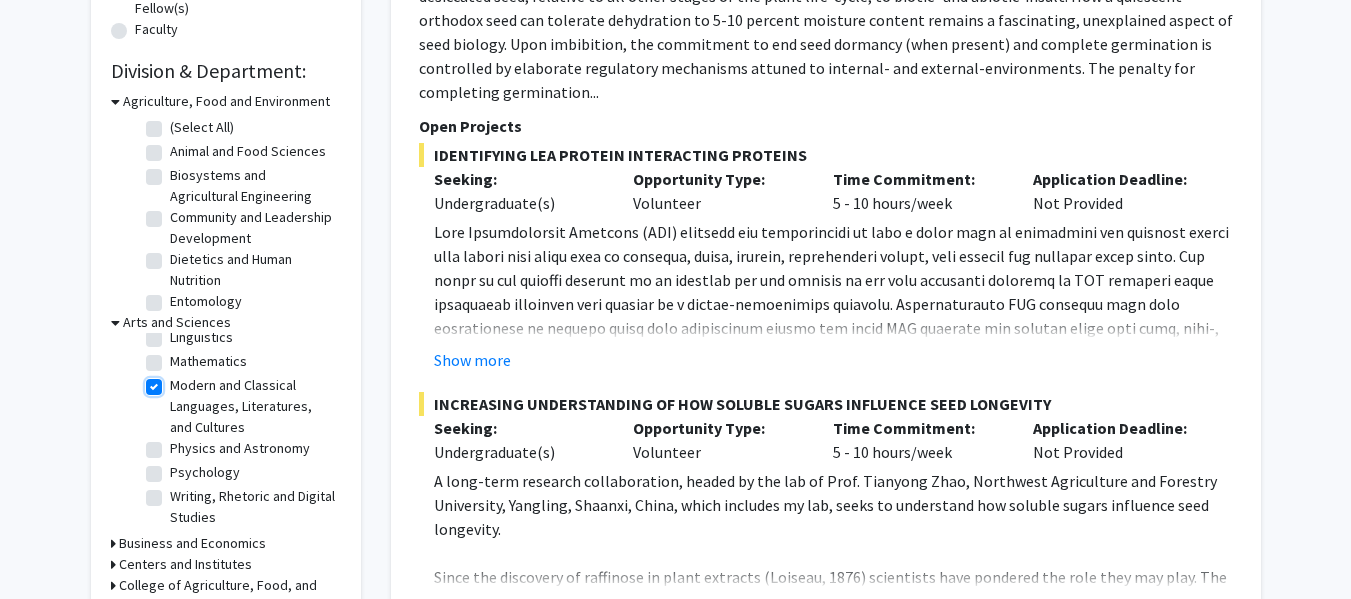 checkbox on "true" 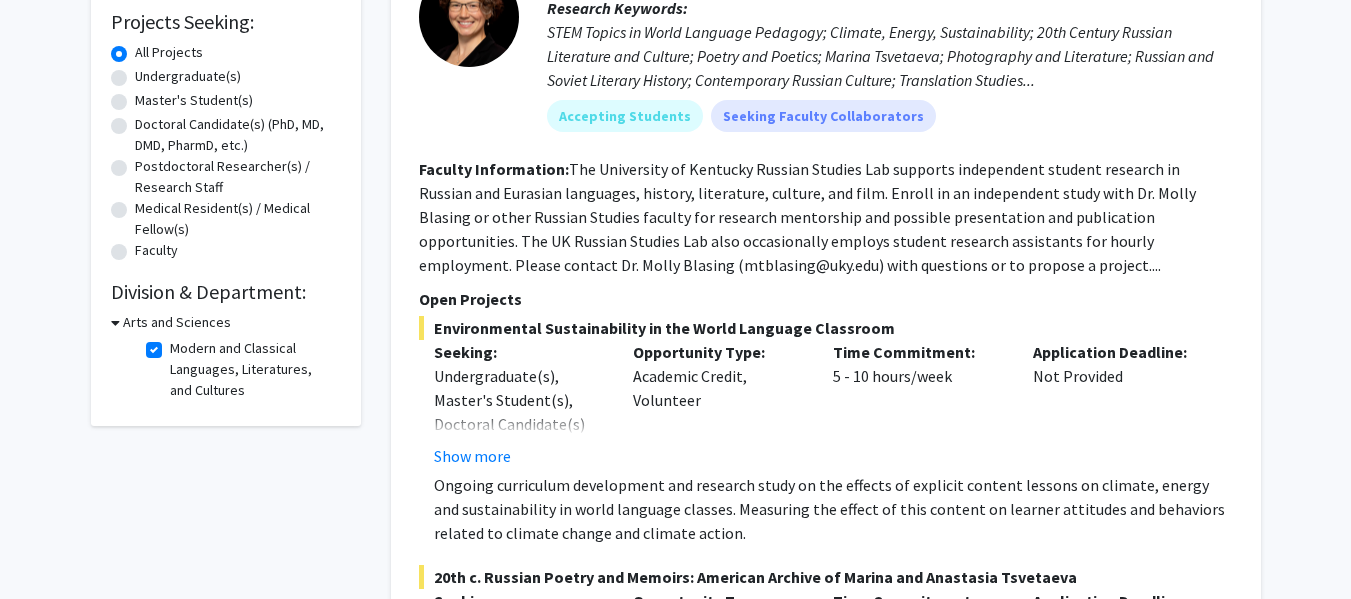 scroll, scrollTop: 335, scrollLeft: 0, axis: vertical 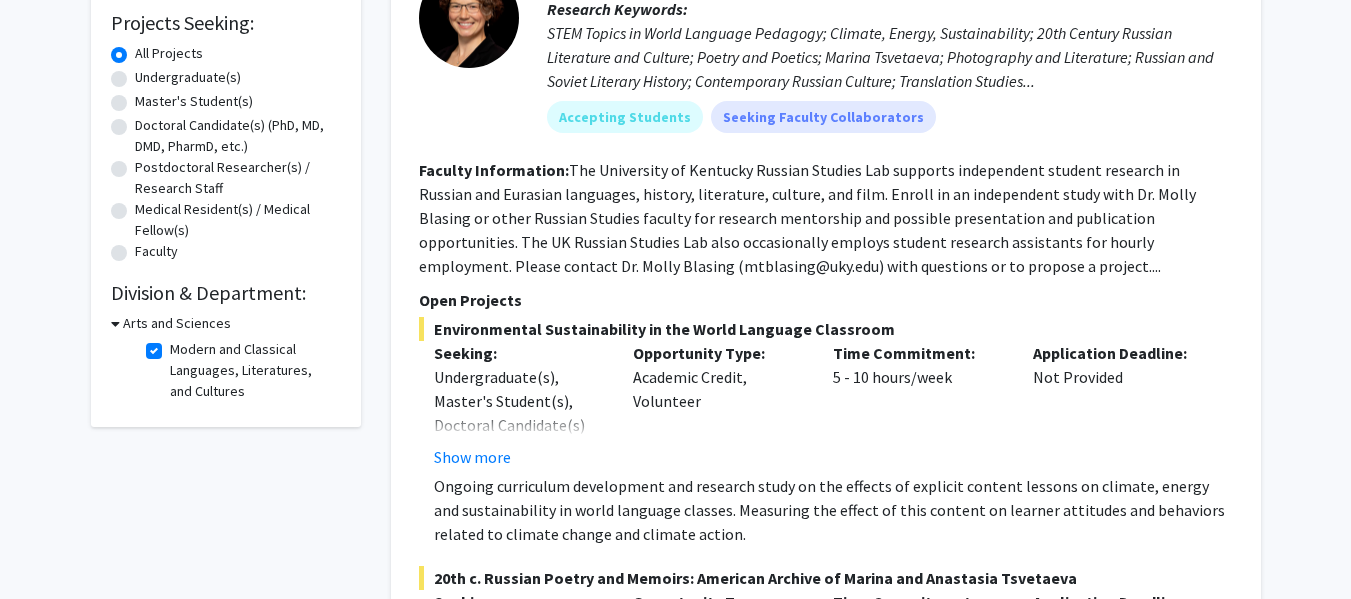 click on "Modern and Classical Languages, Literatures, and Cultures" 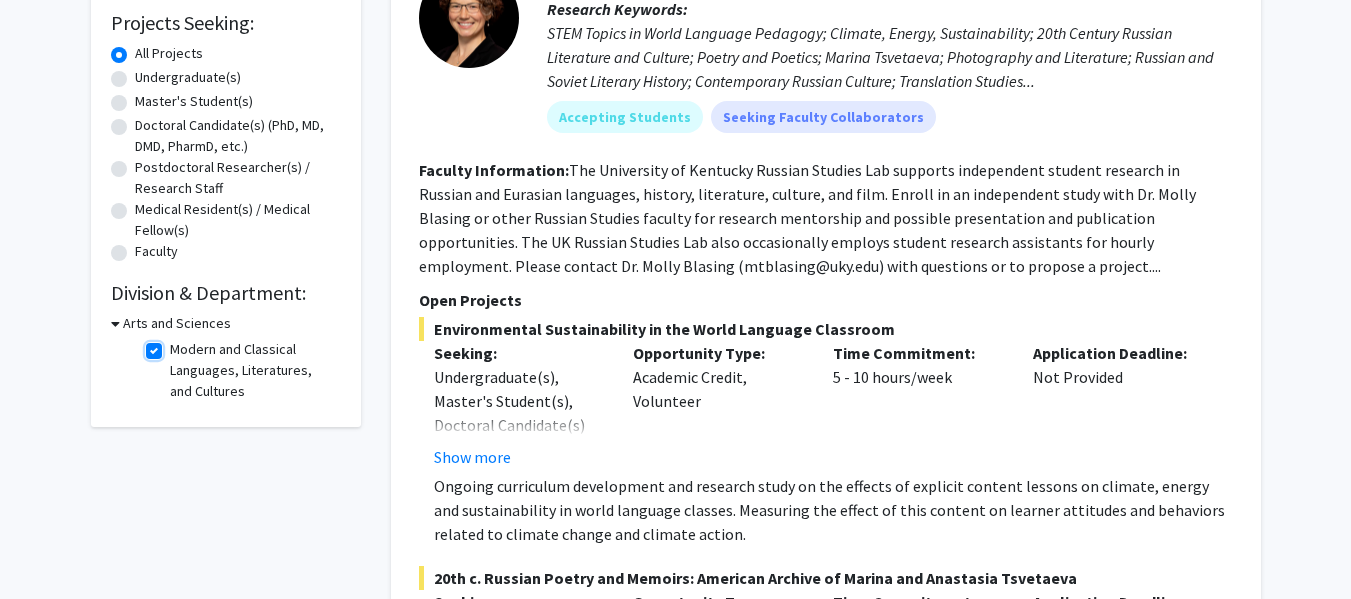 click on "Modern and Classical Languages, Literatures, and Cultures" at bounding box center [176, 345] 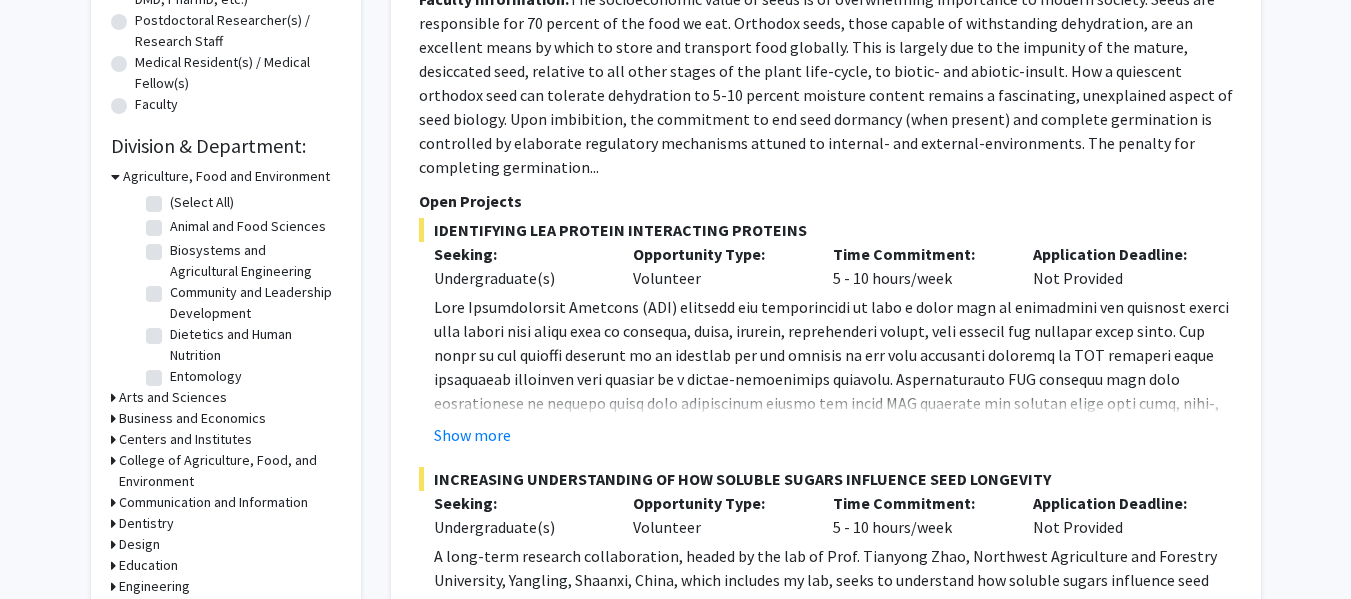 scroll, scrollTop: 483, scrollLeft: 0, axis: vertical 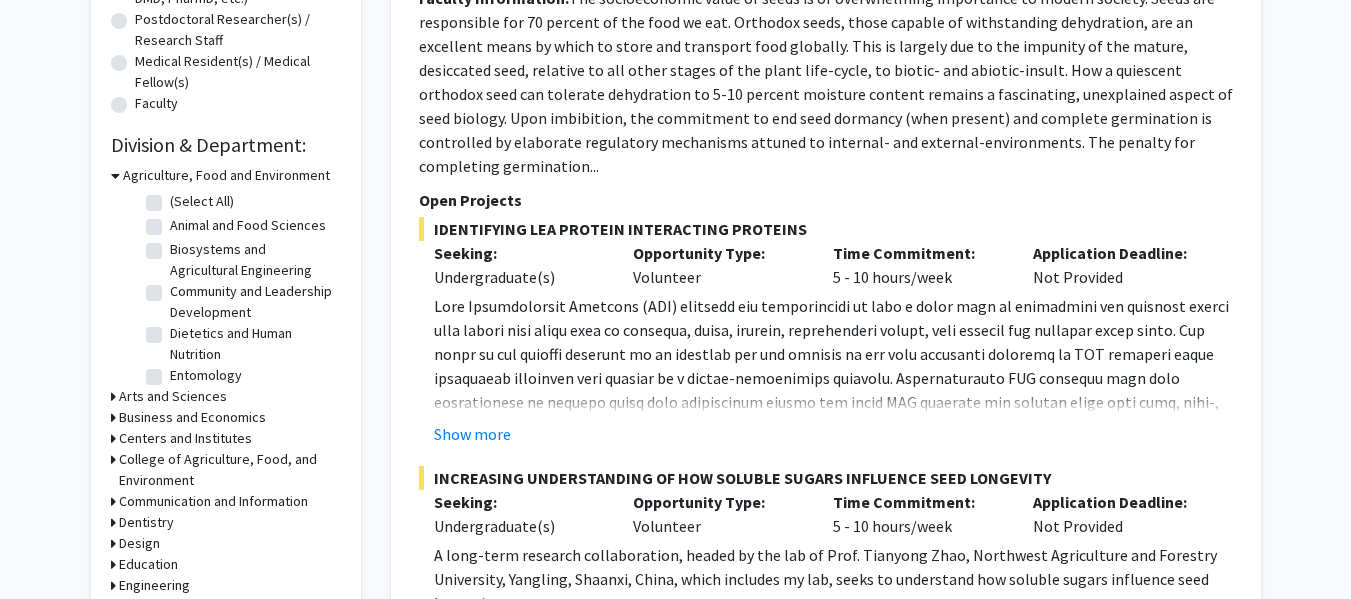 click 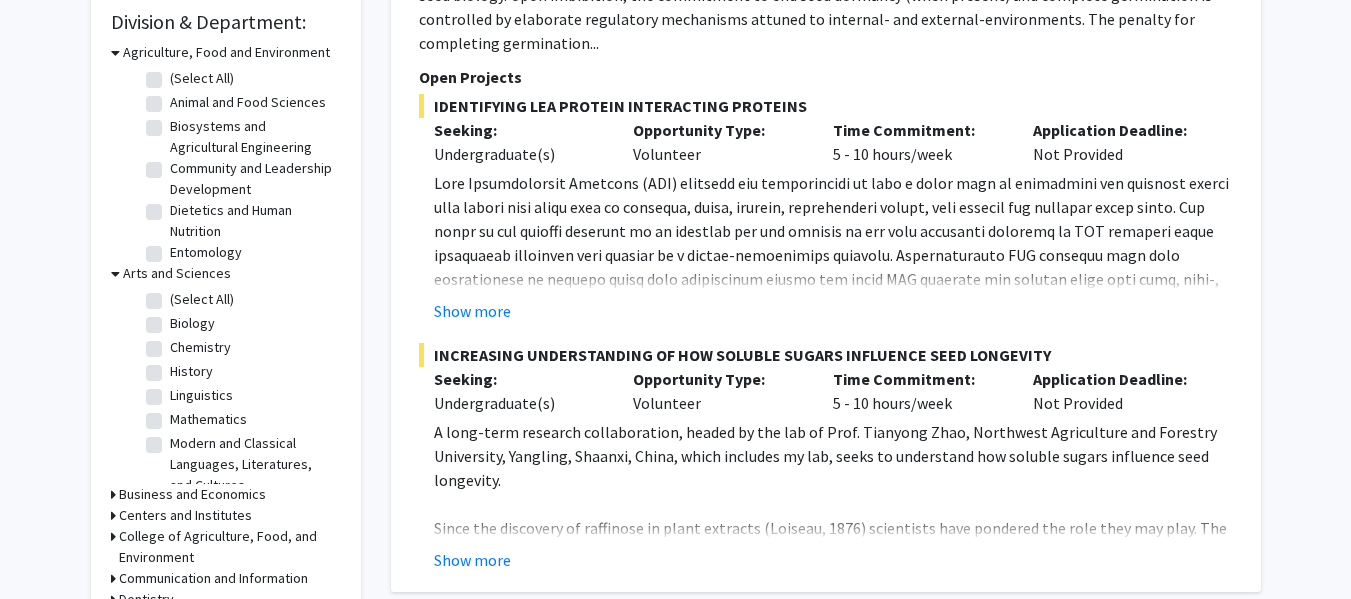 scroll, scrollTop: 607, scrollLeft: 0, axis: vertical 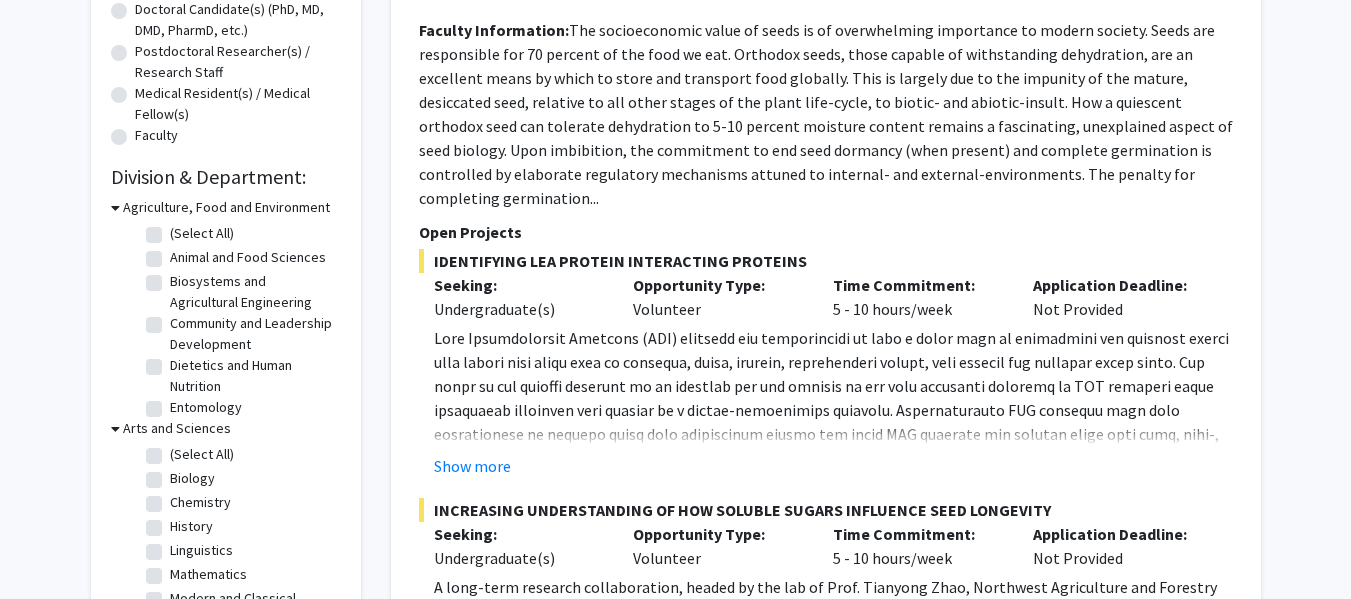 click on "(Select All)" 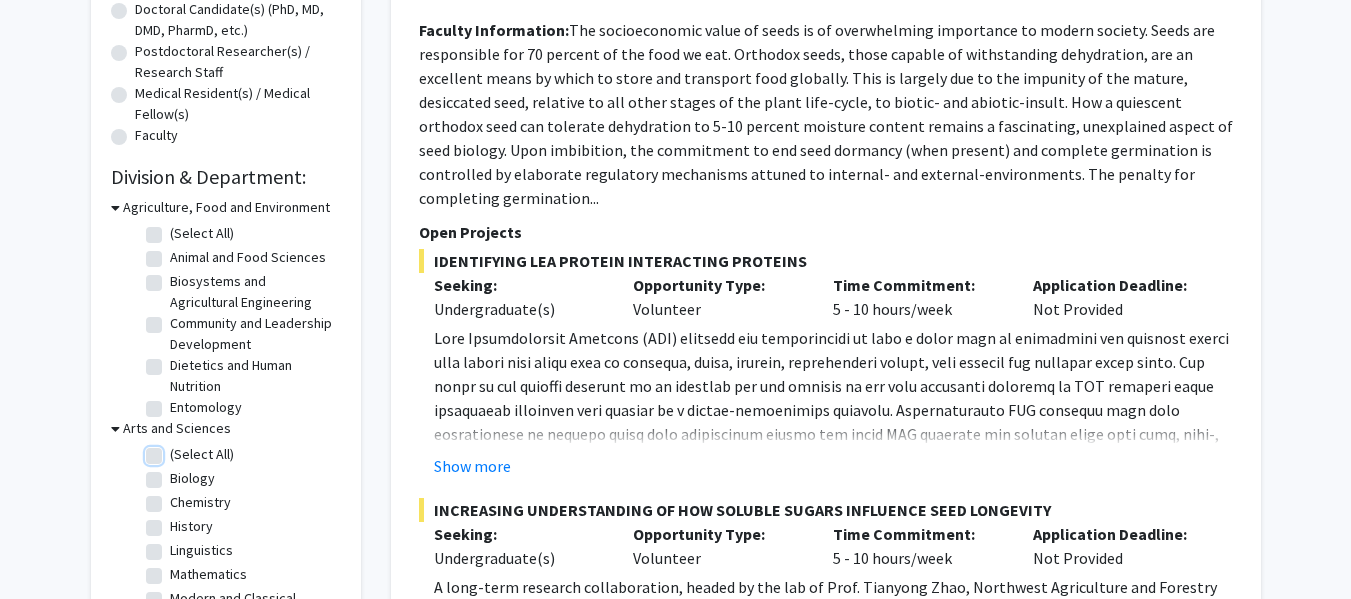 click on "(Select All)" at bounding box center [176, 450] 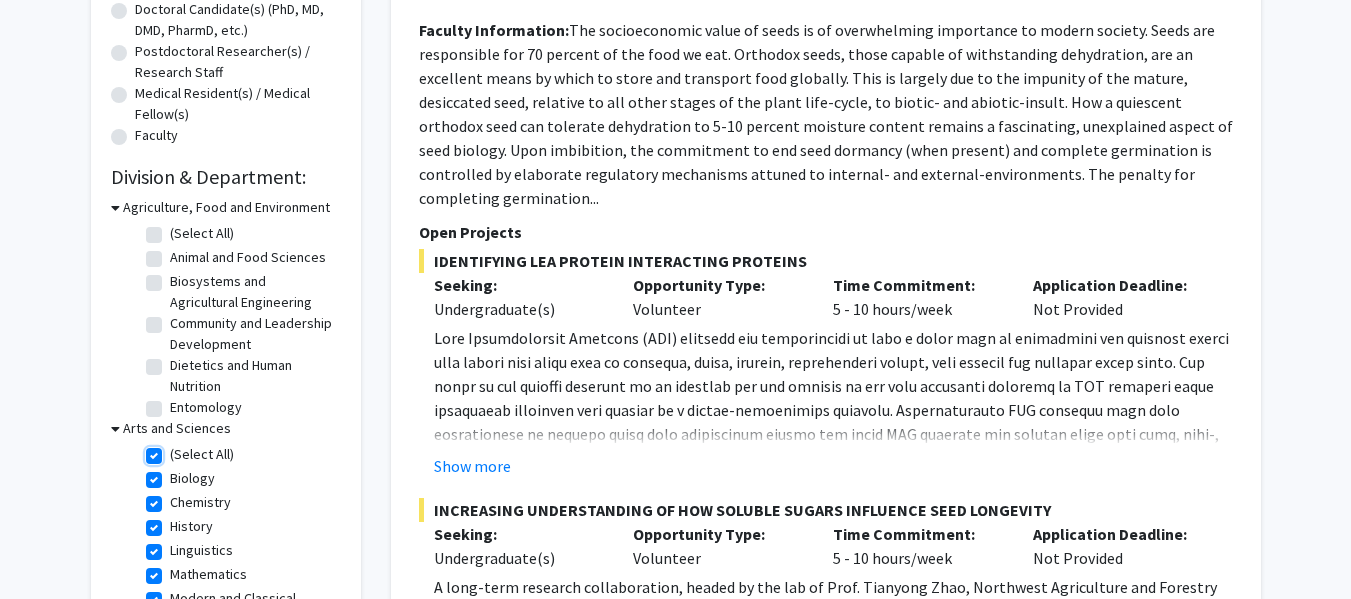 checkbox on "true" 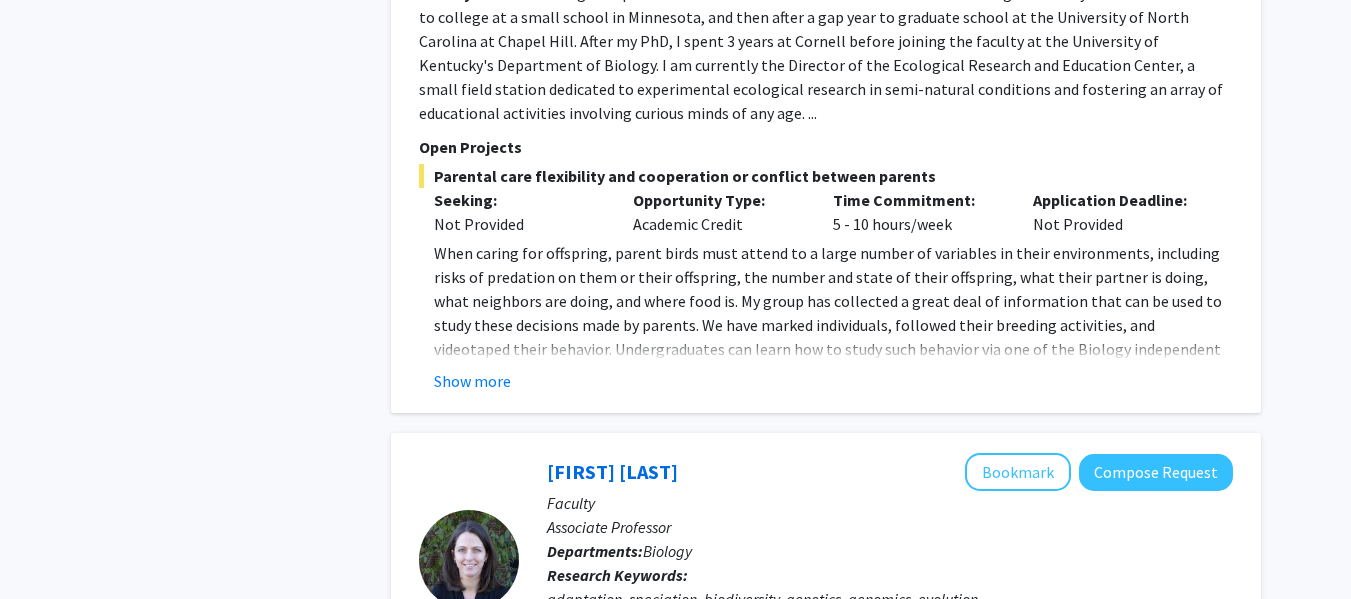 scroll, scrollTop: 1113, scrollLeft: 0, axis: vertical 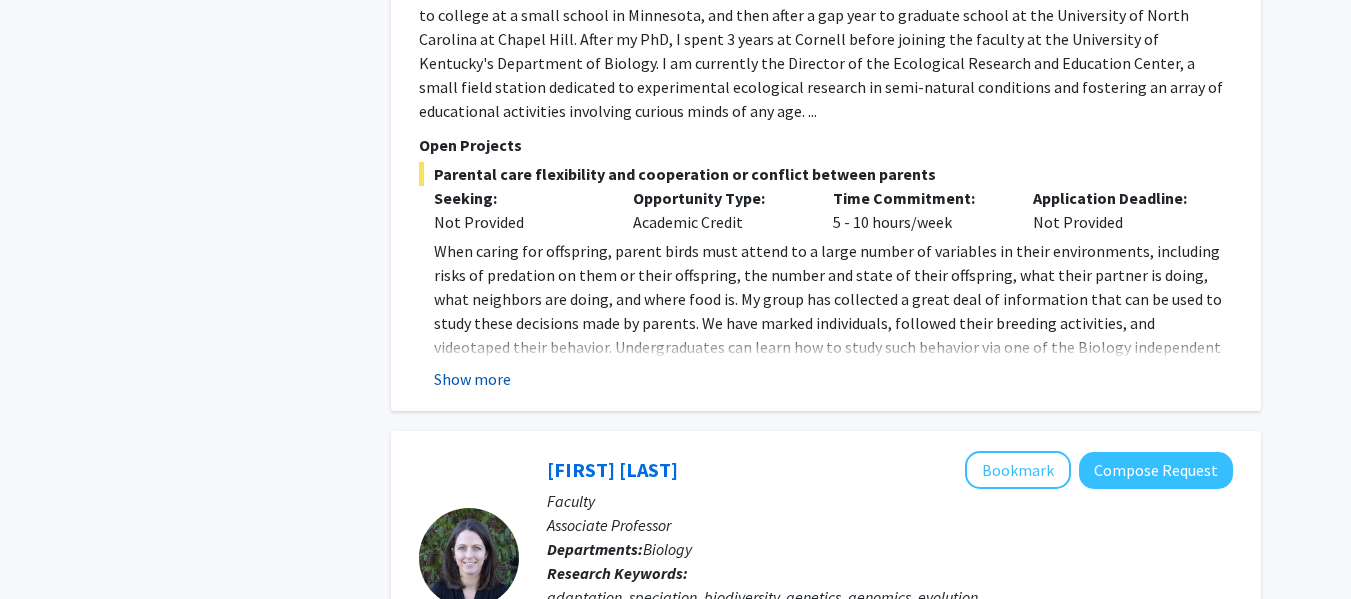 click on "Show more" 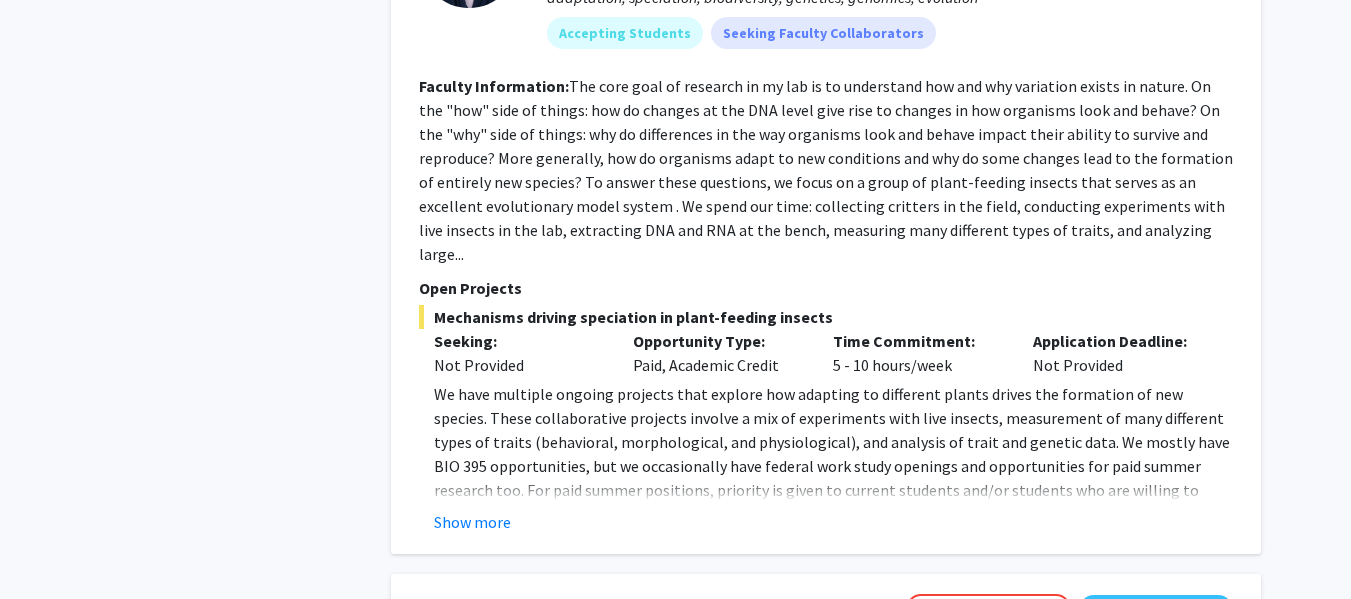 scroll, scrollTop: 1786, scrollLeft: 0, axis: vertical 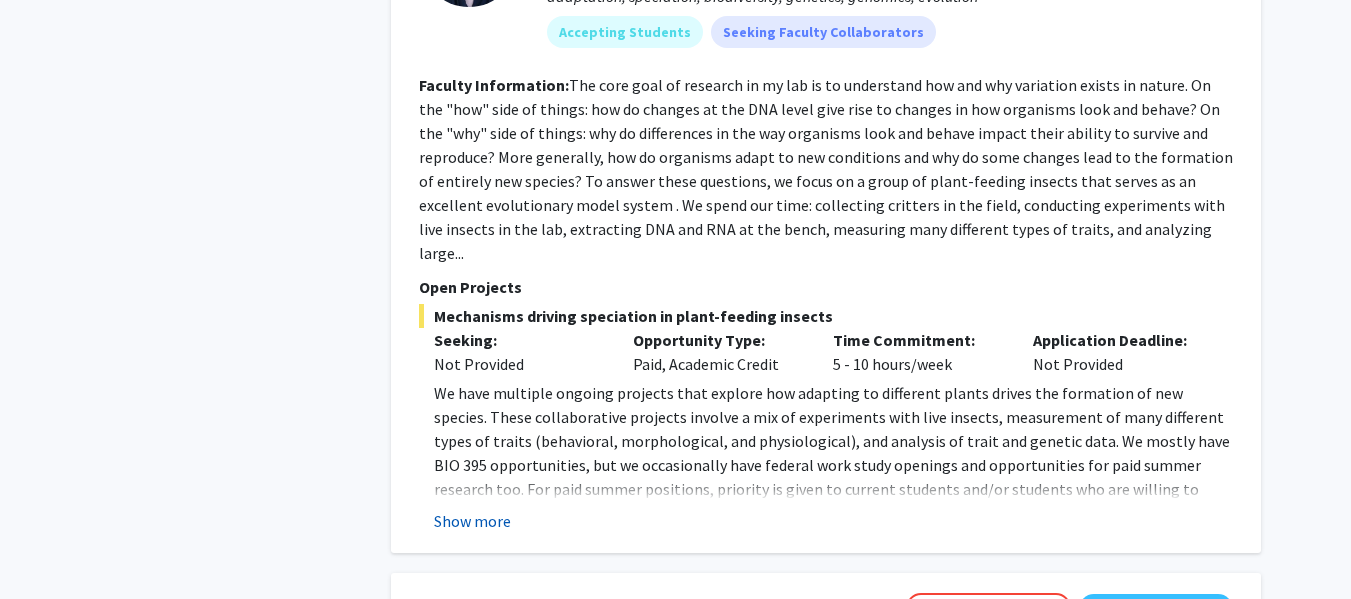 click on "Show more" 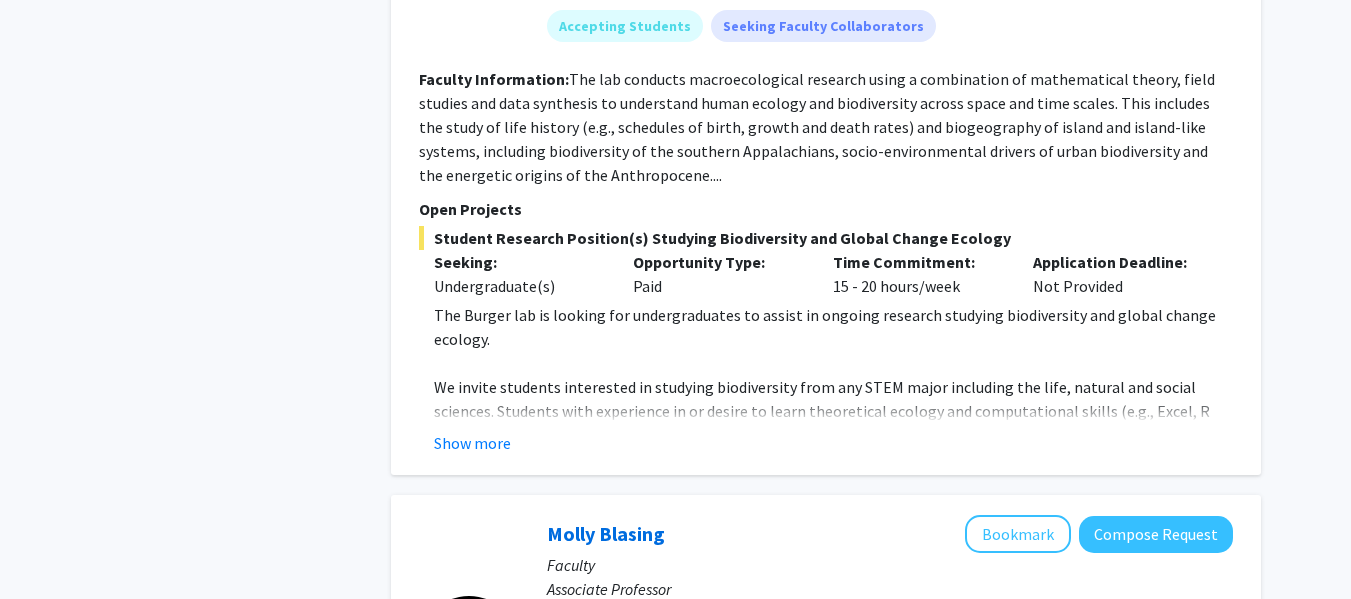 scroll, scrollTop: 2584, scrollLeft: 0, axis: vertical 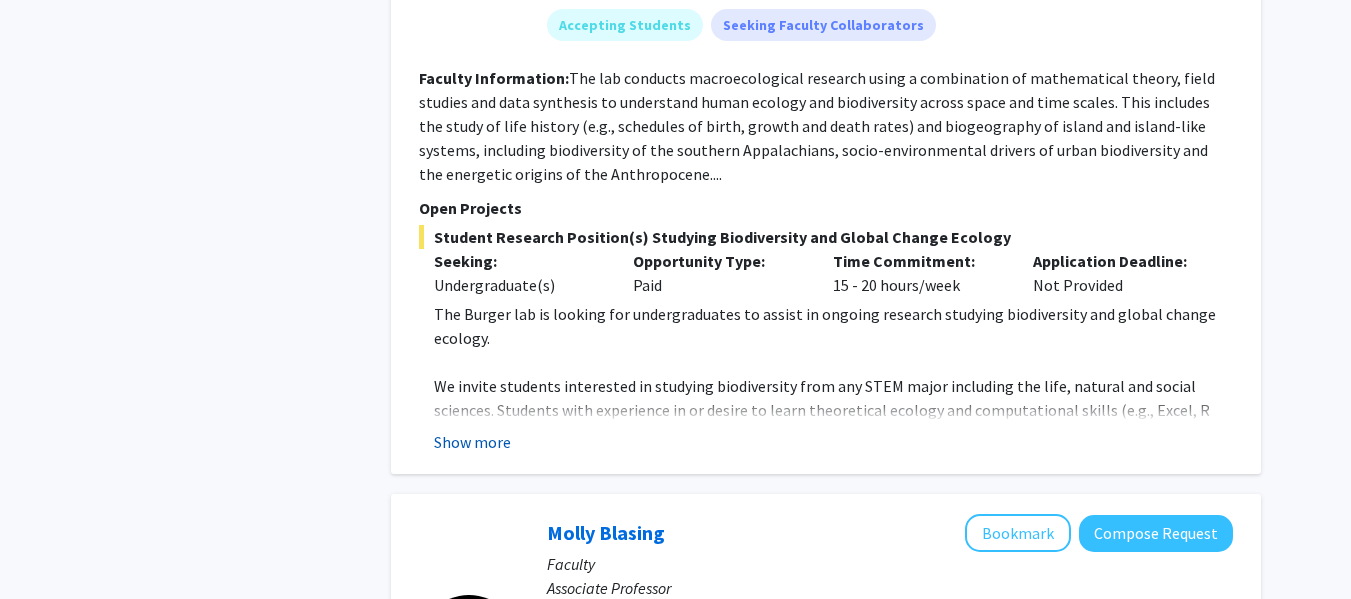click on "Show more" 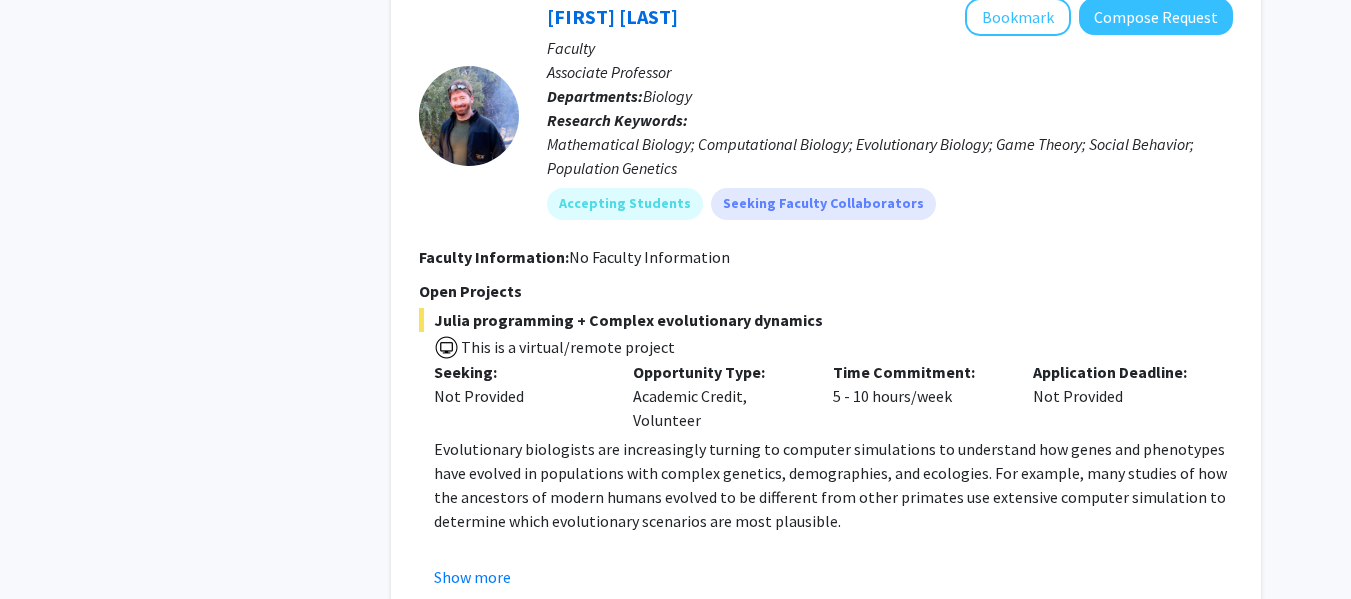 scroll, scrollTop: 5812, scrollLeft: 0, axis: vertical 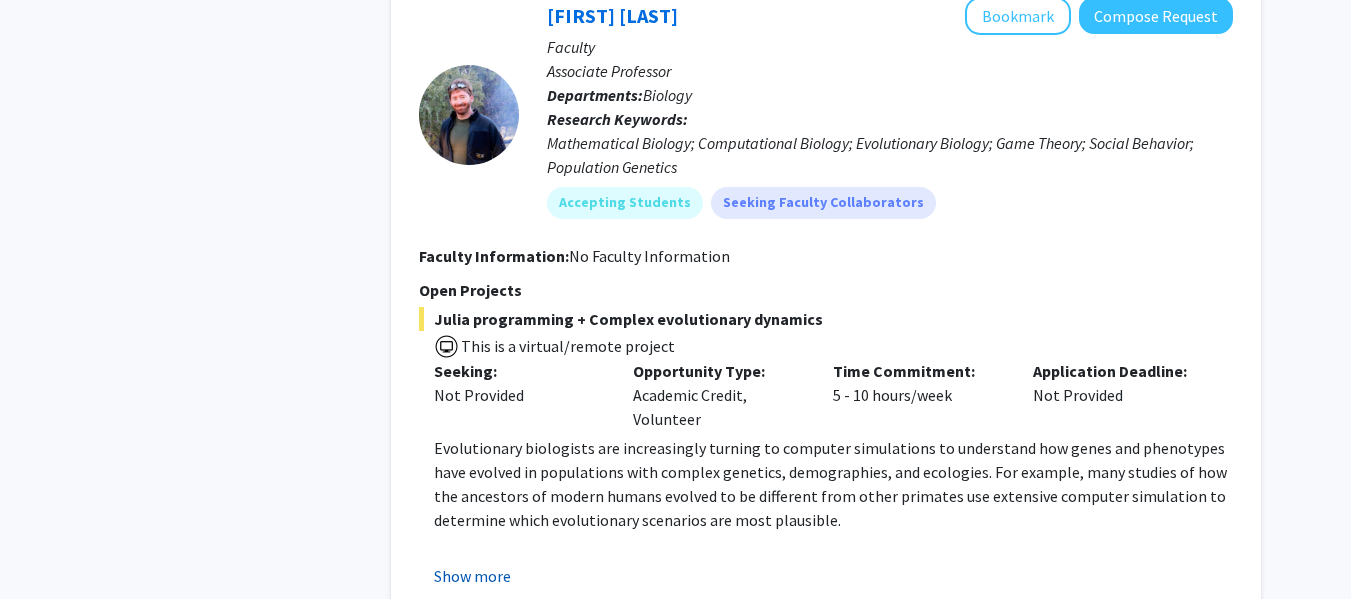 click on "Show more" 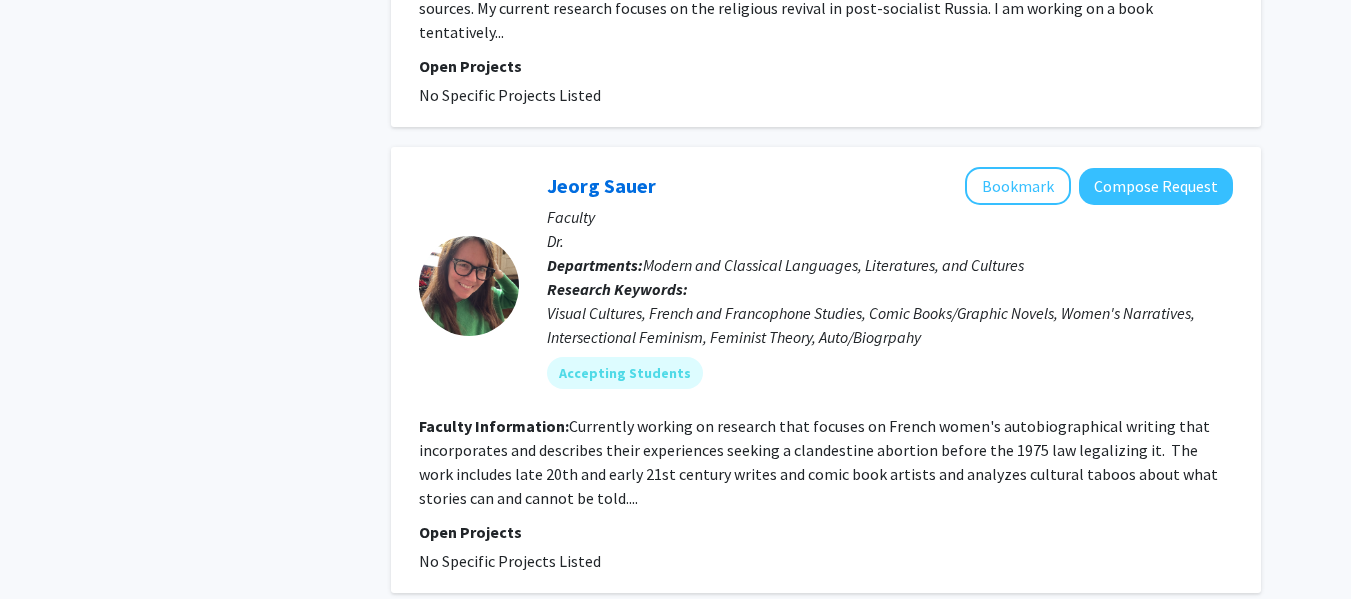 scroll, scrollTop: 7680, scrollLeft: 0, axis: vertical 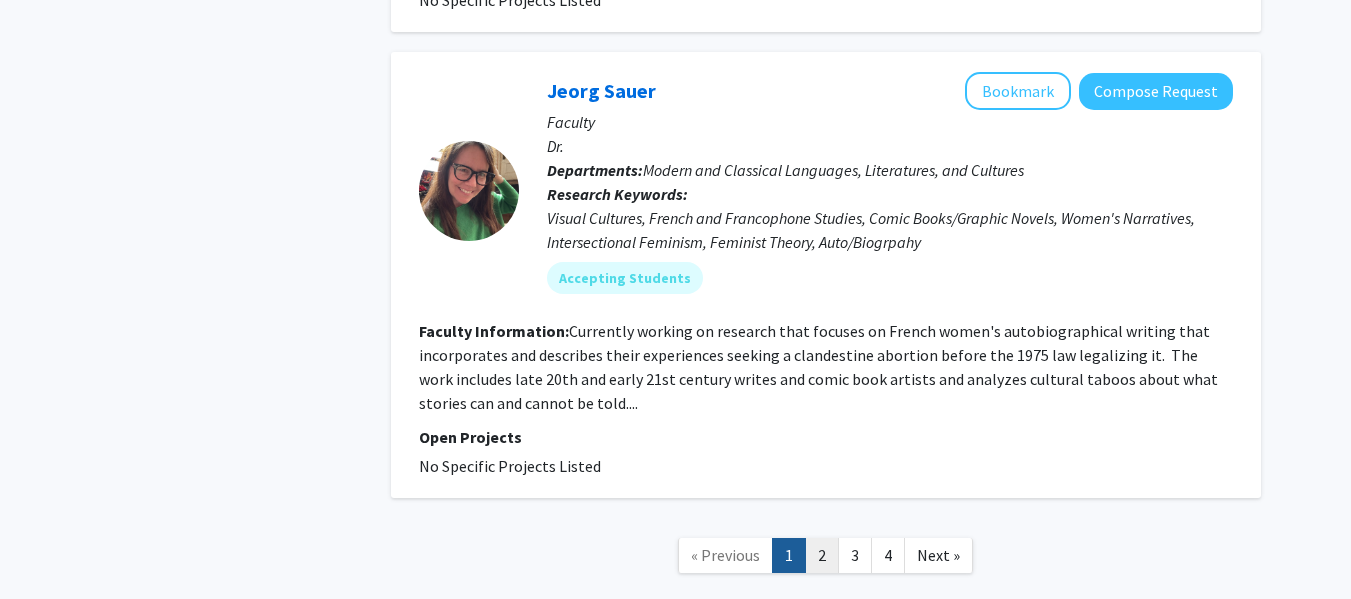 click on "2" 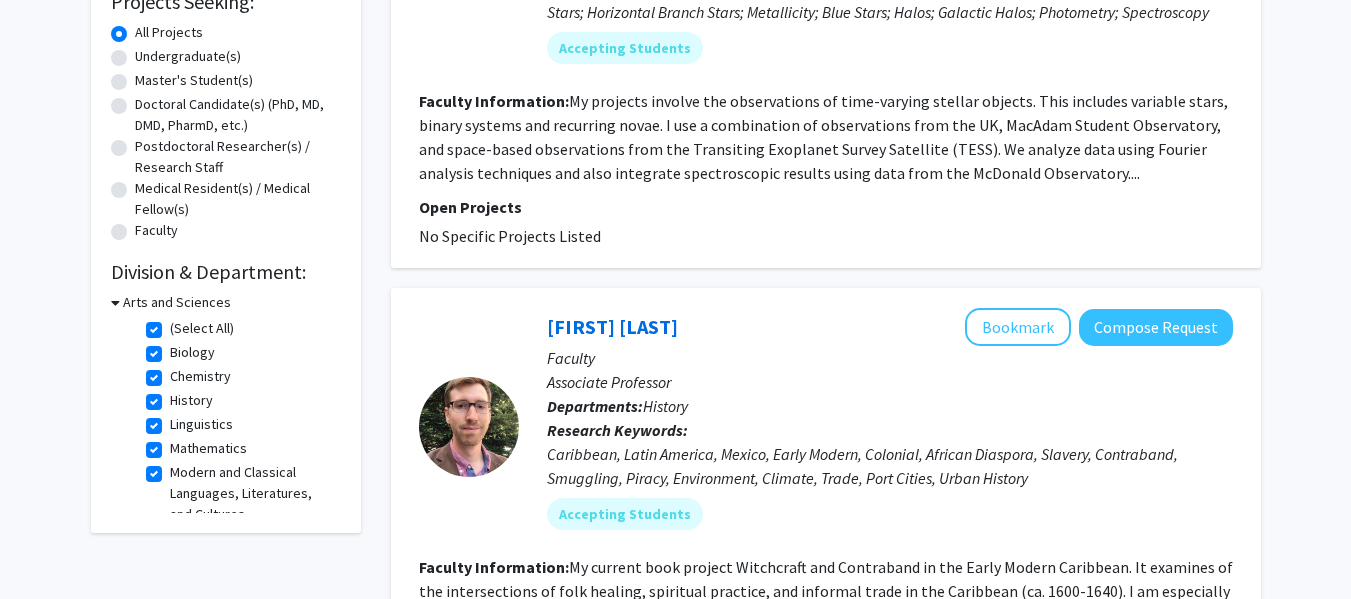 scroll, scrollTop: 357, scrollLeft: 0, axis: vertical 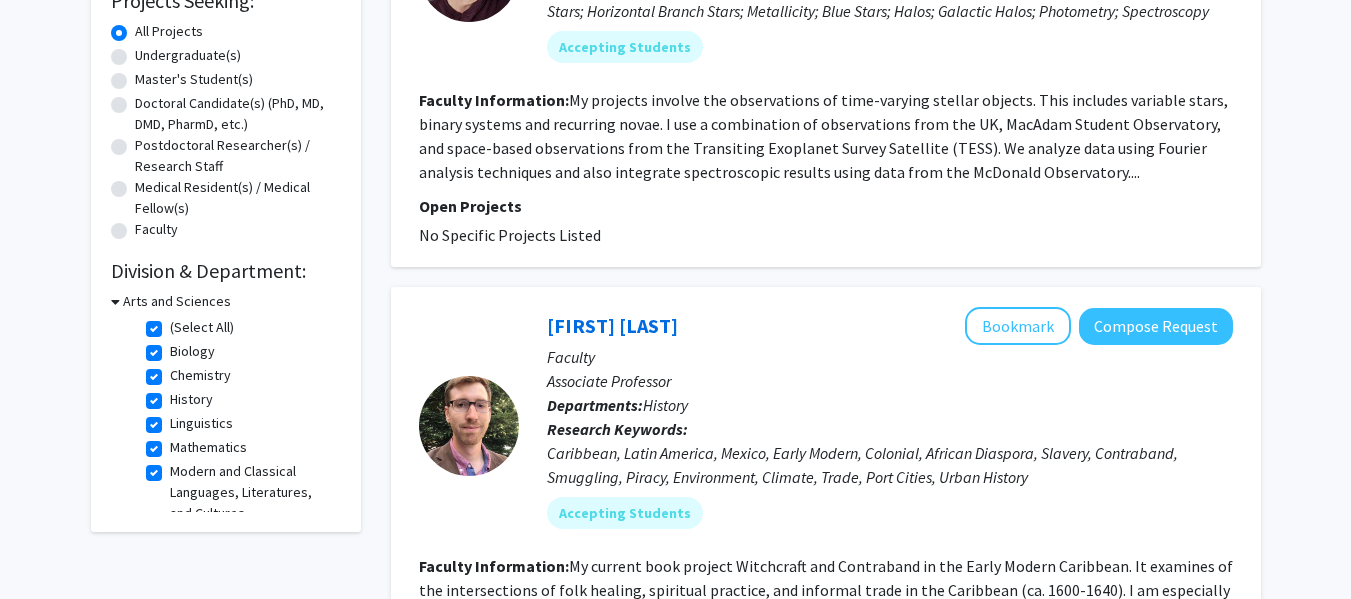 click on "(Select All)" 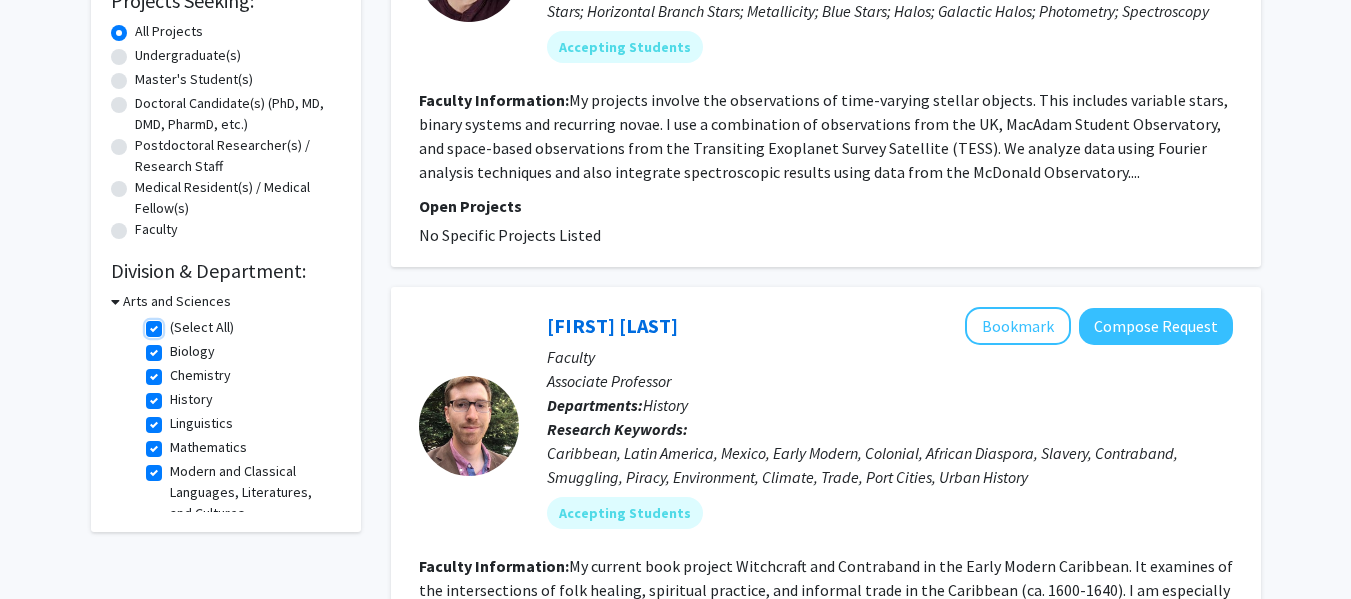 click on "(Select All)" at bounding box center (176, 323) 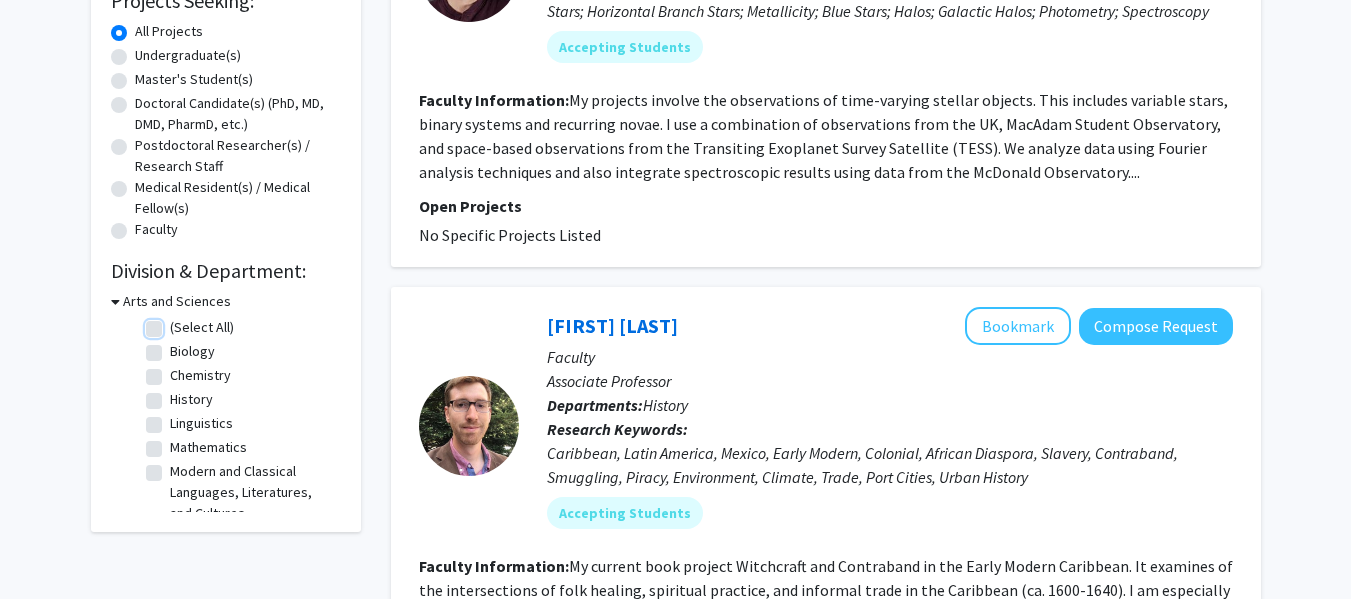 checkbox on "false" 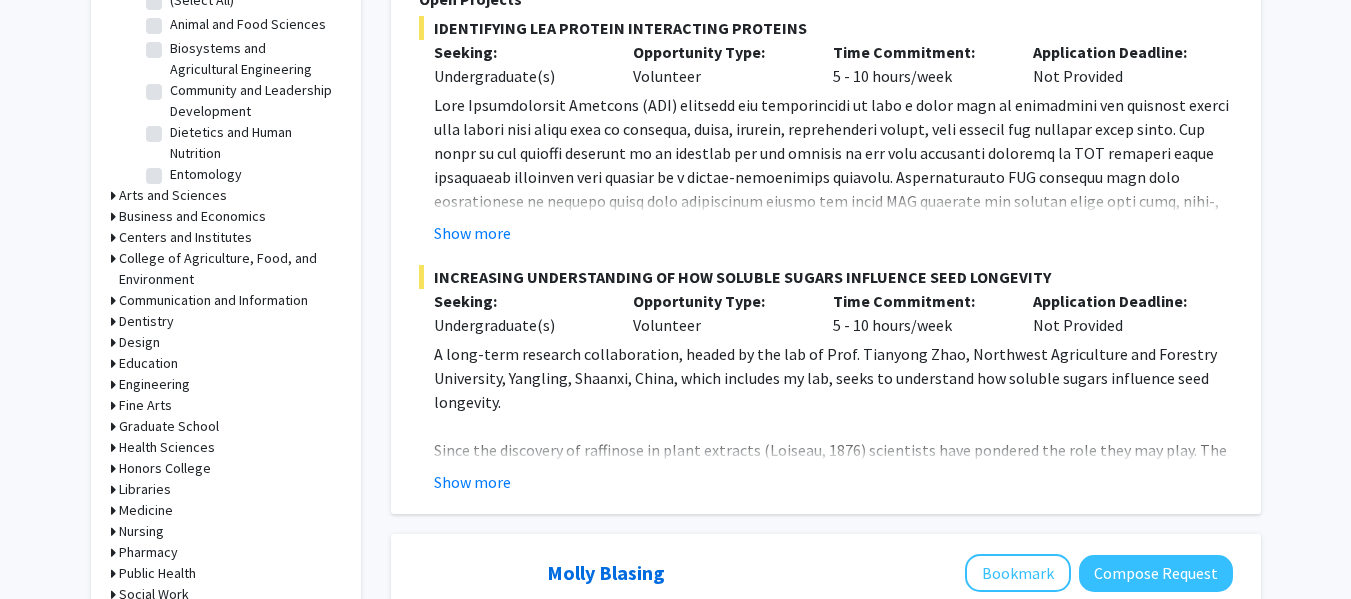 scroll, scrollTop: 685, scrollLeft: 0, axis: vertical 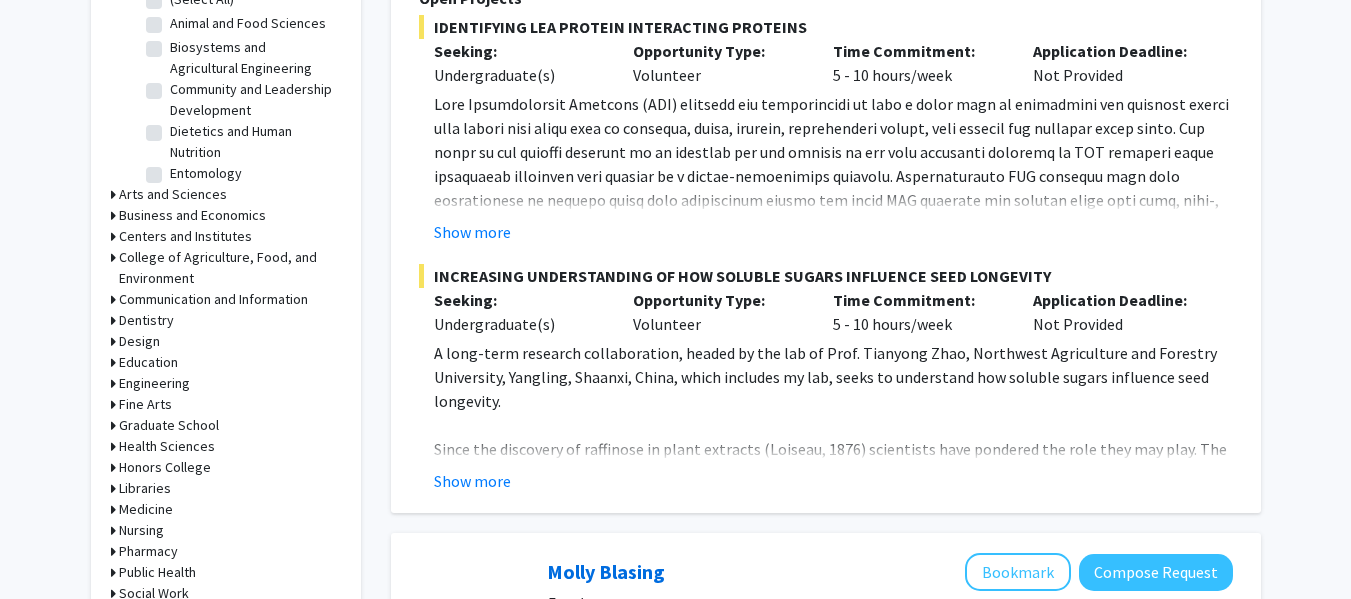 click 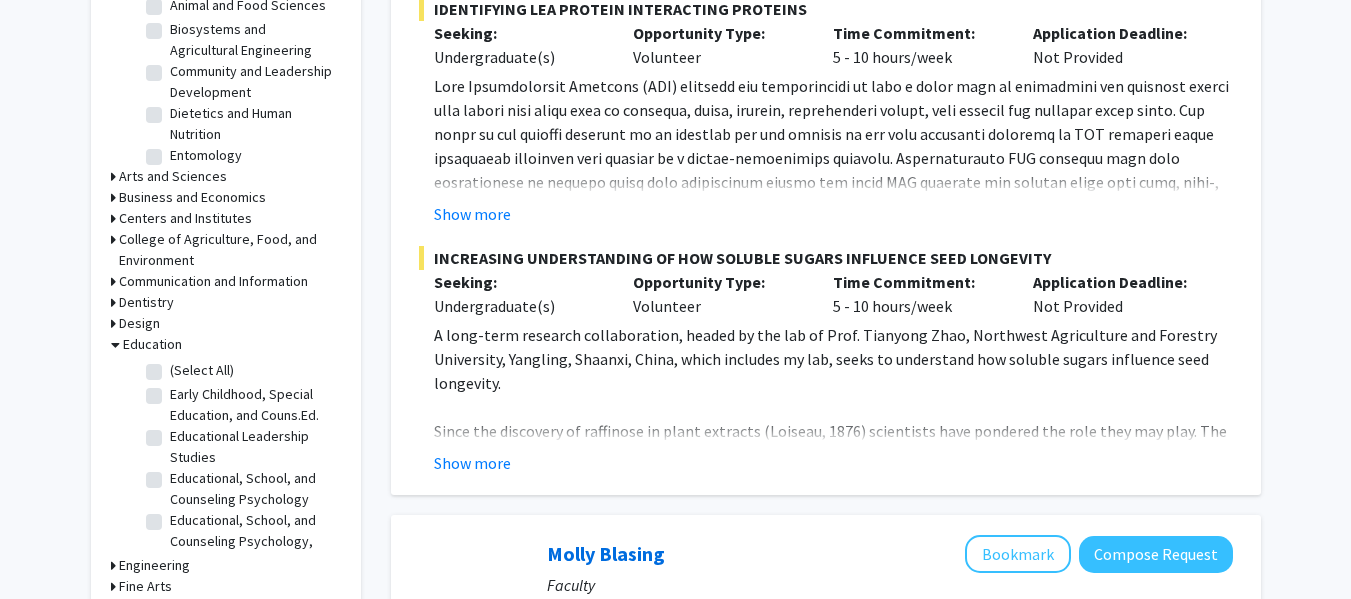 scroll, scrollTop: 704, scrollLeft: 0, axis: vertical 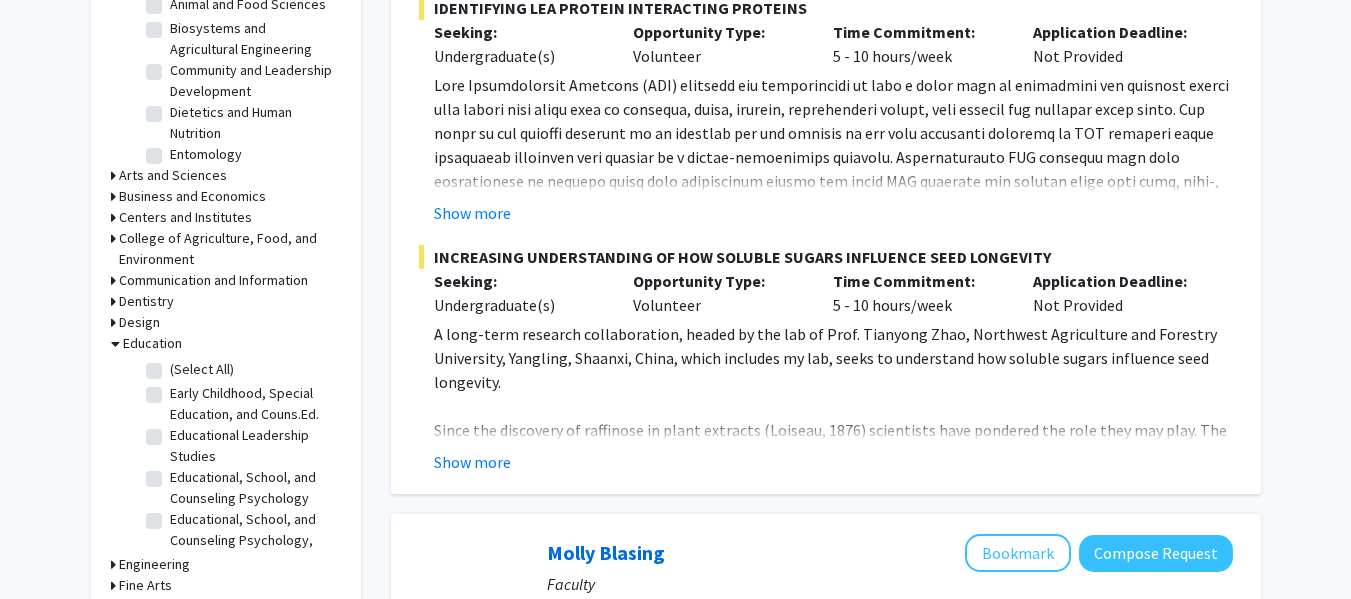 click 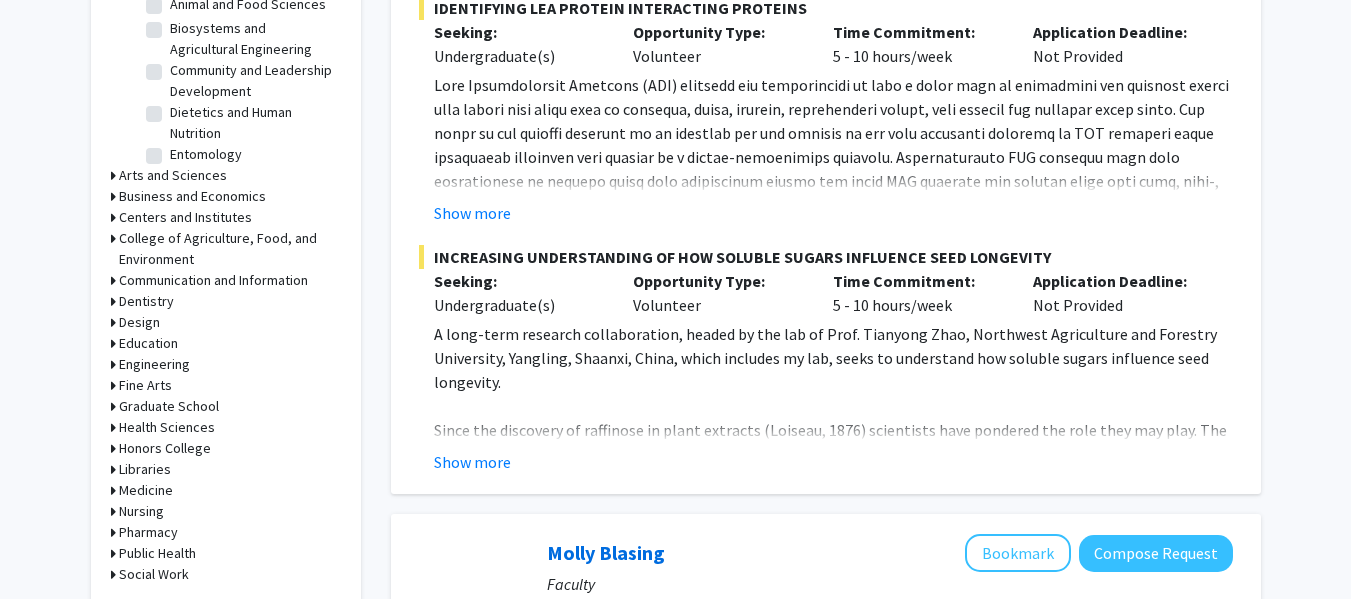 click 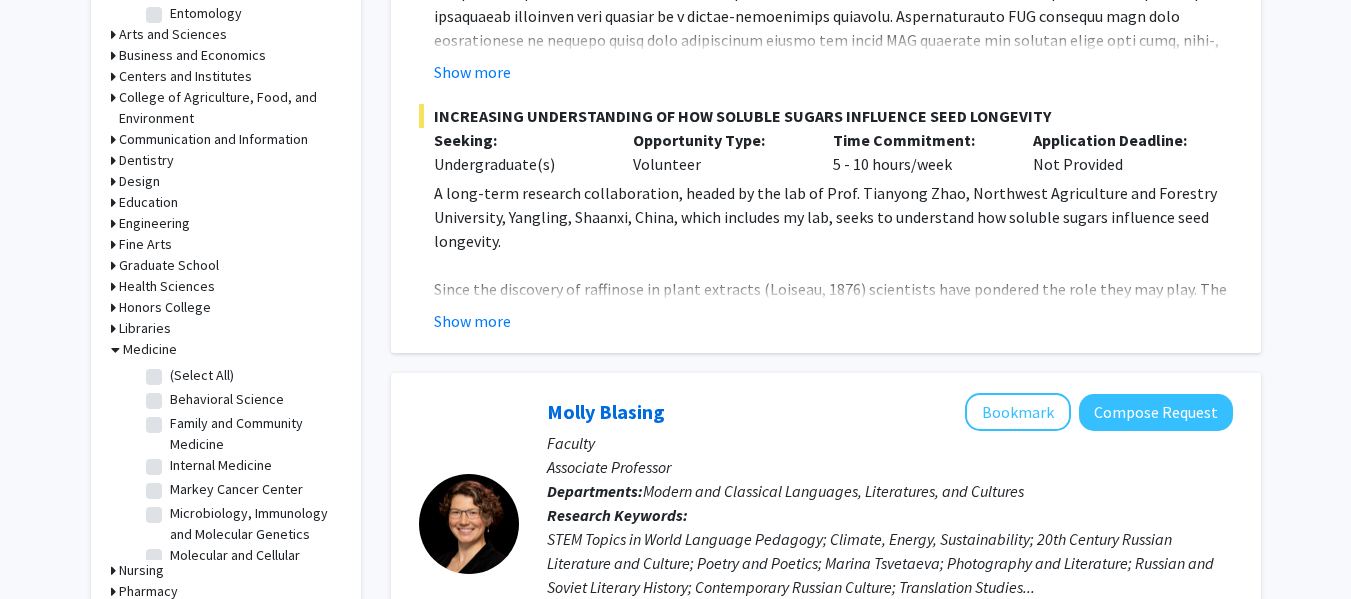 scroll, scrollTop: 846, scrollLeft: 0, axis: vertical 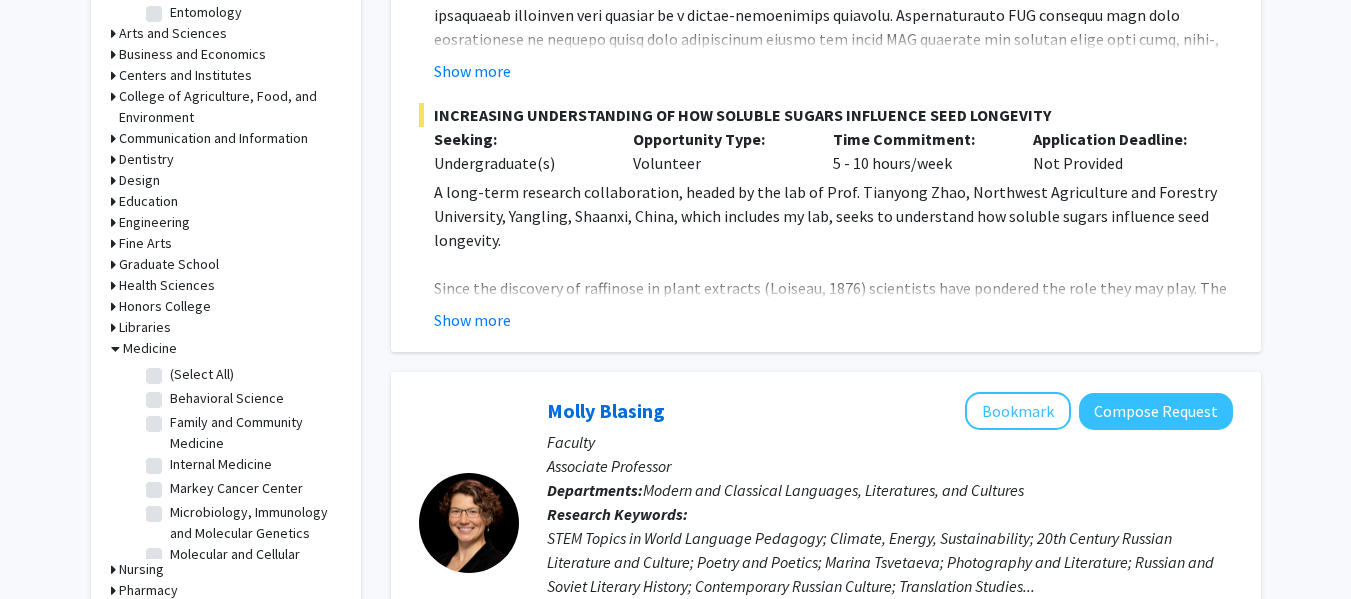 click on "Markey Cancer Center" 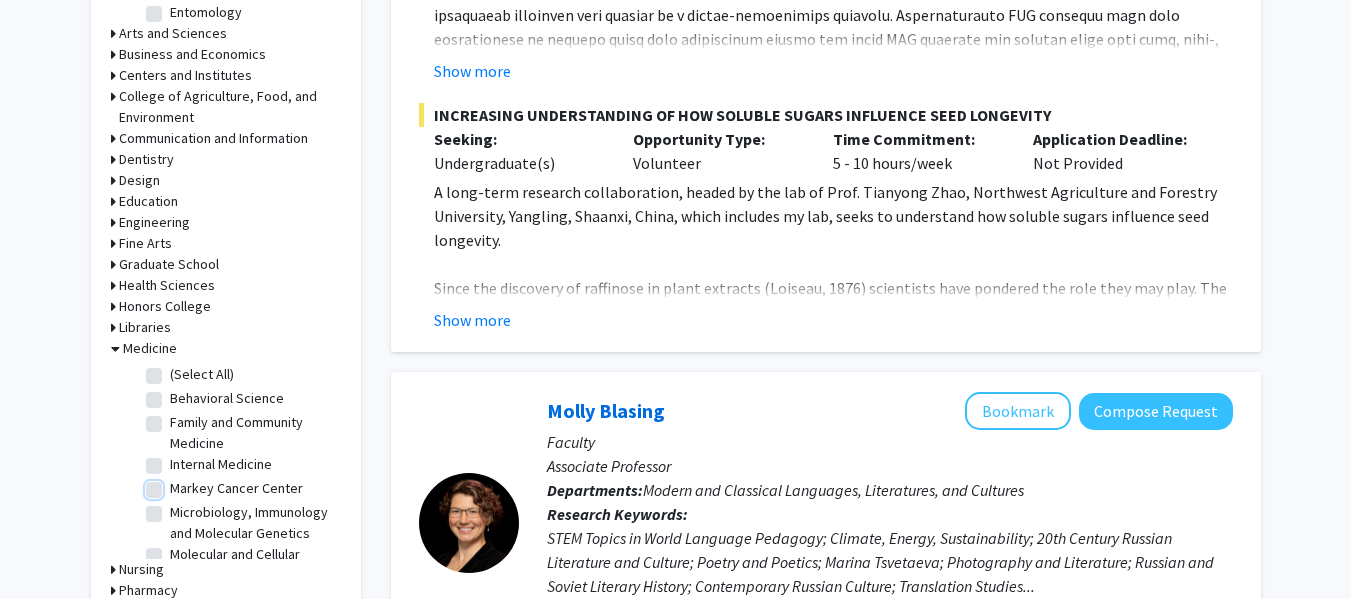 click on "Markey Cancer Center" at bounding box center [176, 484] 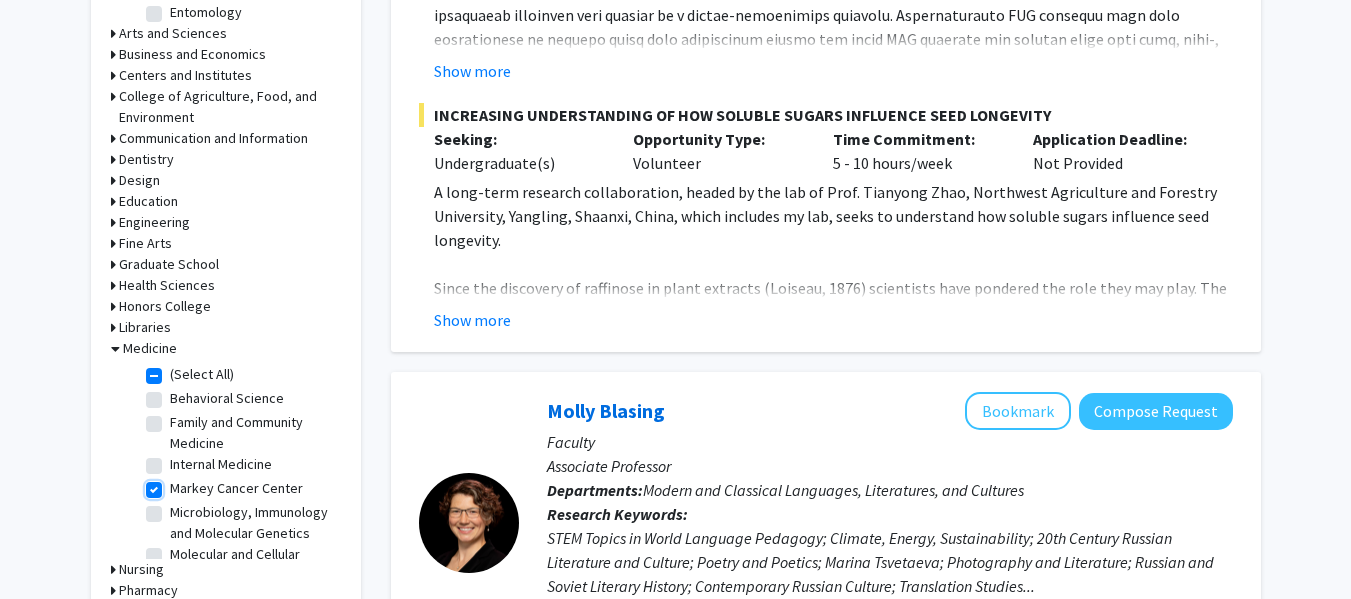 checkbox on "true" 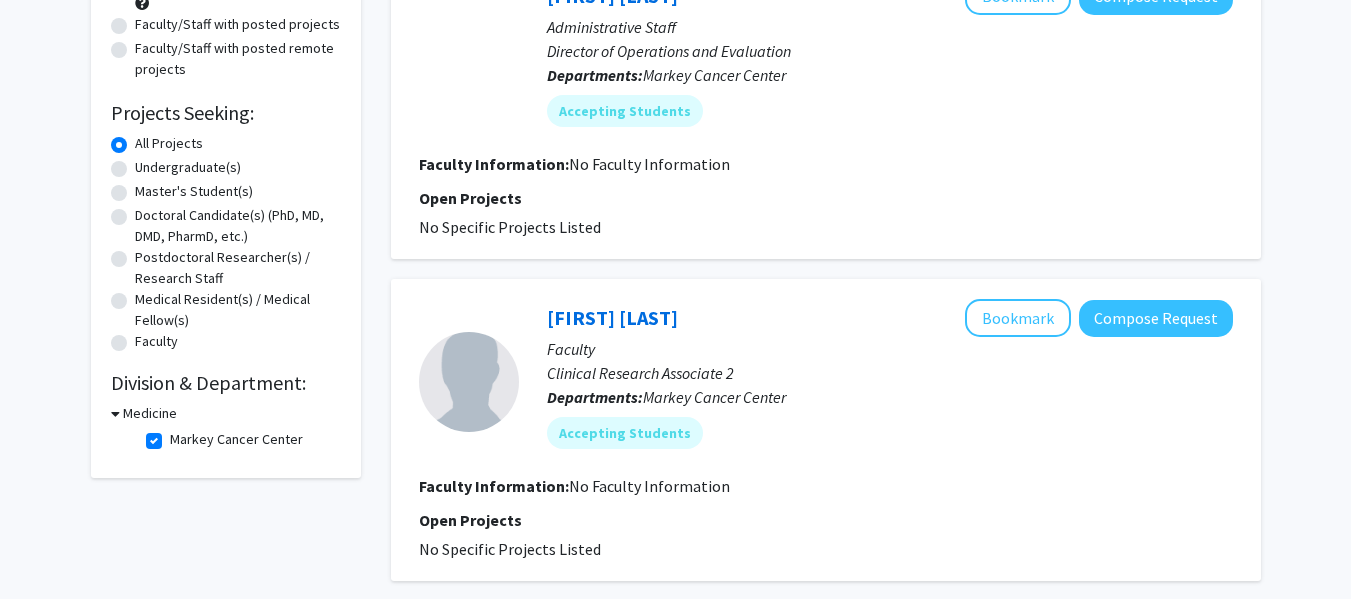 scroll, scrollTop: 242, scrollLeft: 0, axis: vertical 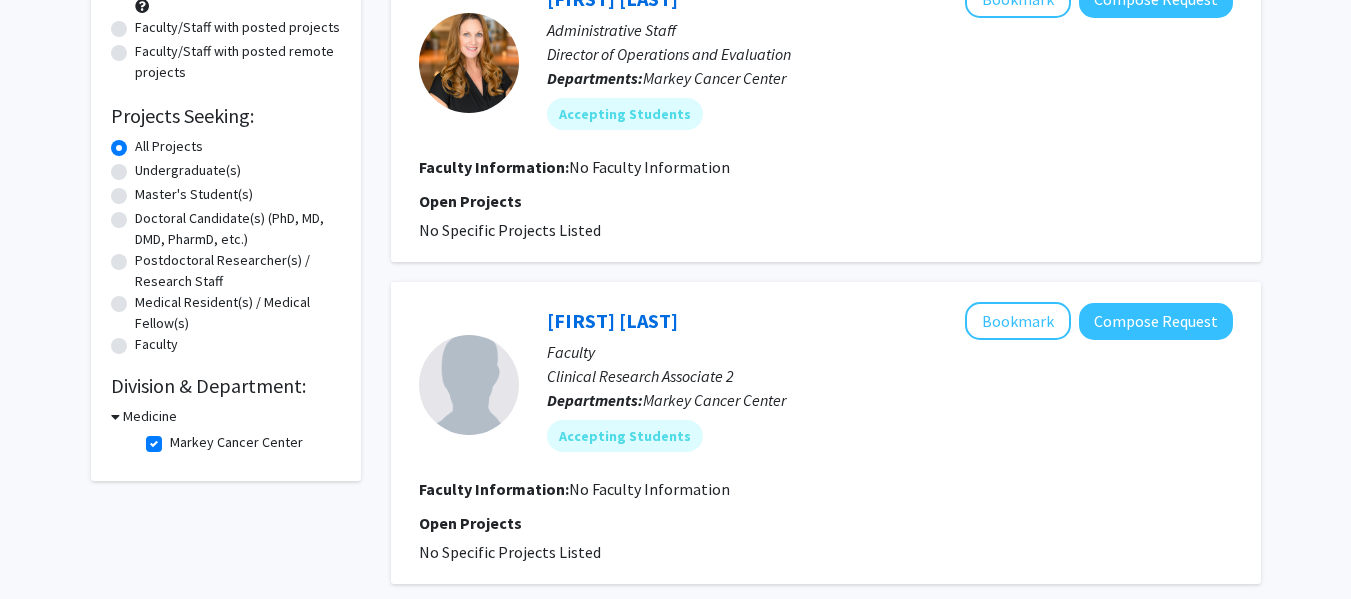 click on "Markey Cancer Center" 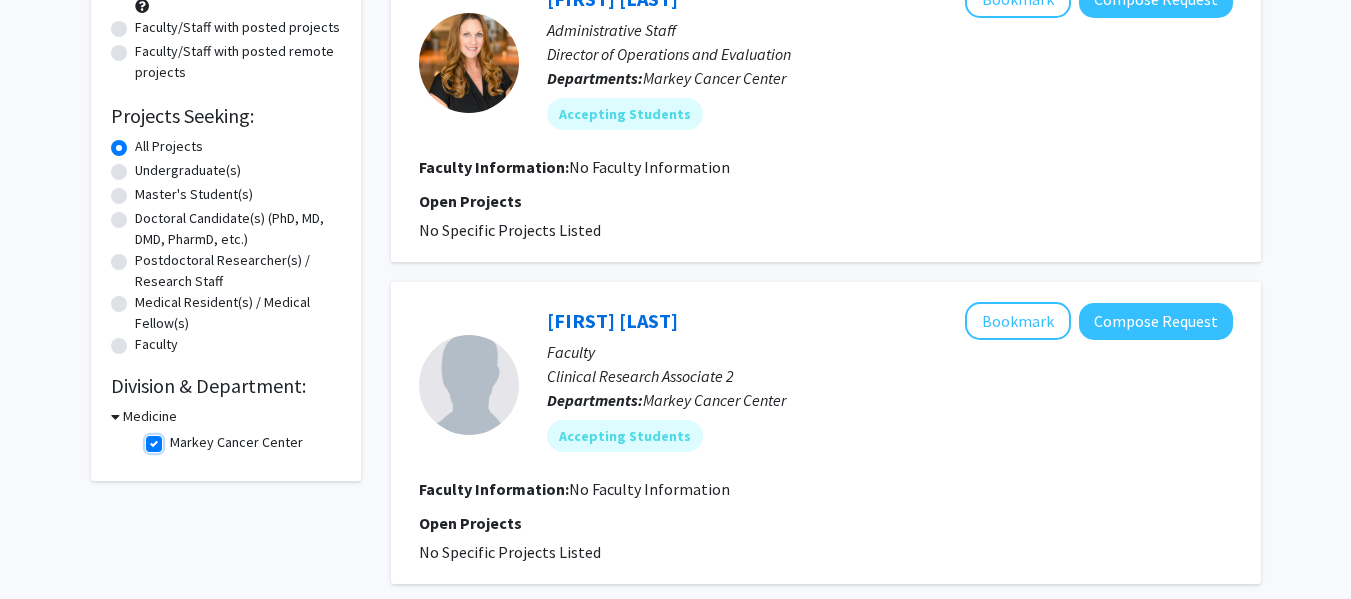 click on "Markey Cancer Center" at bounding box center [176, 438] 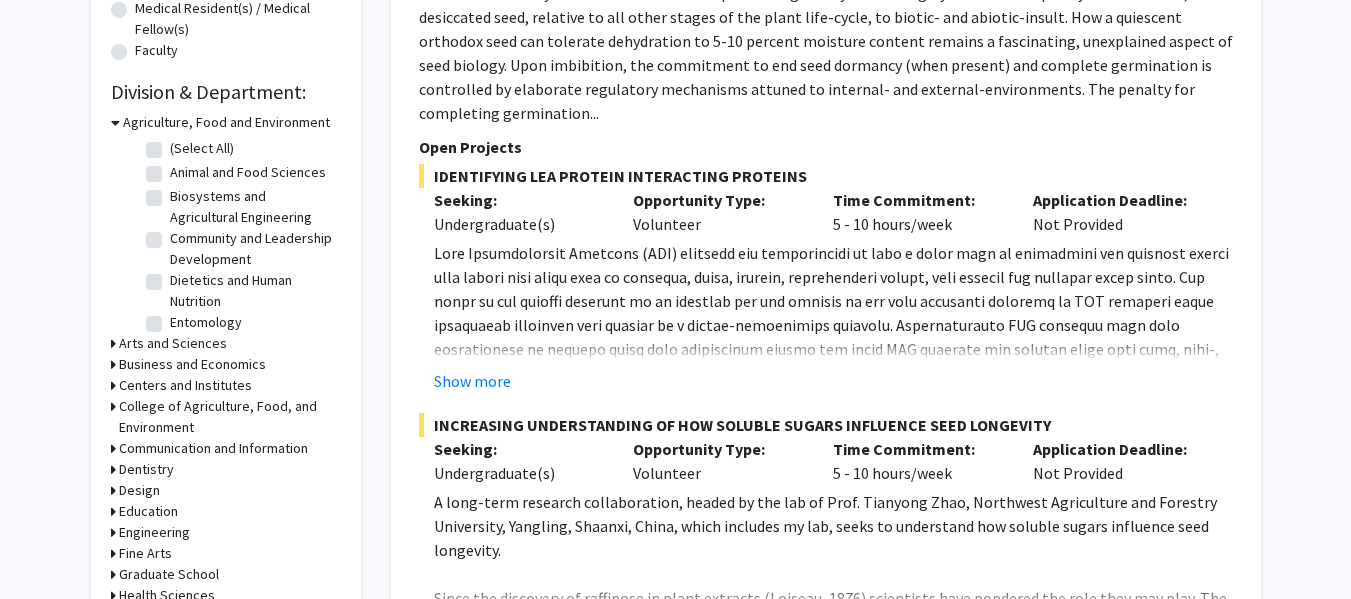 scroll, scrollTop: 535, scrollLeft: 0, axis: vertical 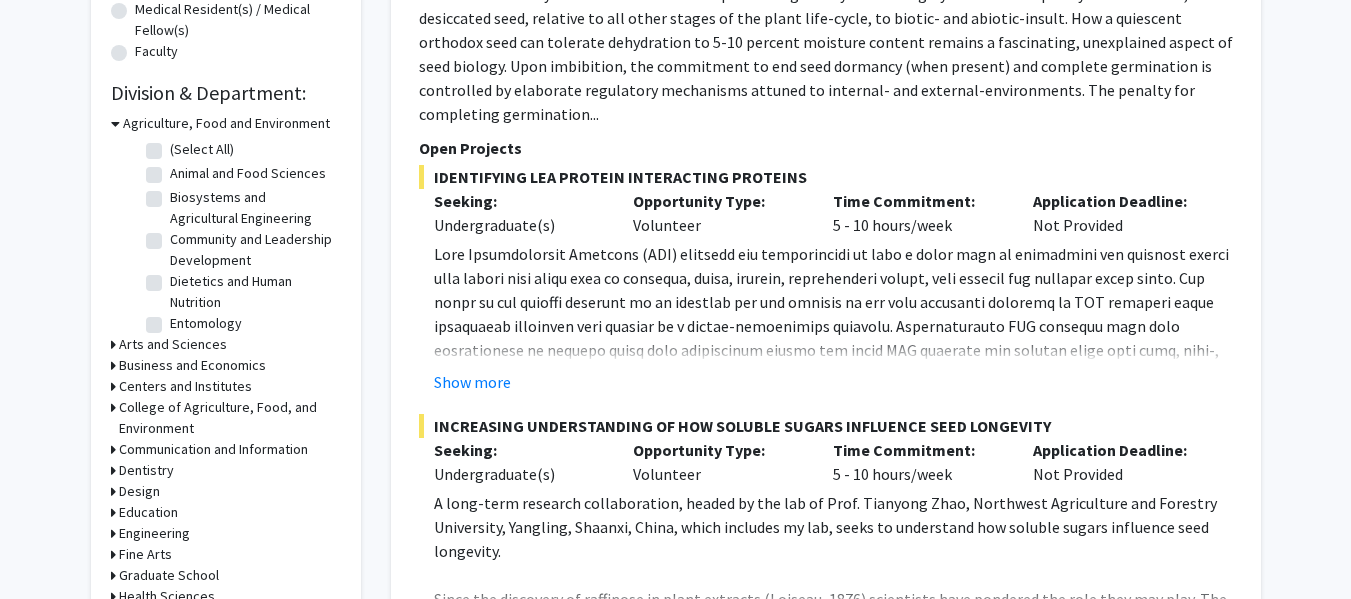 click 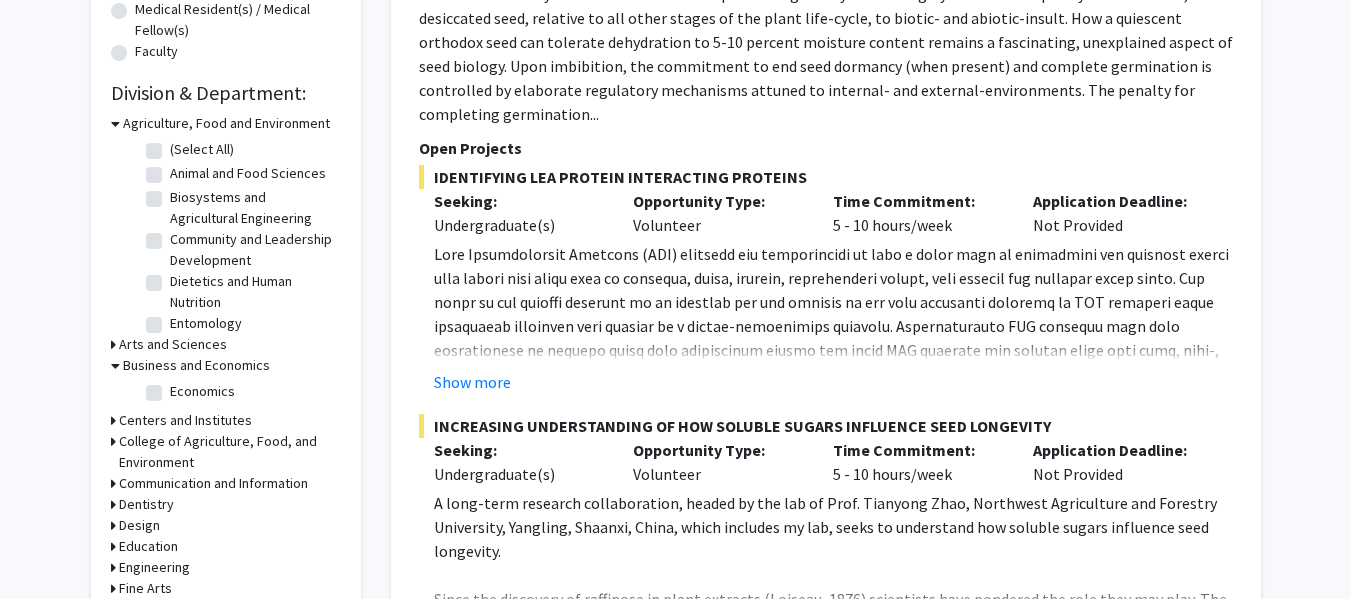 click 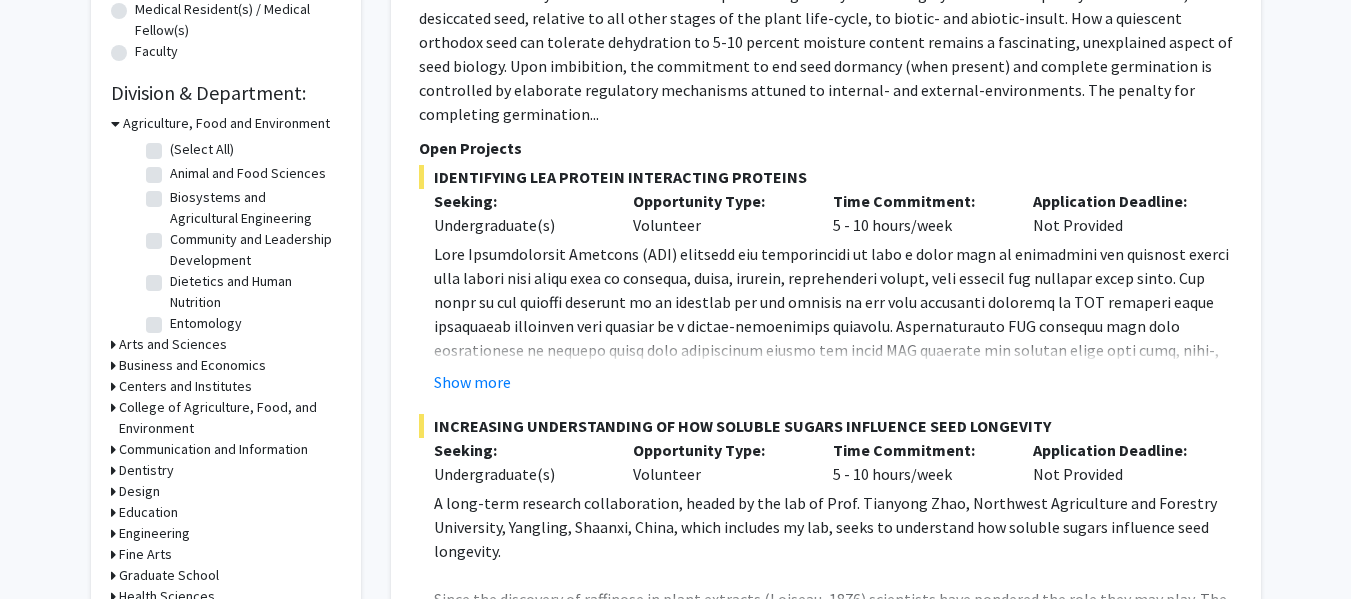 click 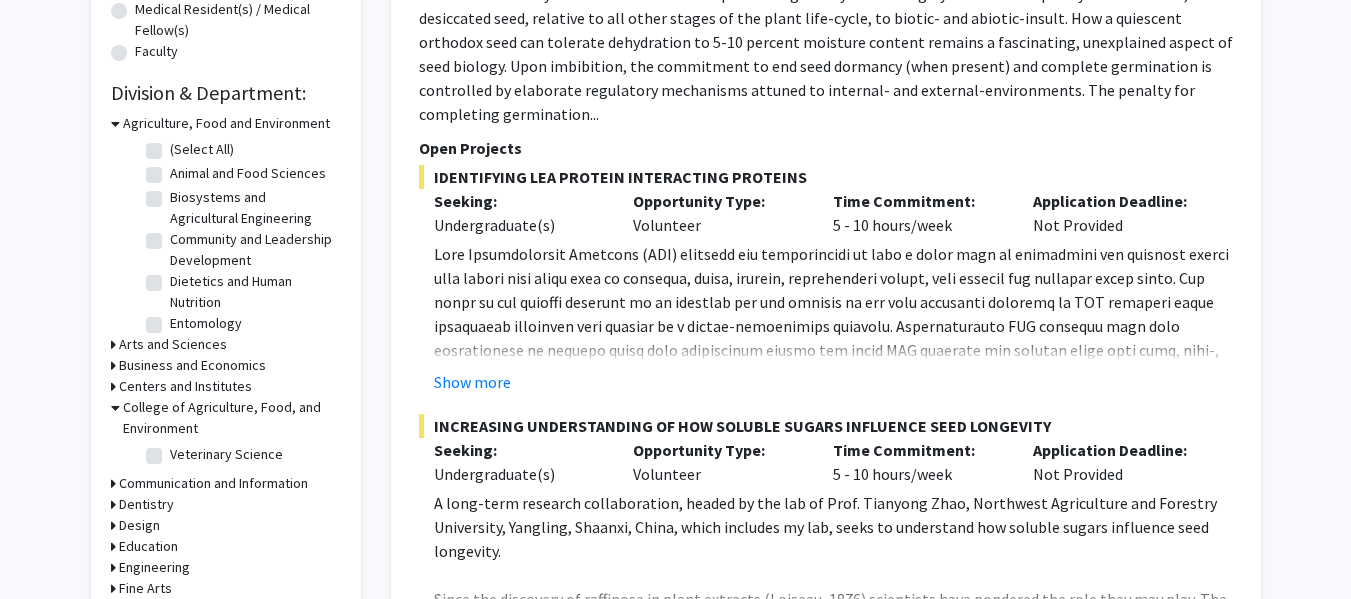 click 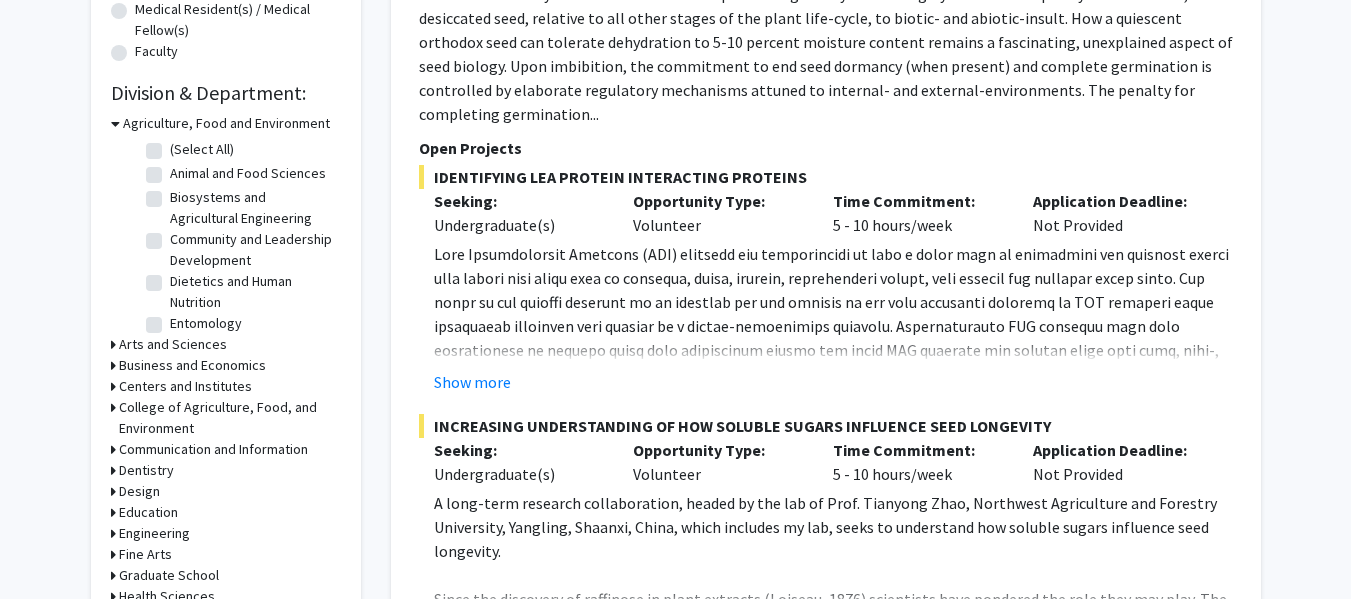 click on "Dietetics and Human Nutrition" 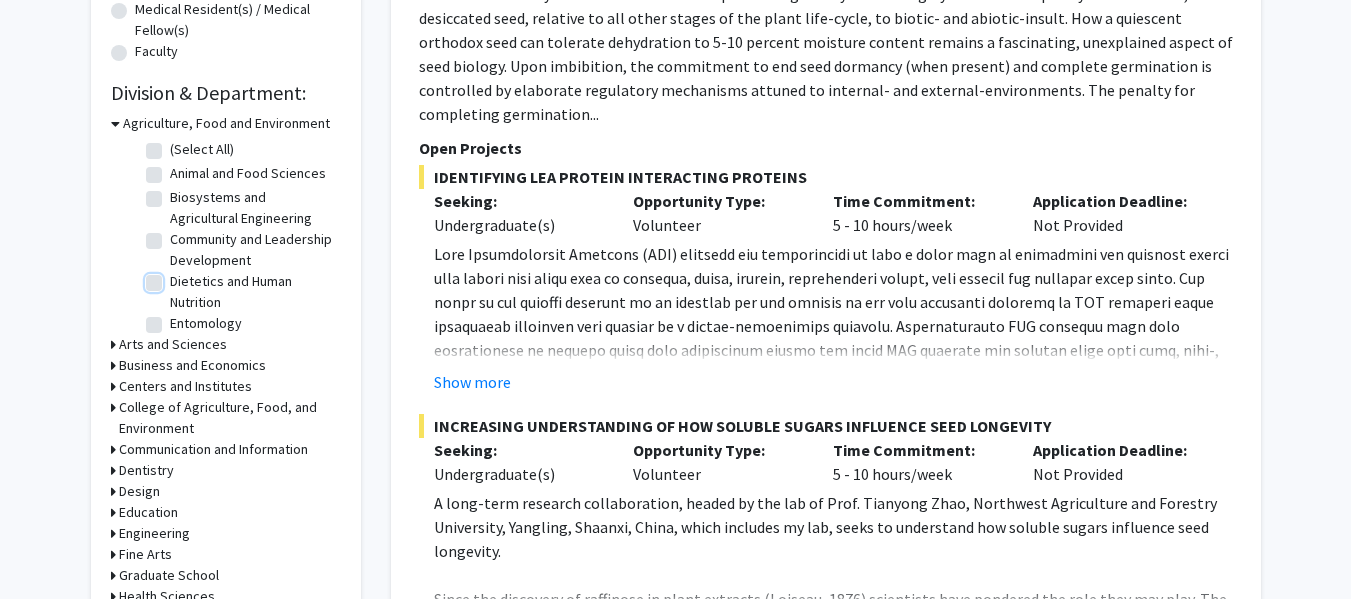 click on "Dietetics and Human Nutrition" at bounding box center (176, 277) 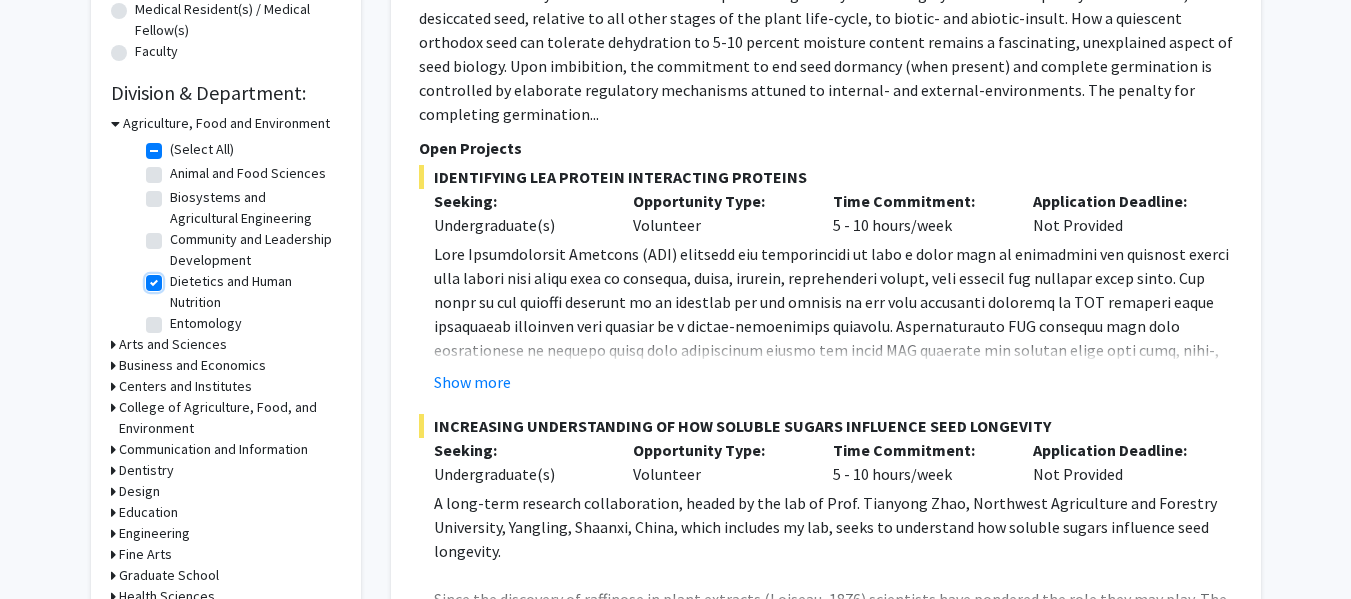 checkbox on "true" 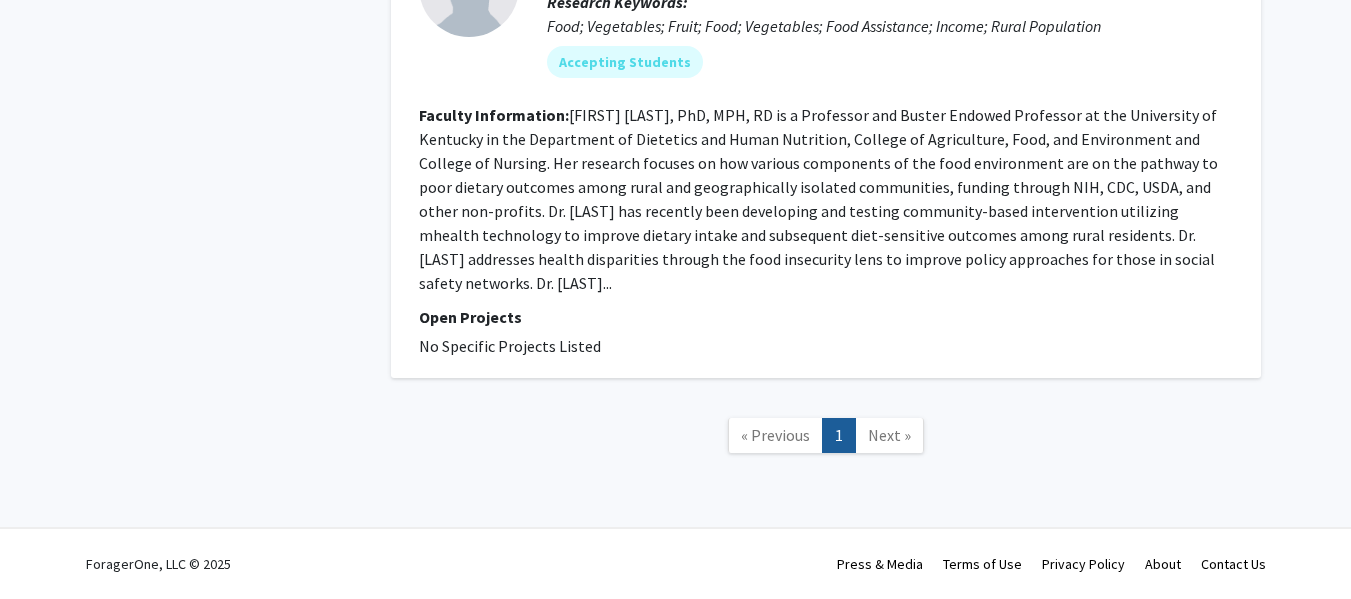 scroll, scrollTop: 0, scrollLeft: 0, axis: both 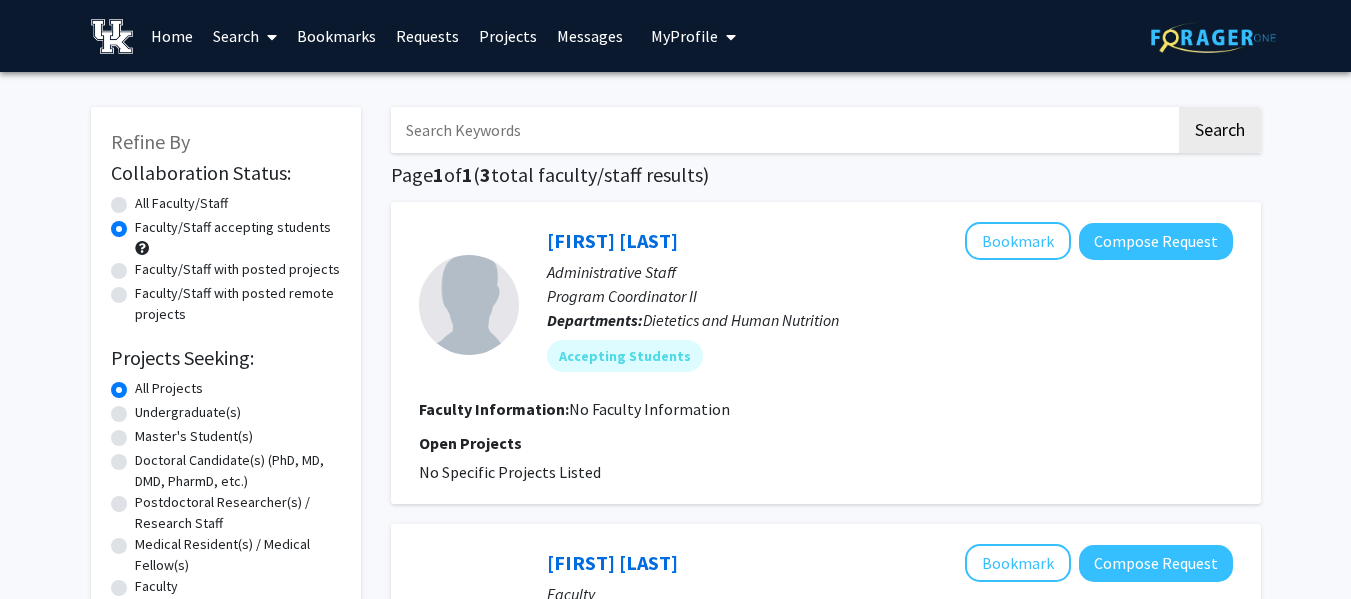 click on "All Projects" 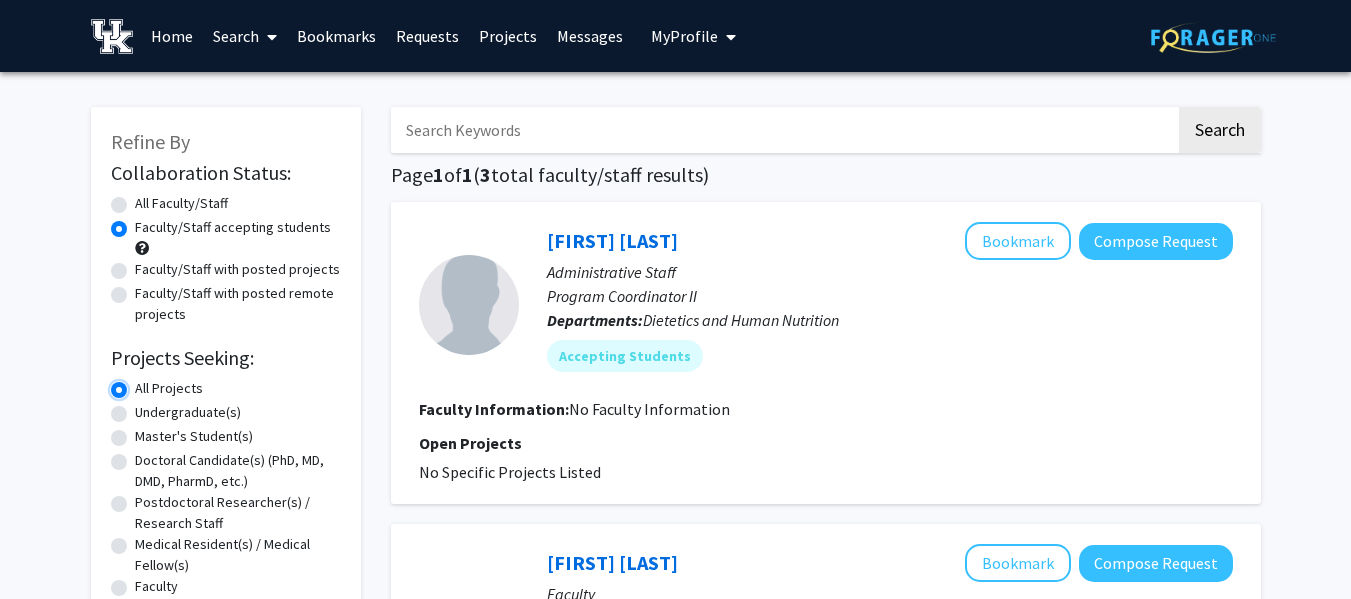 click on "All Projects" at bounding box center (141, 384) 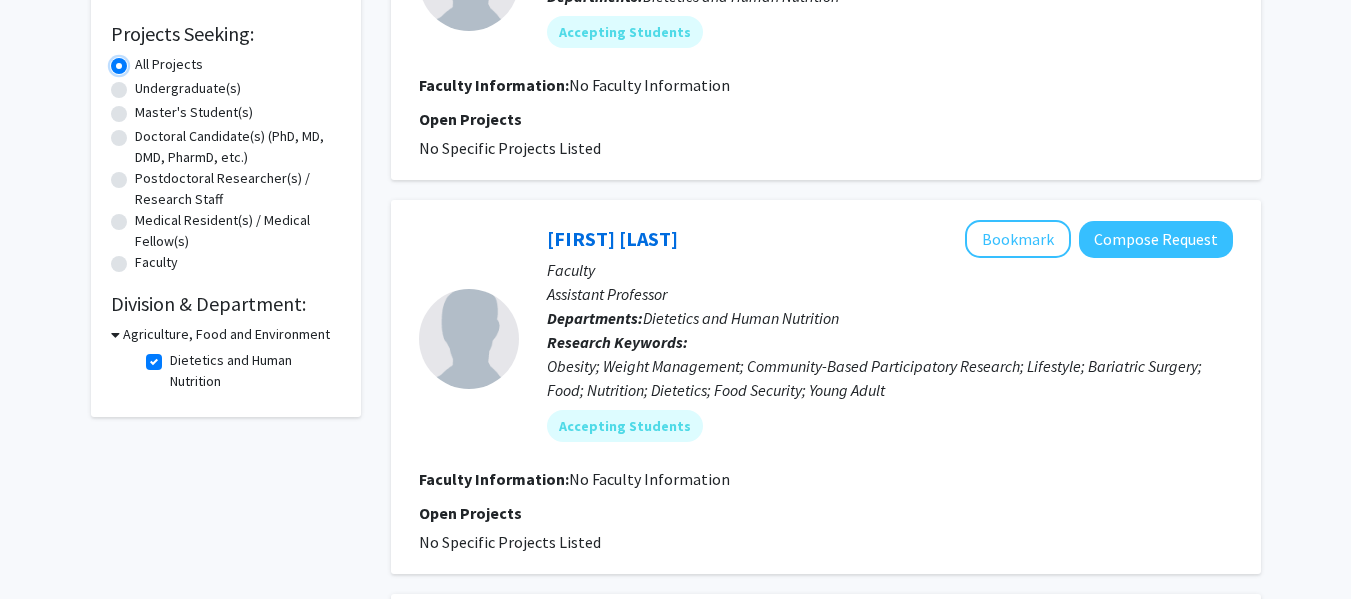 scroll, scrollTop: 325, scrollLeft: 0, axis: vertical 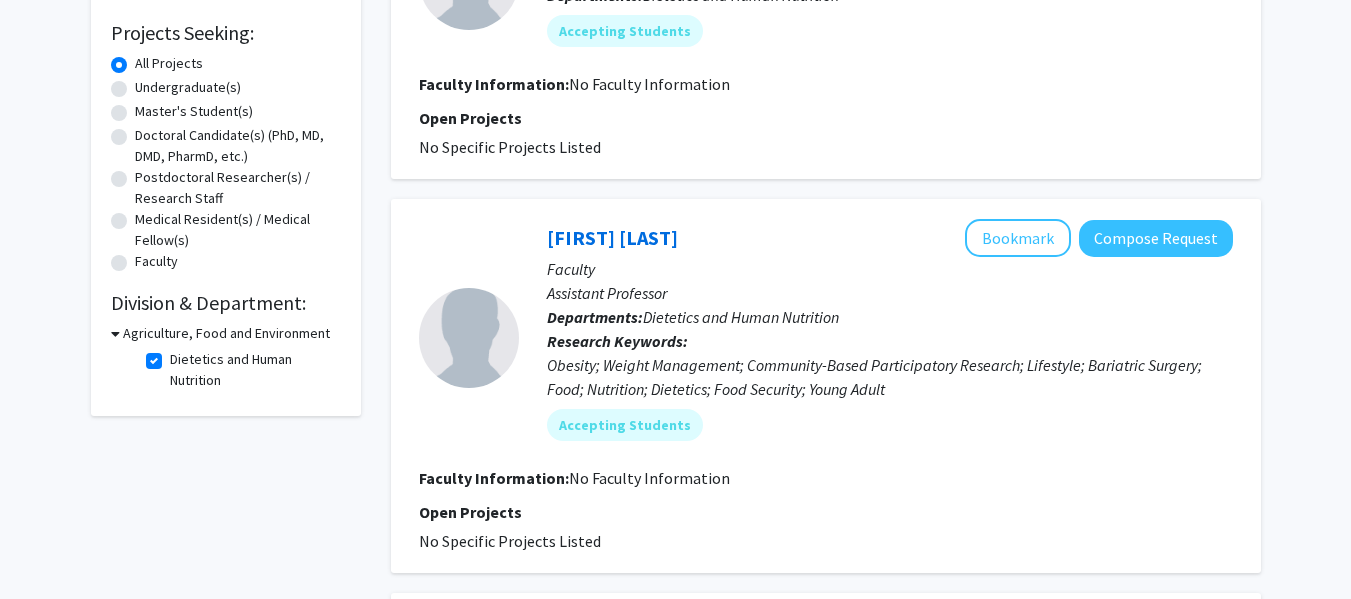 click on "Dietetics and Human Nutrition" 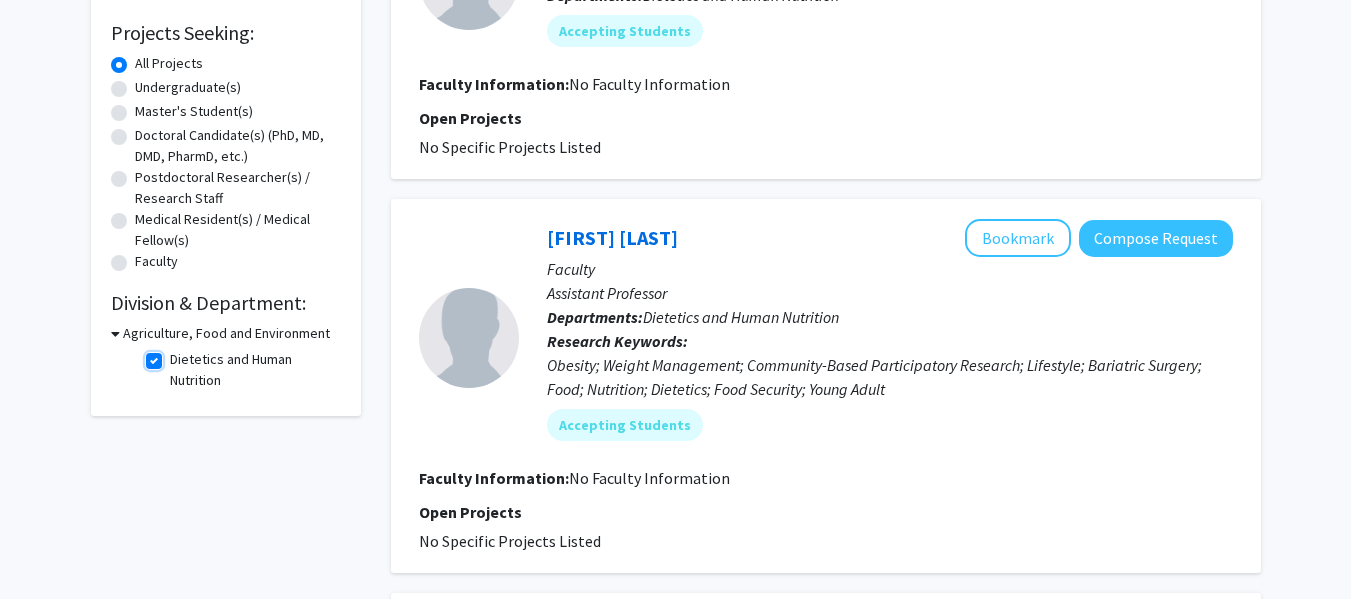 click on "Dietetics and Human Nutrition" at bounding box center (176, 355) 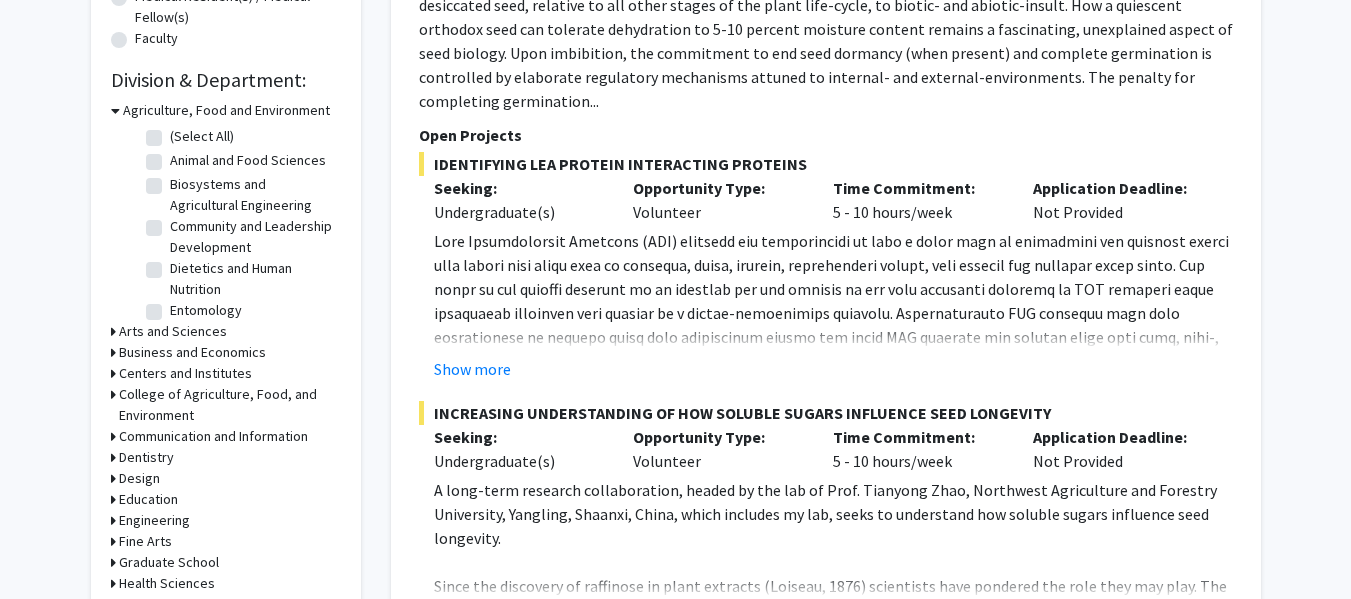 scroll, scrollTop: 547, scrollLeft: 0, axis: vertical 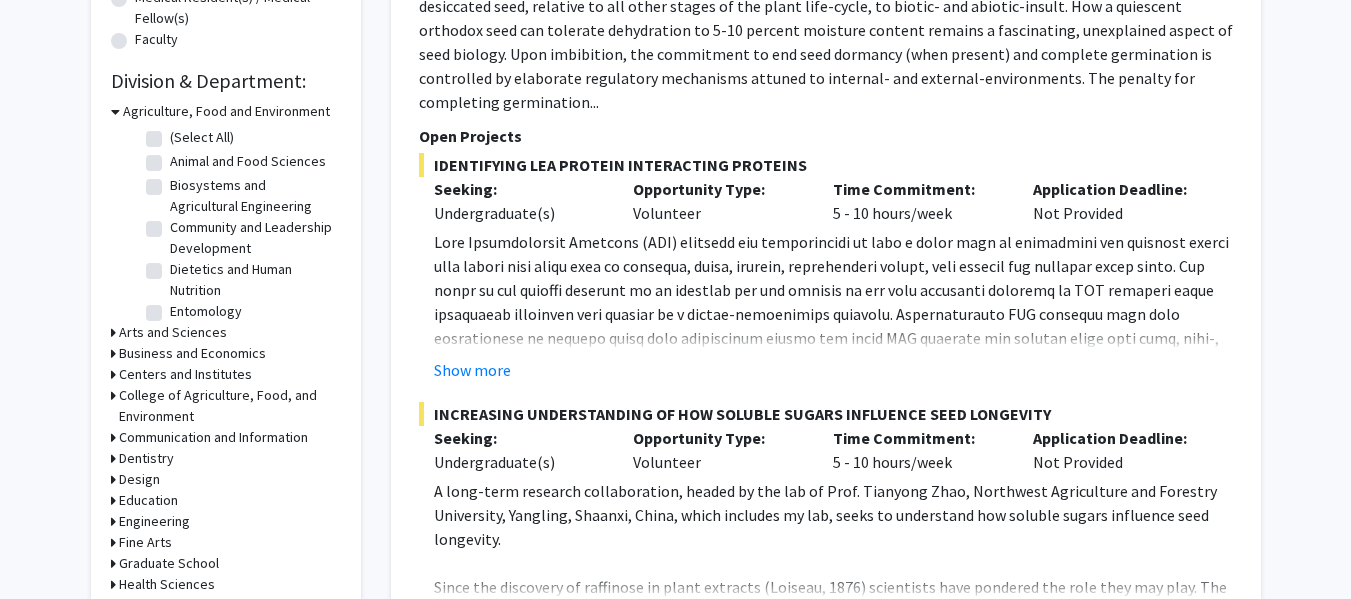click 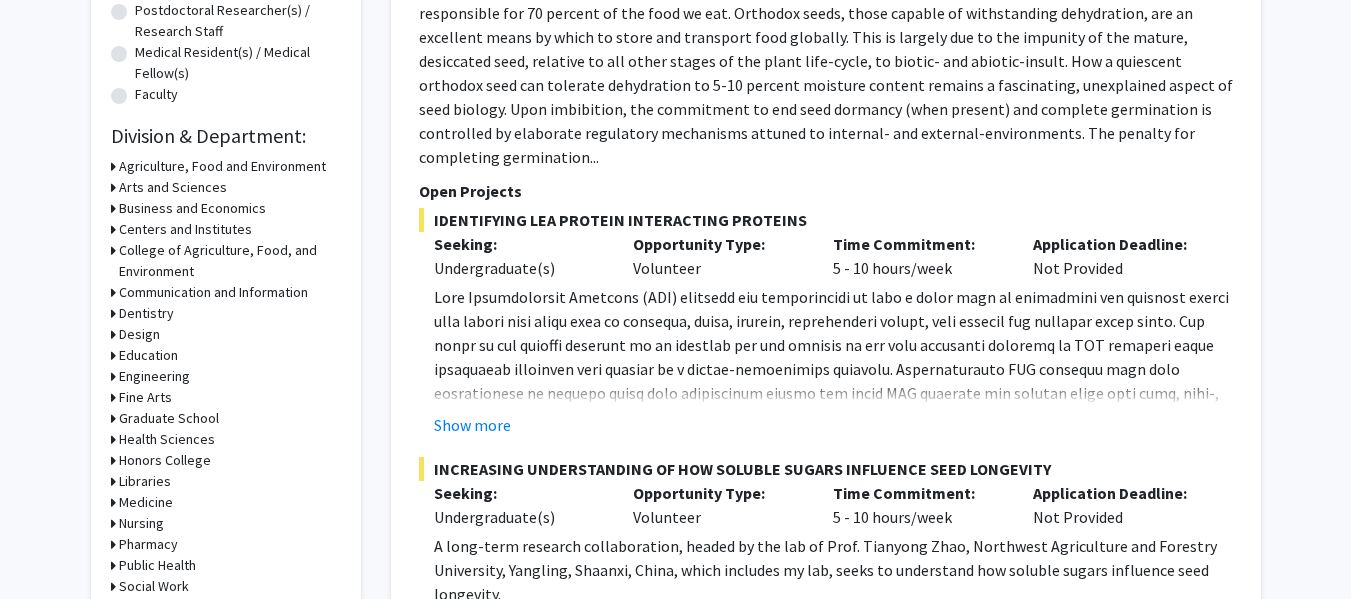 scroll, scrollTop: 491, scrollLeft: 0, axis: vertical 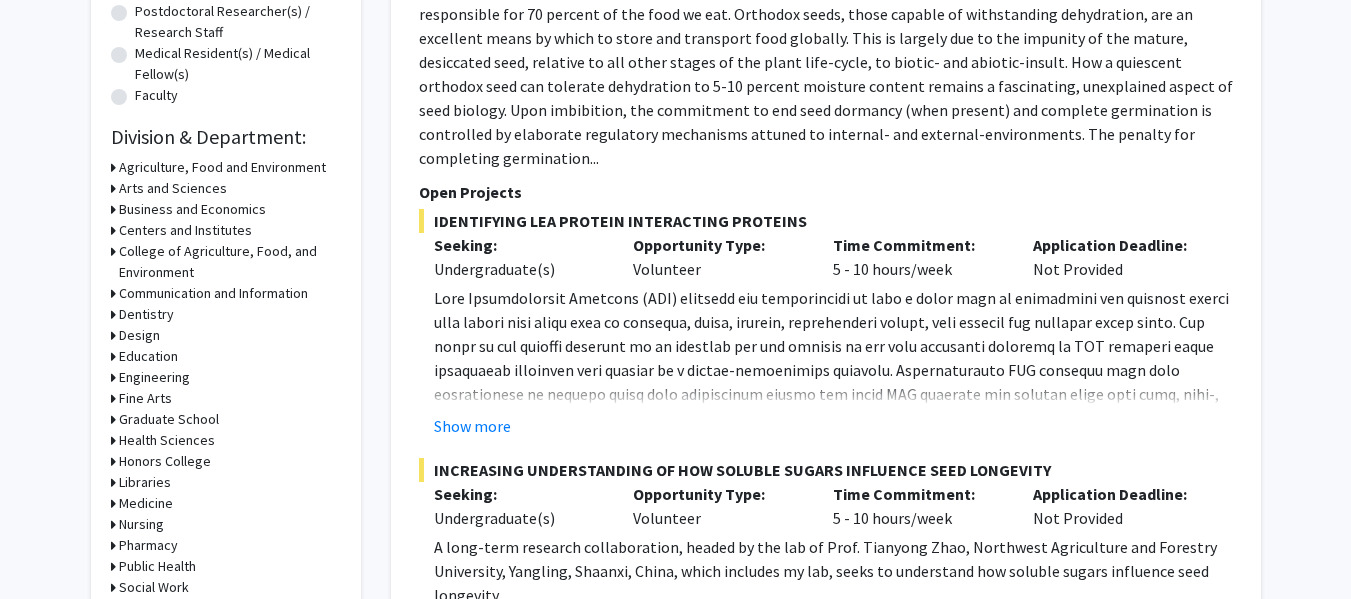 click 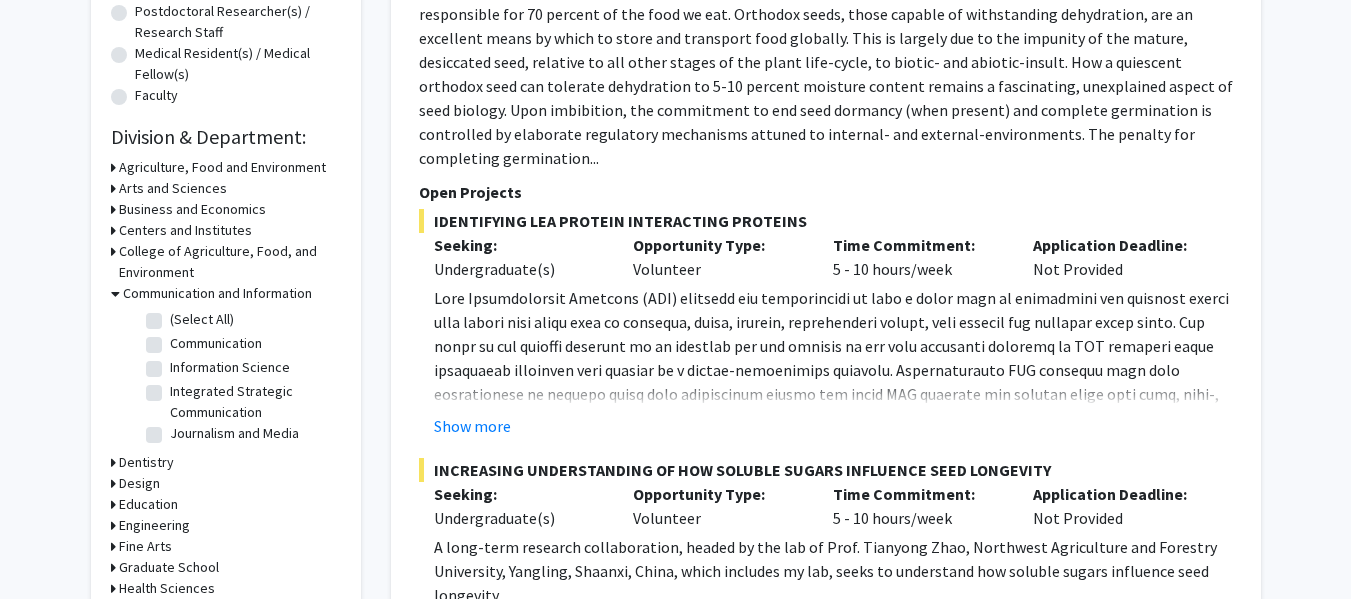 click on "Information Science" 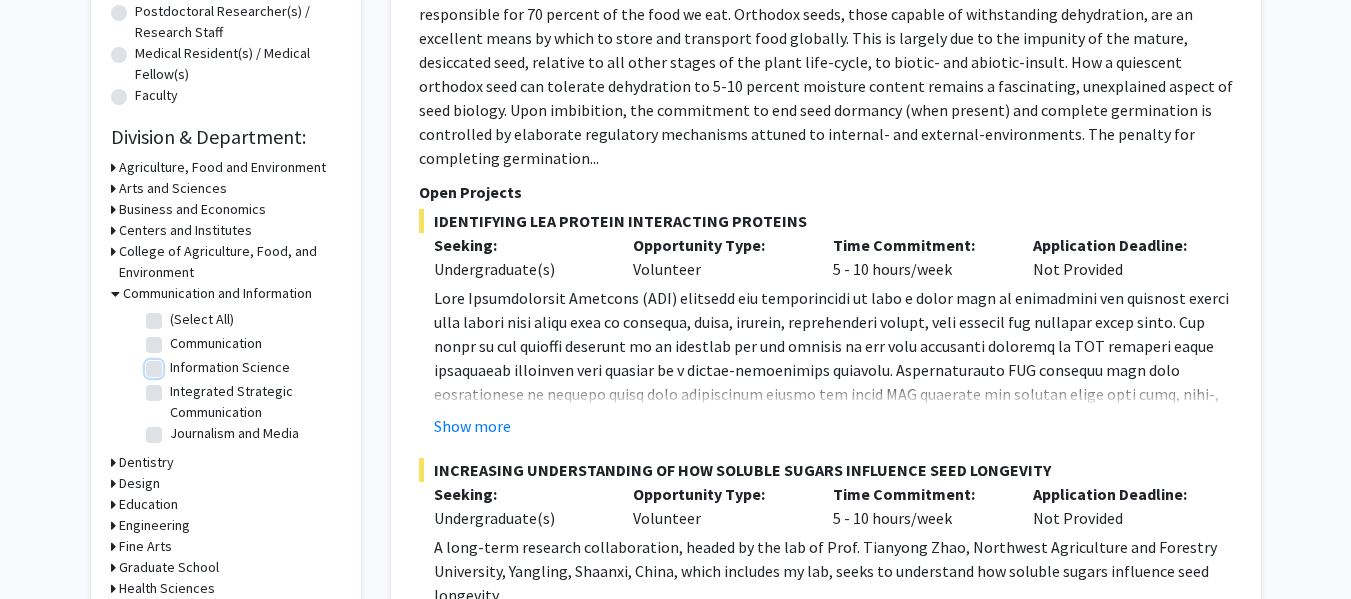 click on "Information Science" at bounding box center [176, 363] 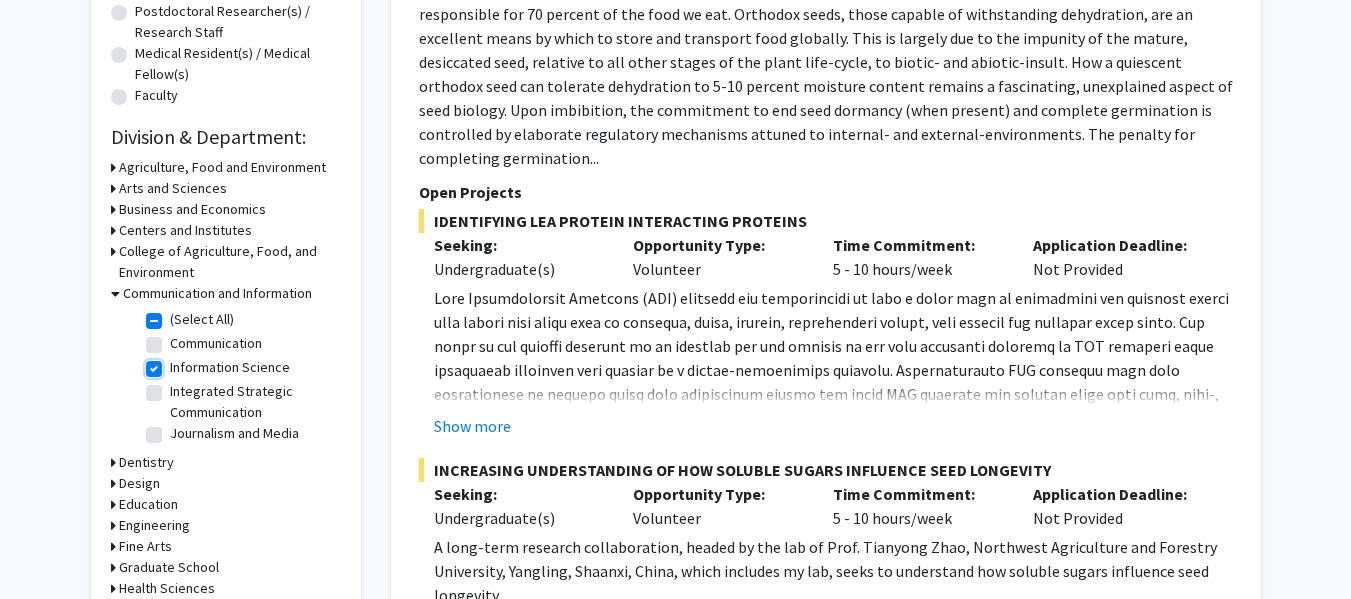 checkbox on "true" 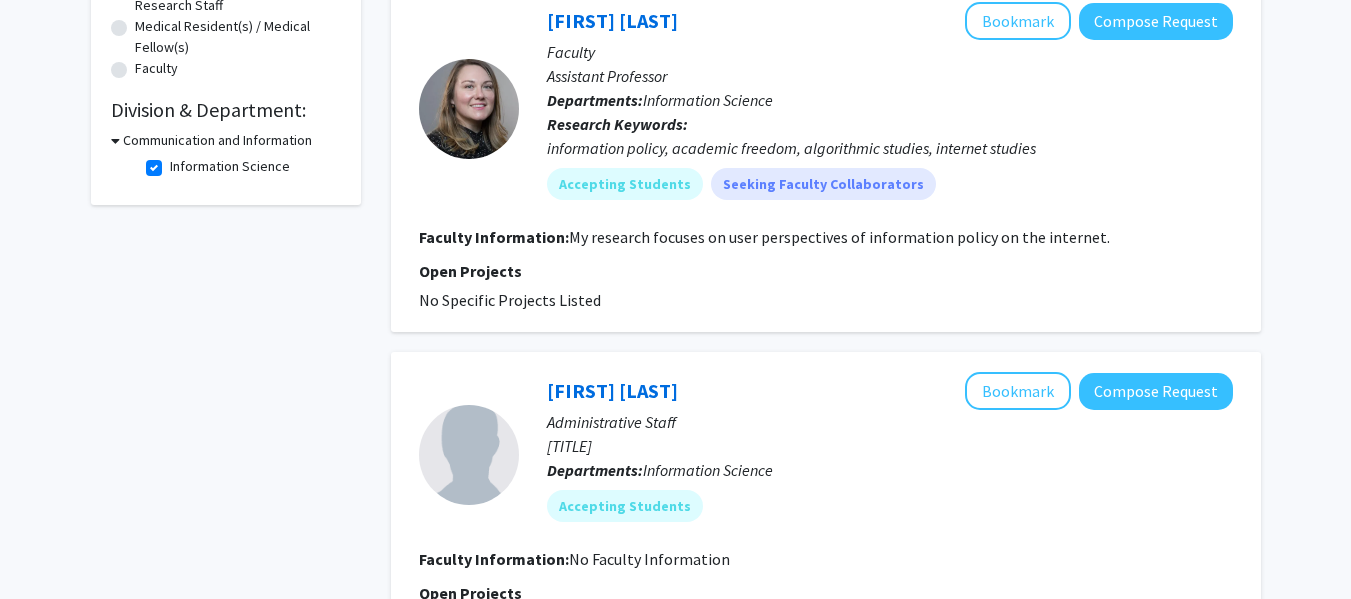 scroll, scrollTop: 519, scrollLeft: 0, axis: vertical 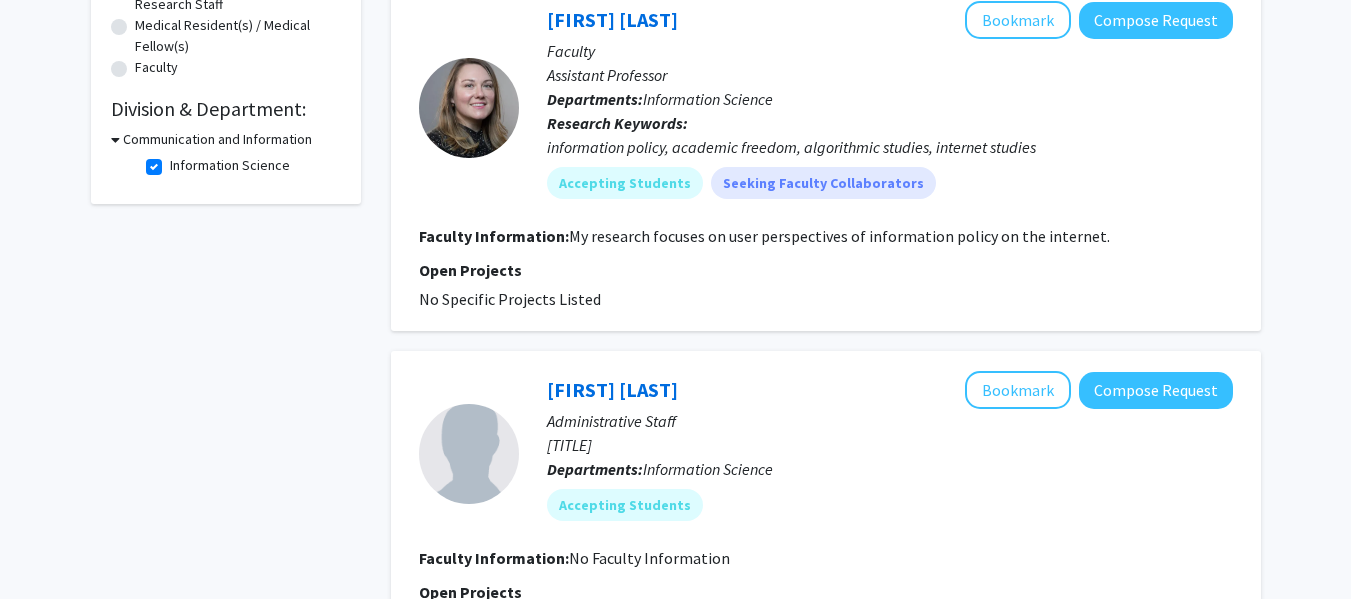 click on "Information Science" 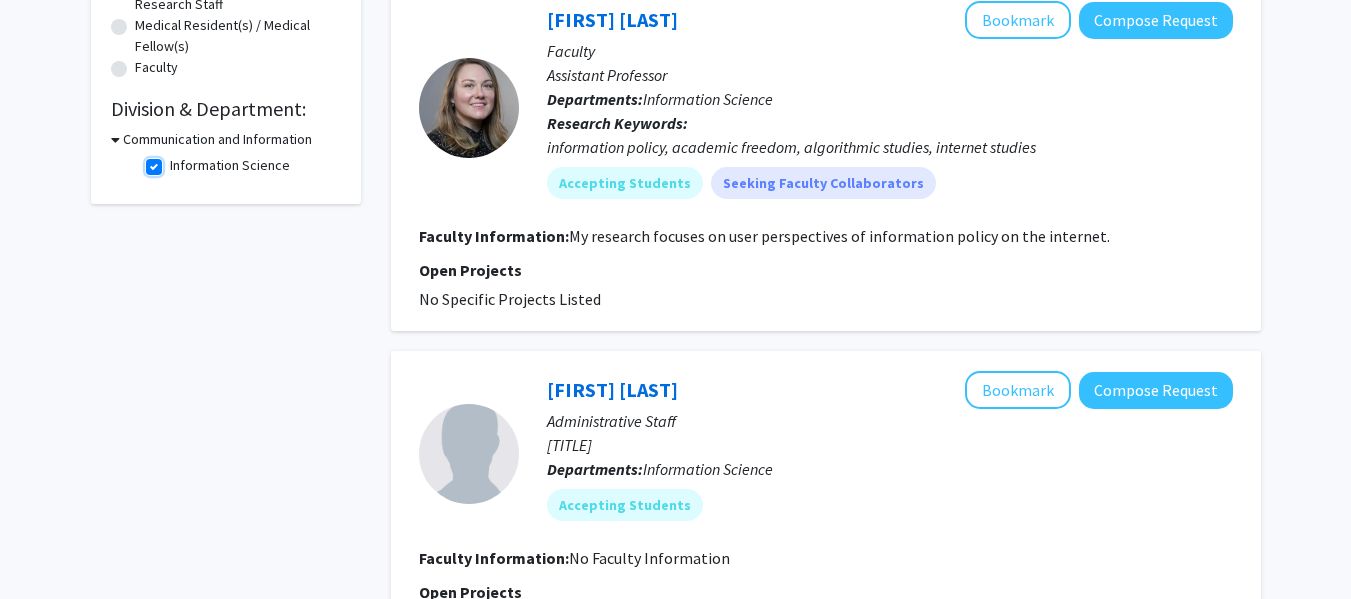 click on "Information Science" at bounding box center [176, 161] 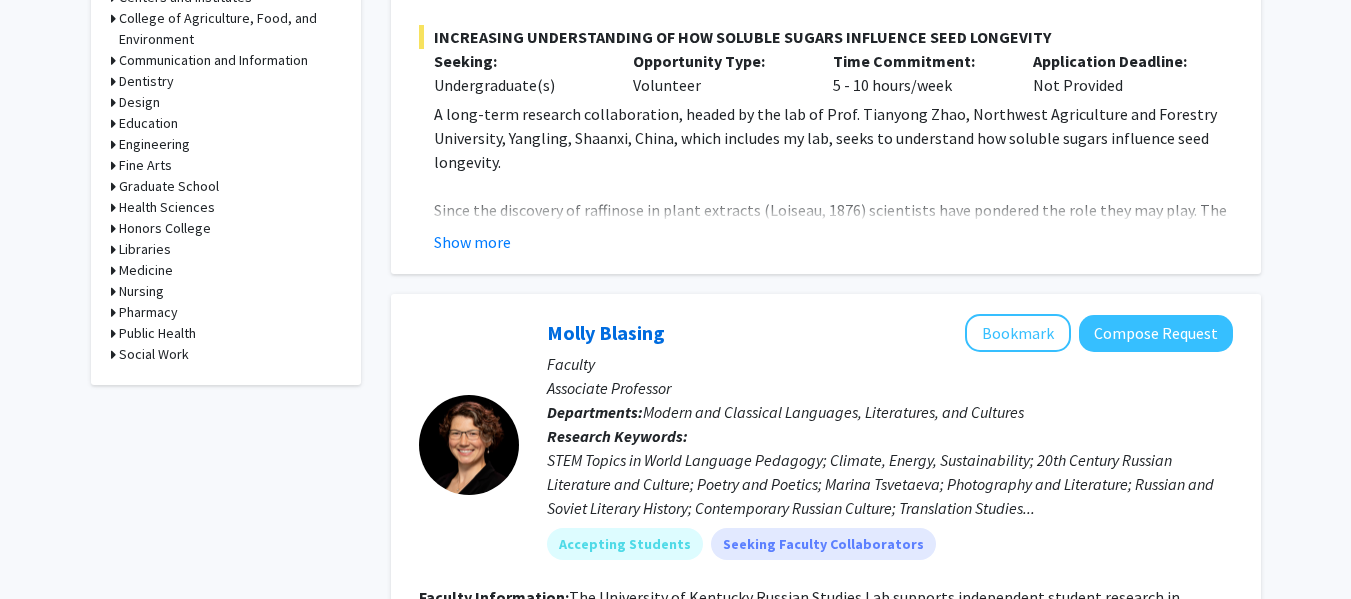 scroll, scrollTop: 923, scrollLeft: 0, axis: vertical 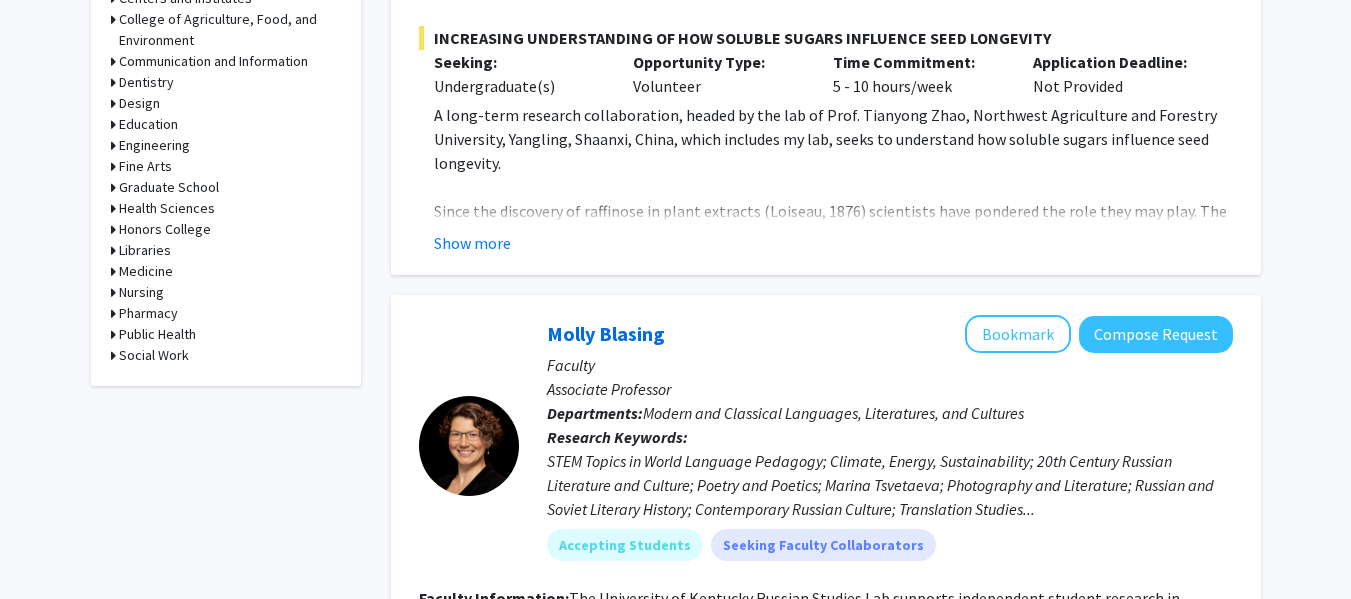 click 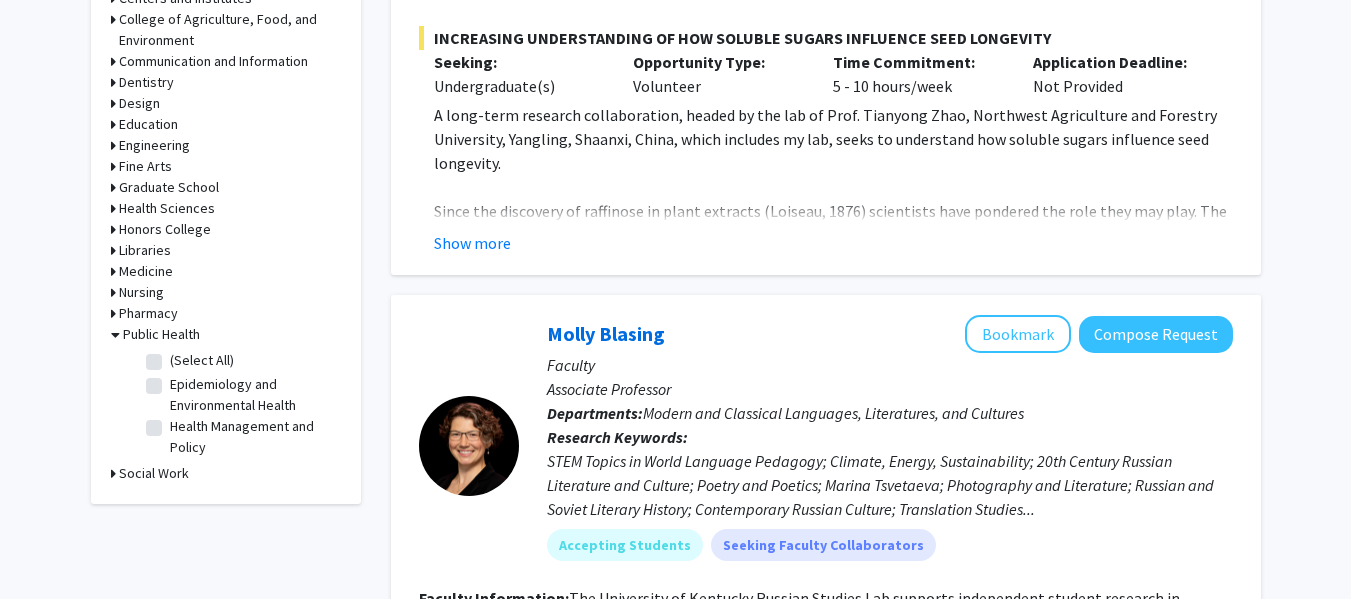 click 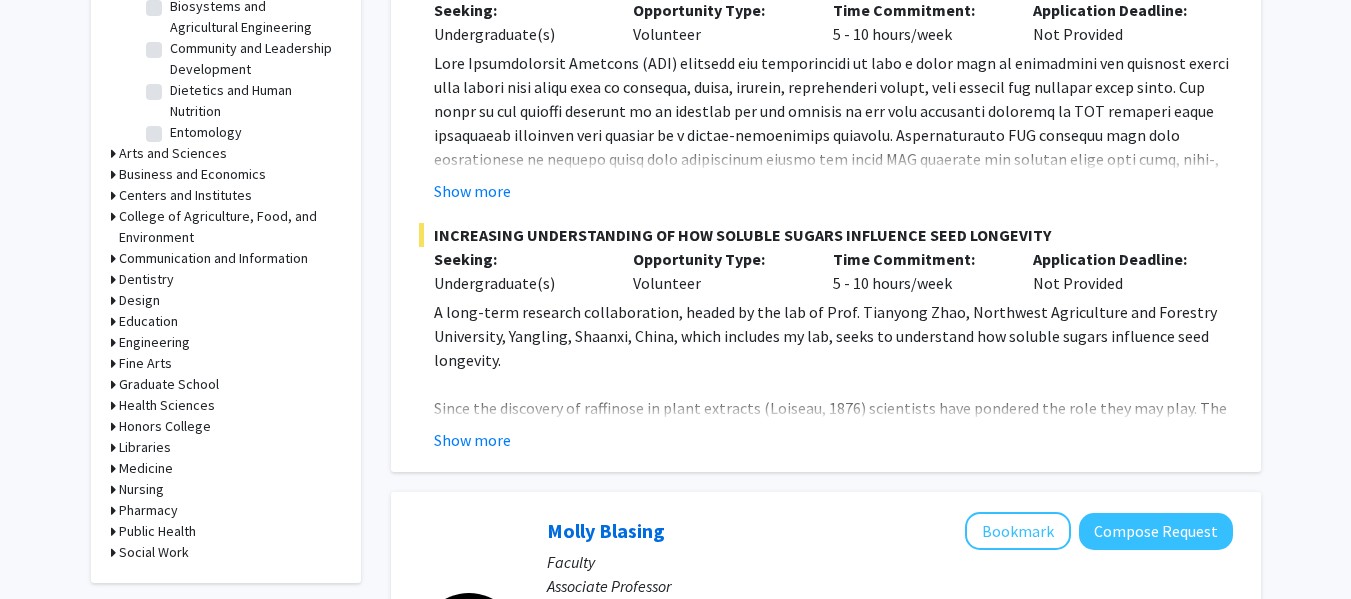 scroll, scrollTop: 727, scrollLeft: 0, axis: vertical 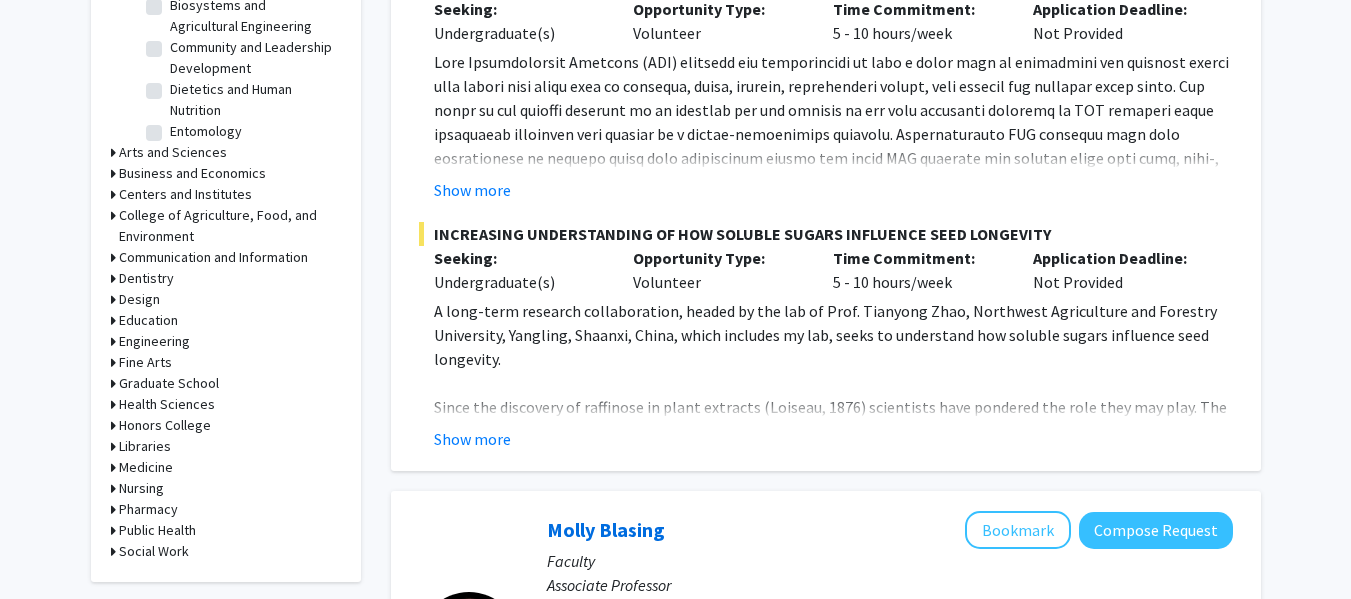 click 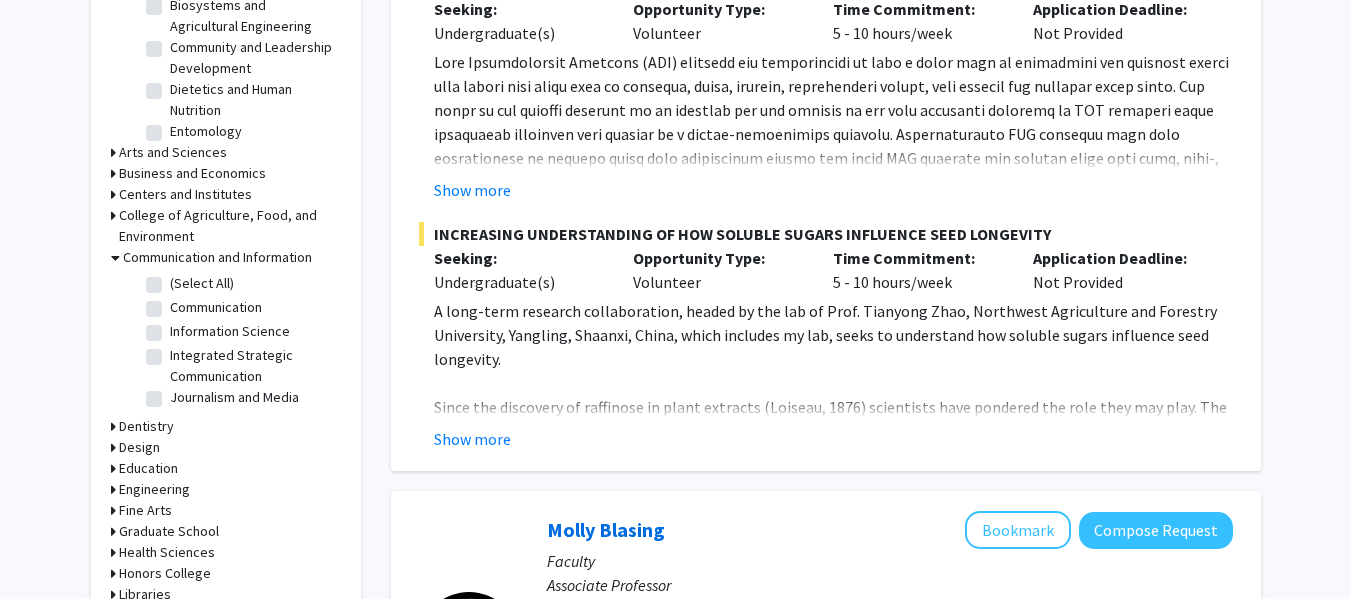 click on "Journalism and Media" 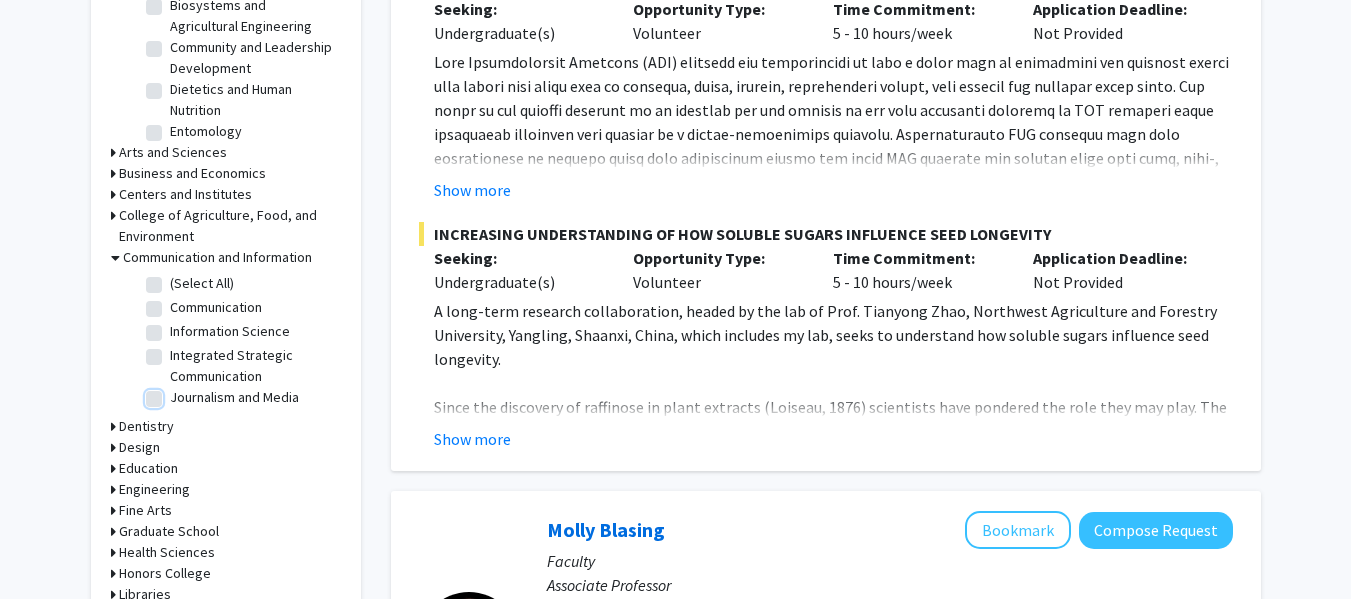 click on "Journalism and Media" at bounding box center [176, 393] 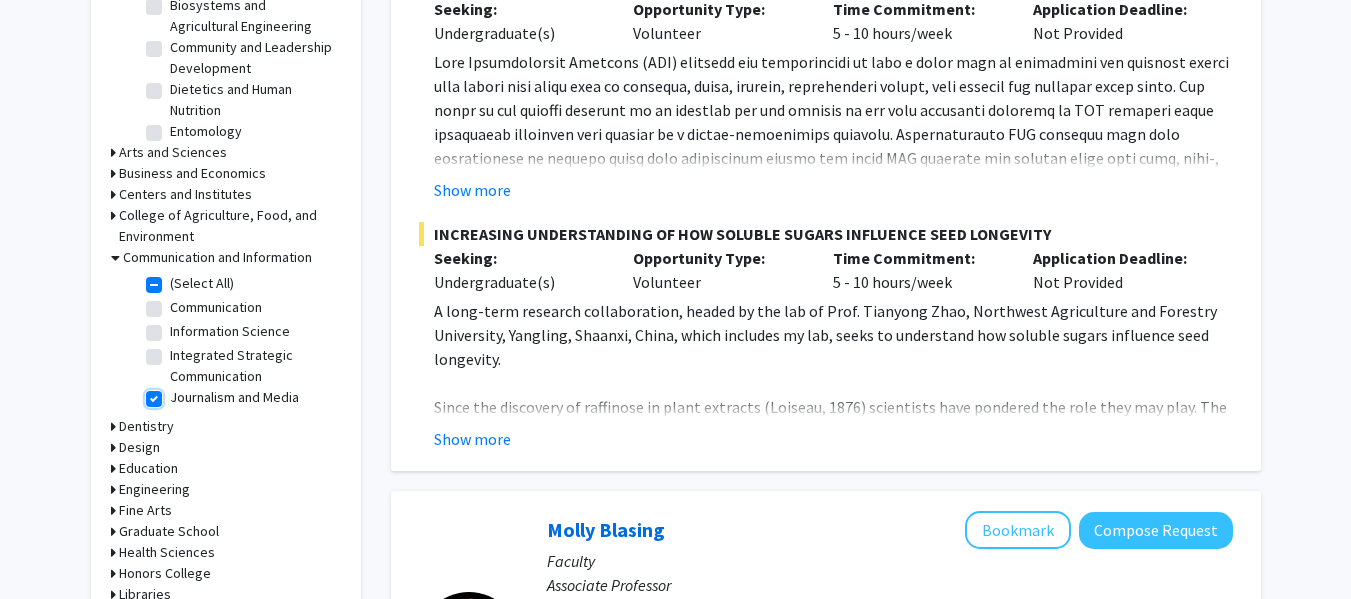 checkbox on "true" 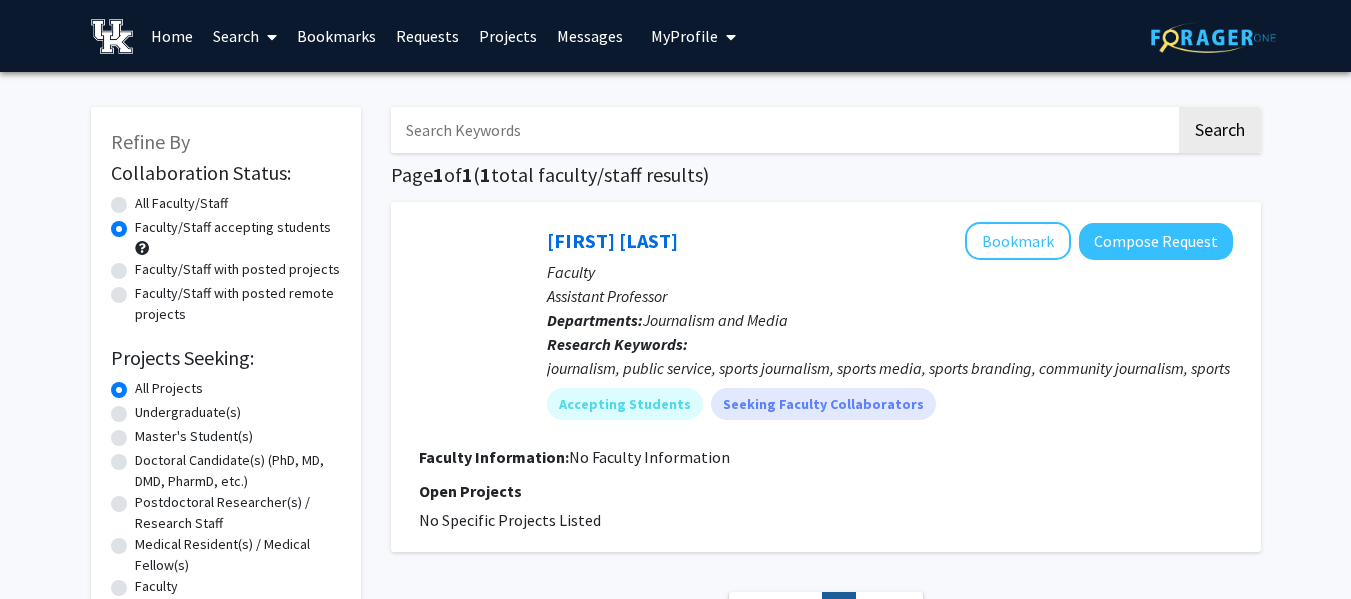 scroll, scrollTop: 229, scrollLeft: 0, axis: vertical 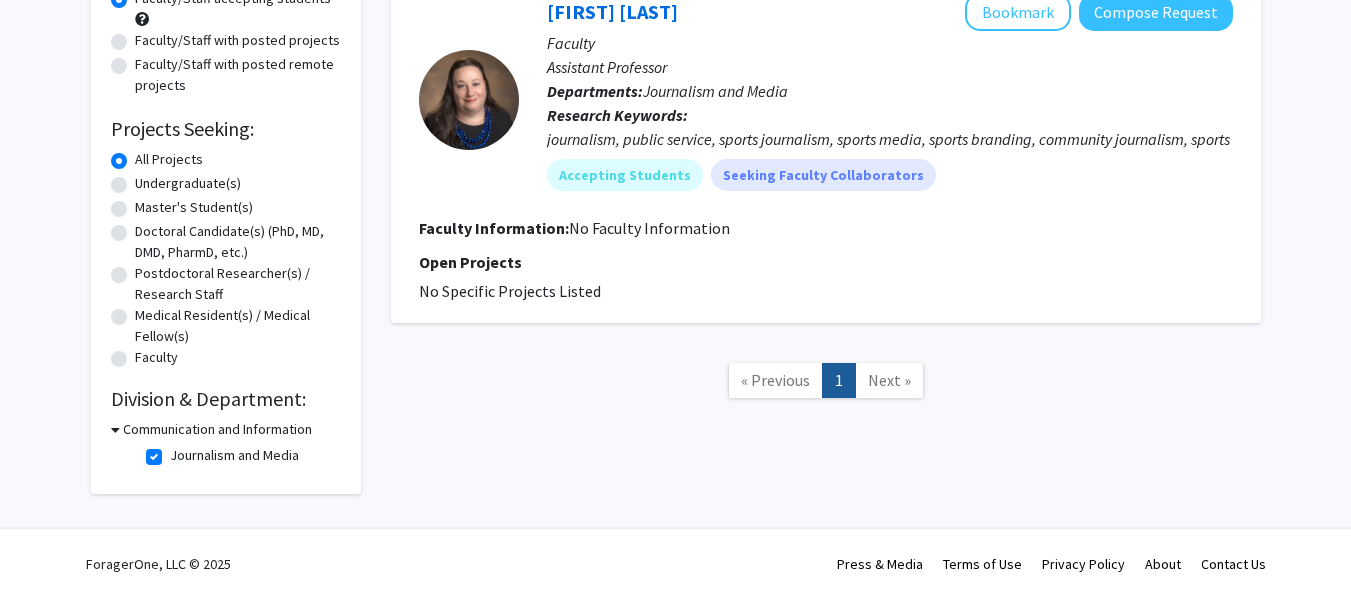 click on "Journalism and Media" 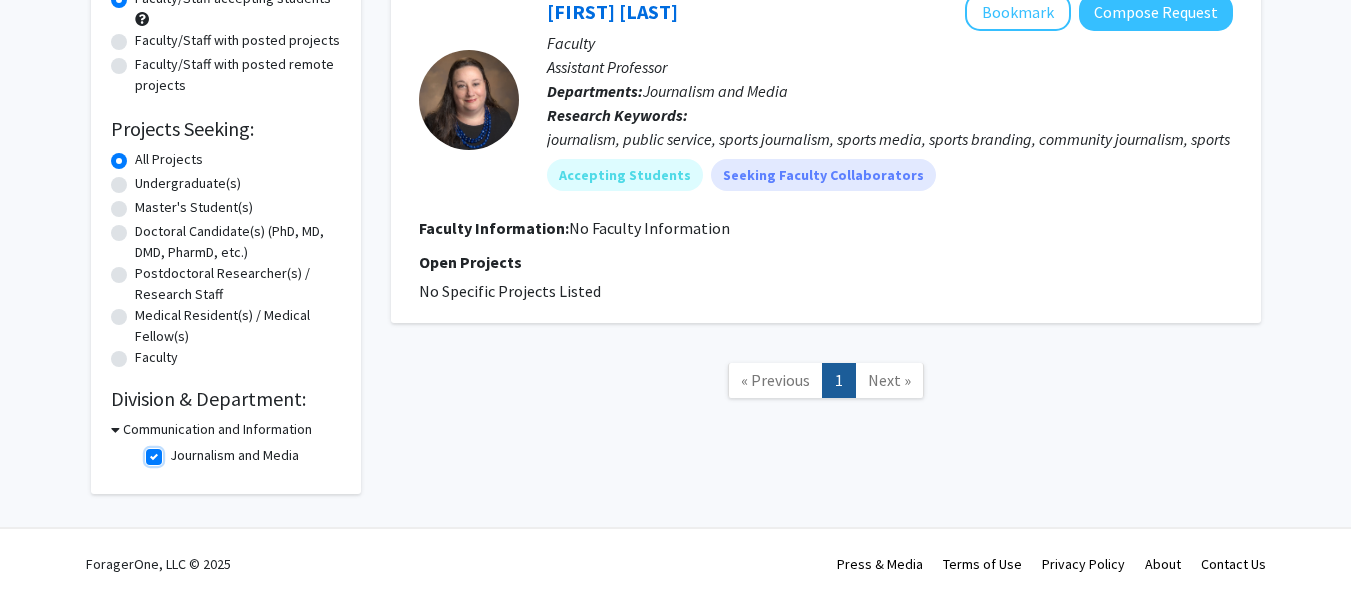 click on "Journalism and Media" at bounding box center [176, 451] 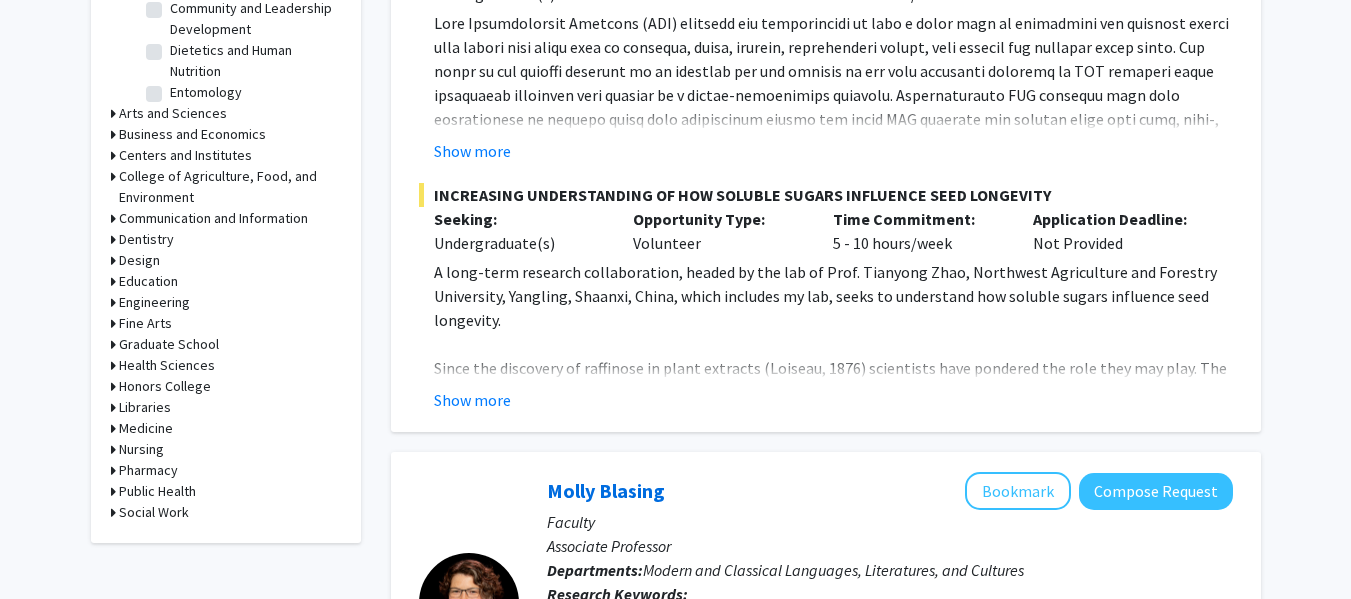 scroll, scrollTop: 767, scrollLeft: 0, axis: vertical 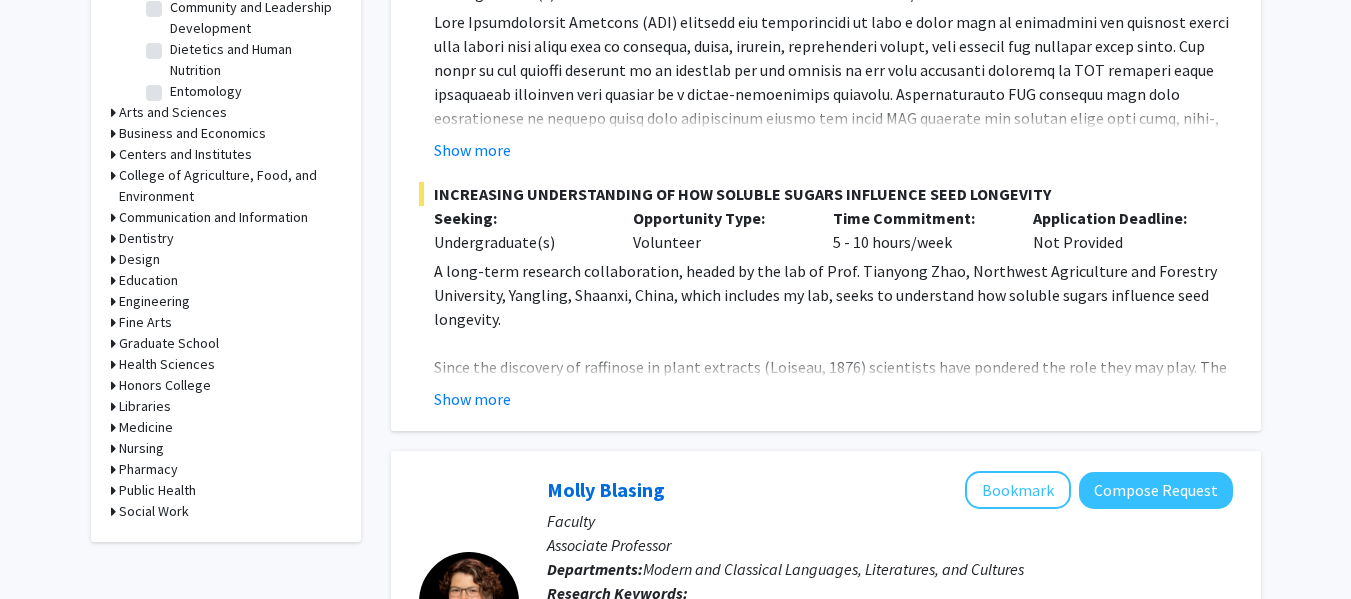 click 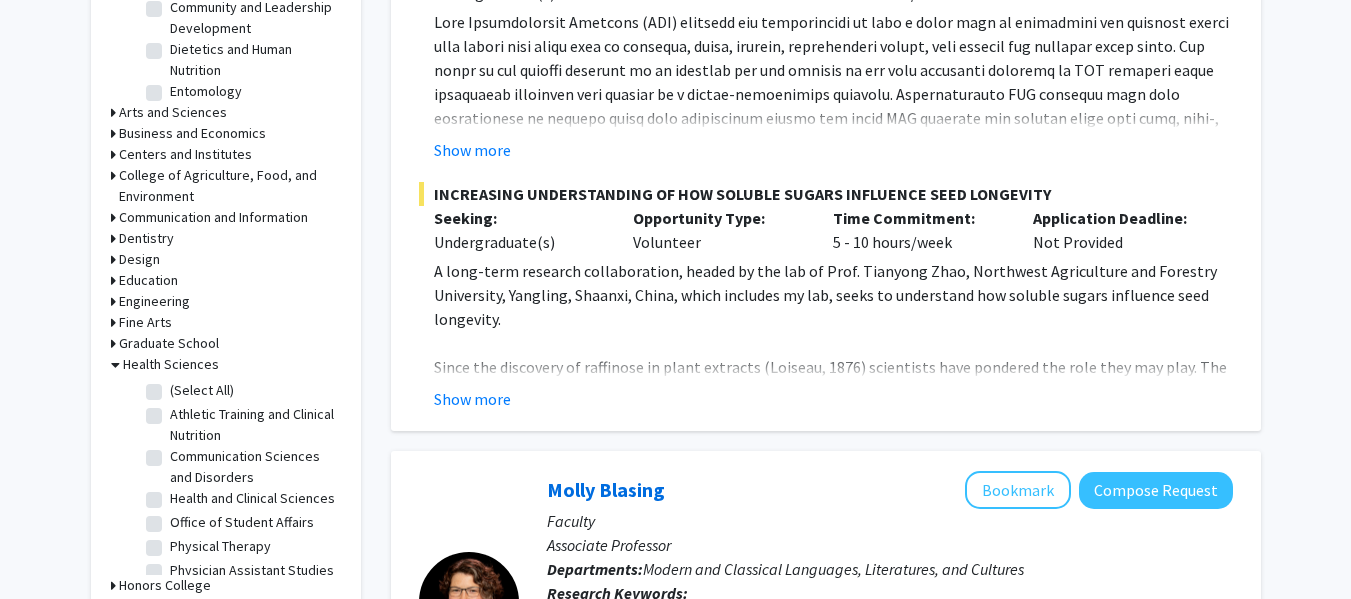 click on "Communication Sciences and Disorders" 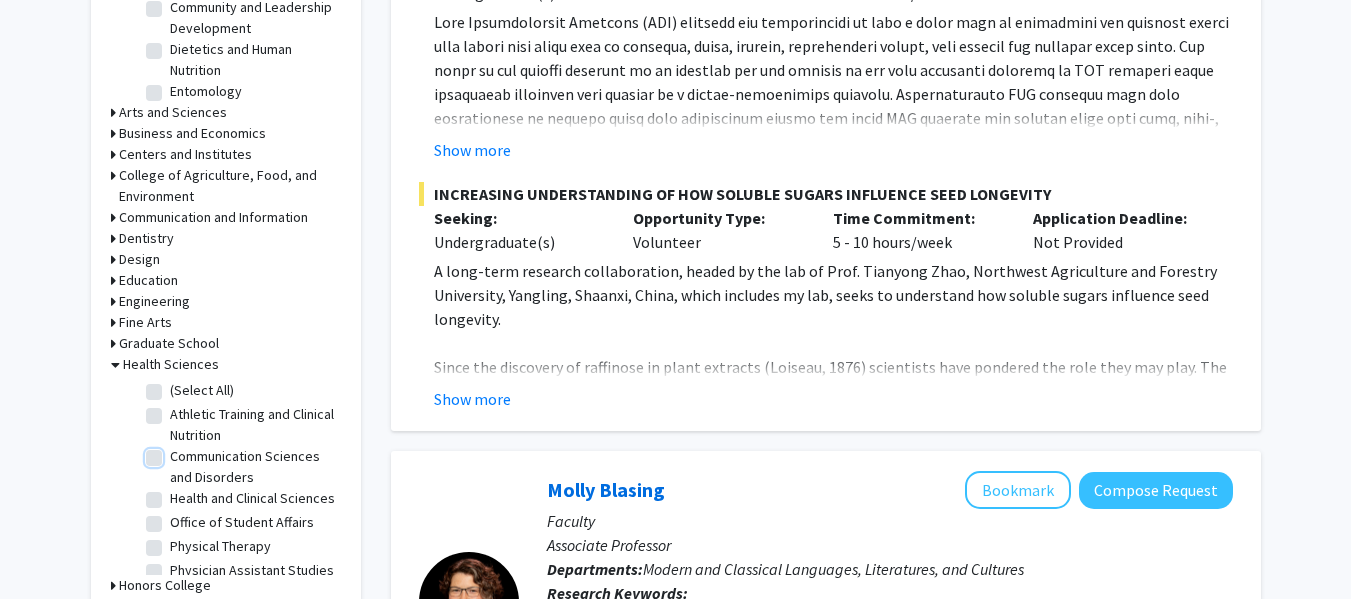click on "Communication Sciences and Disorders" at bounding box center (176, 452) 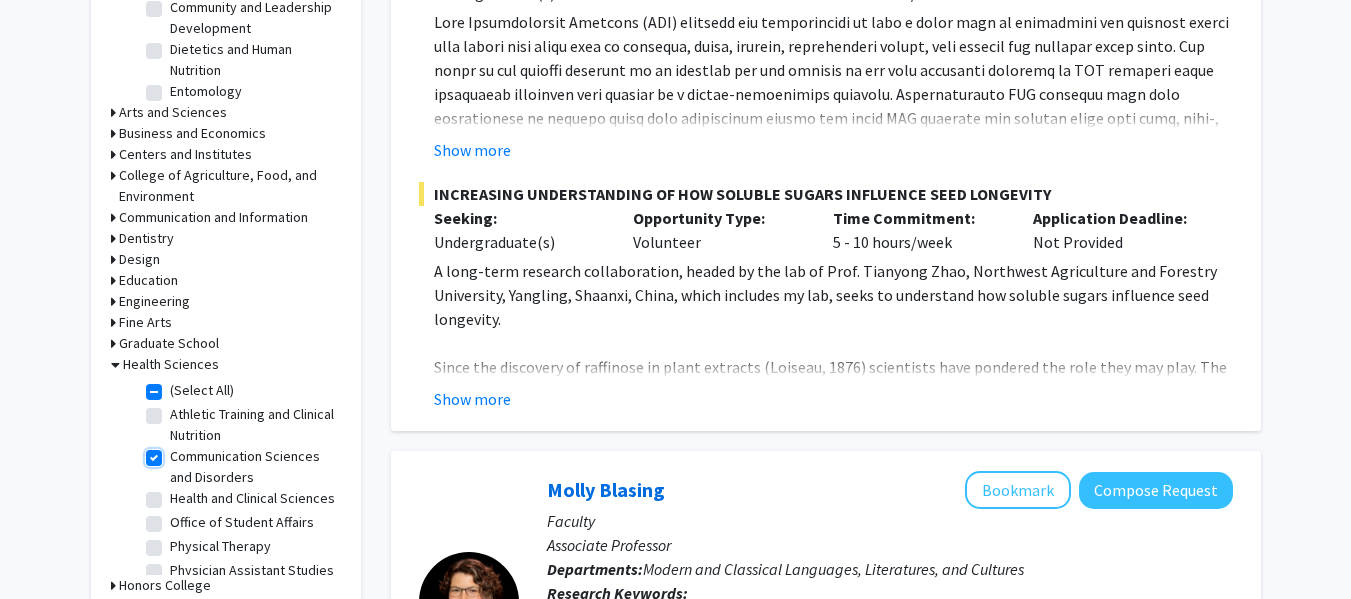 checkbox on "true" 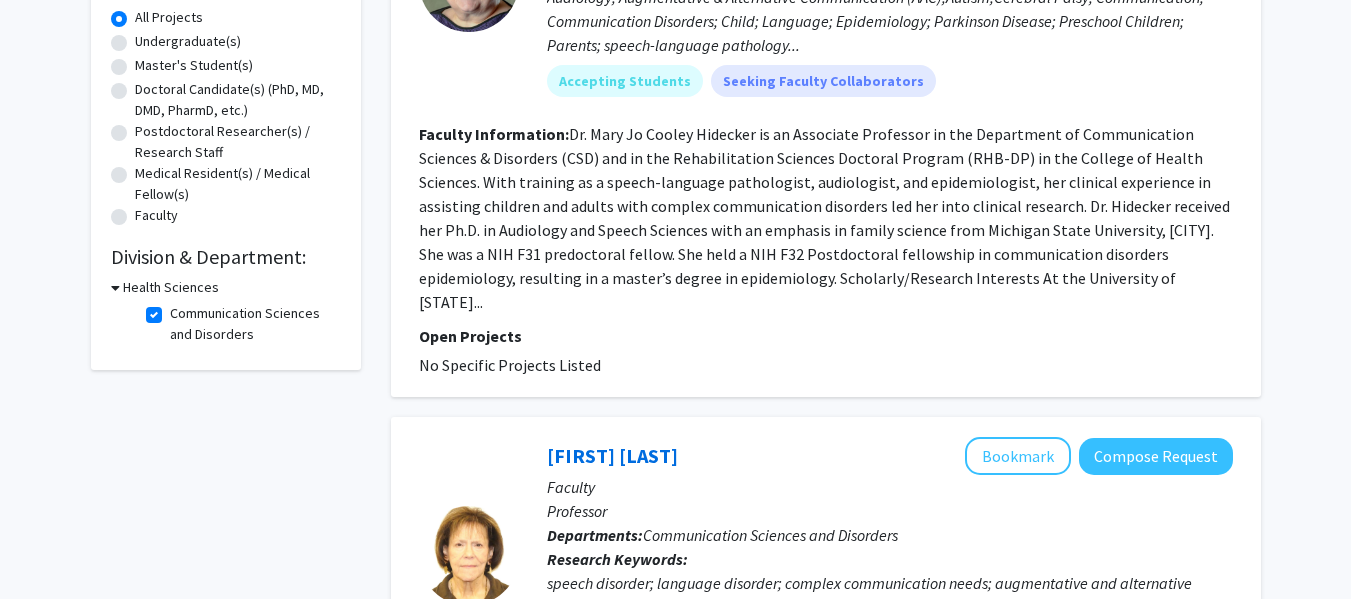 scroll, scrollTop: 375, scrollLeft: 0, axis: vertical 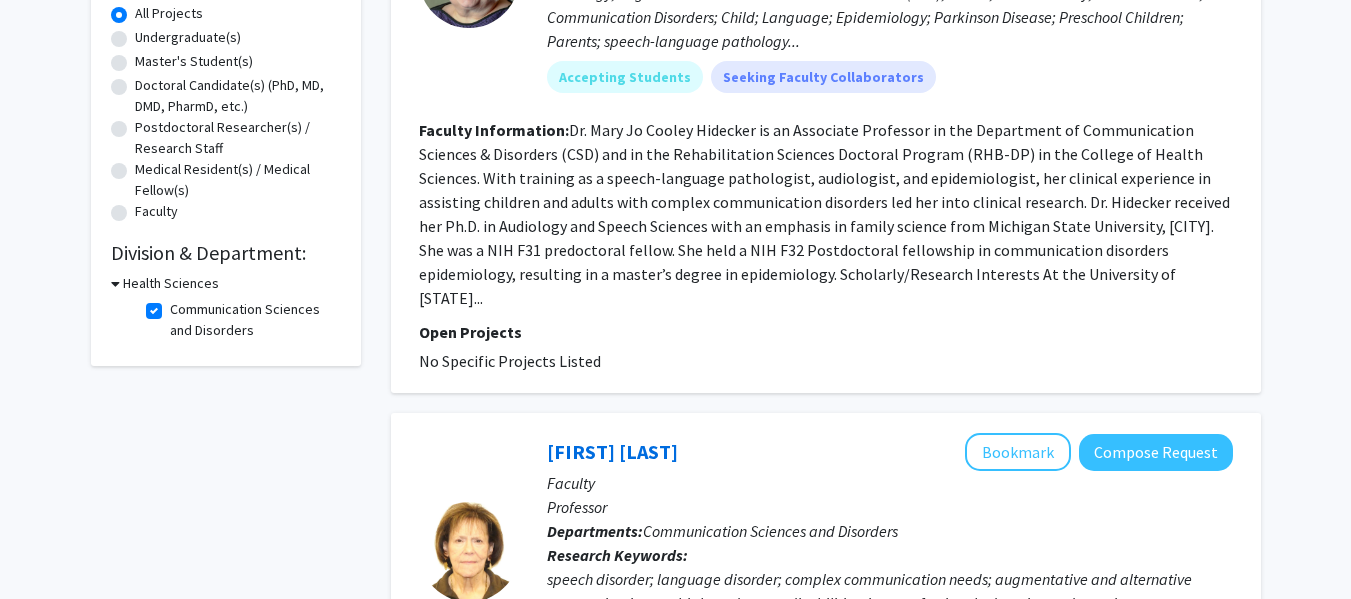 click on "Communication Sciences and Disorders" 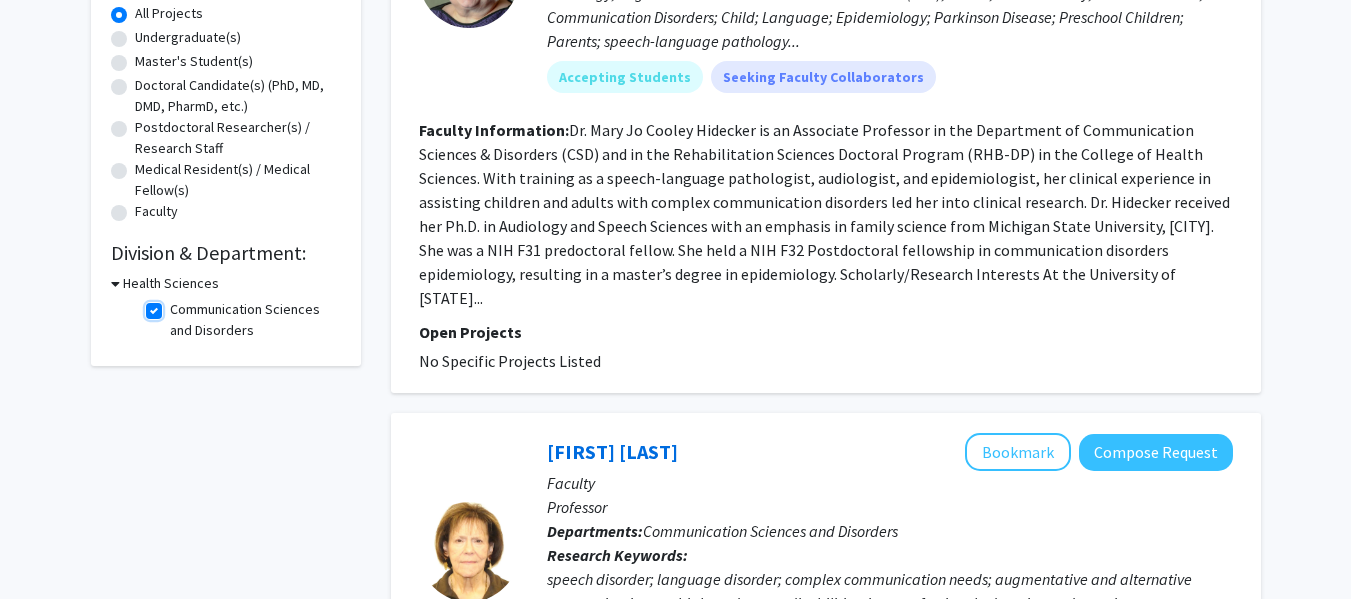 click on "Communication Sciences and Disorders" at bounding box center [176, 305] 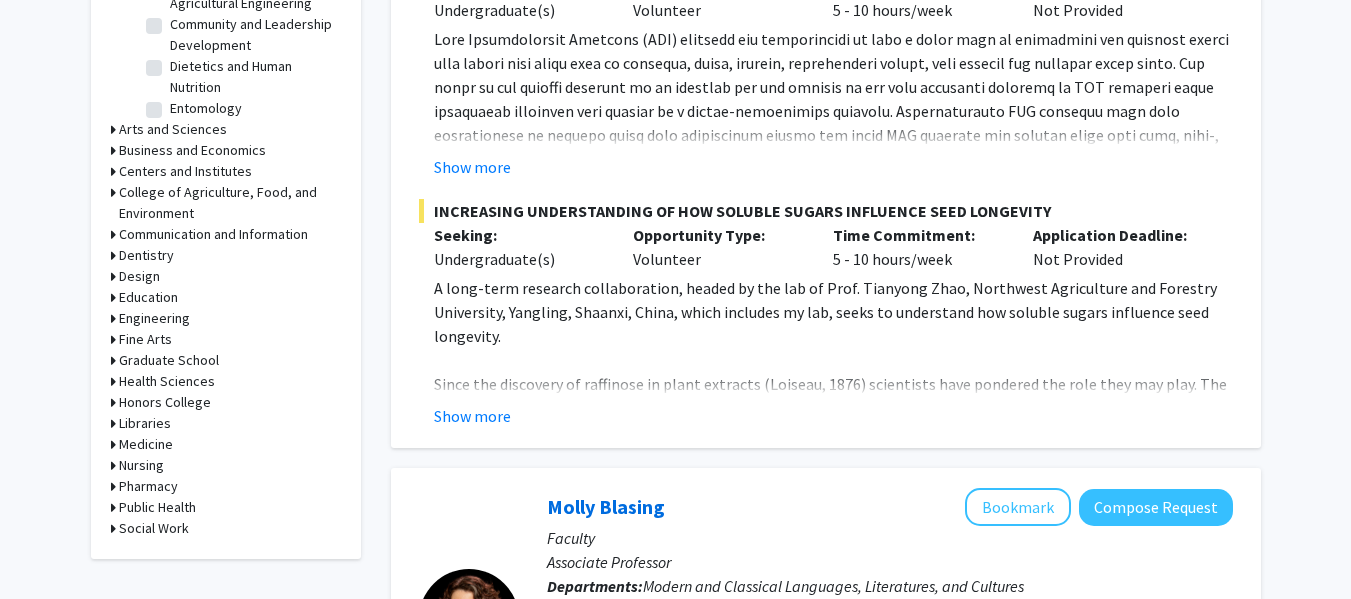 scroll, scrollTop: 752, scrollLeft: 0, axis: vertical 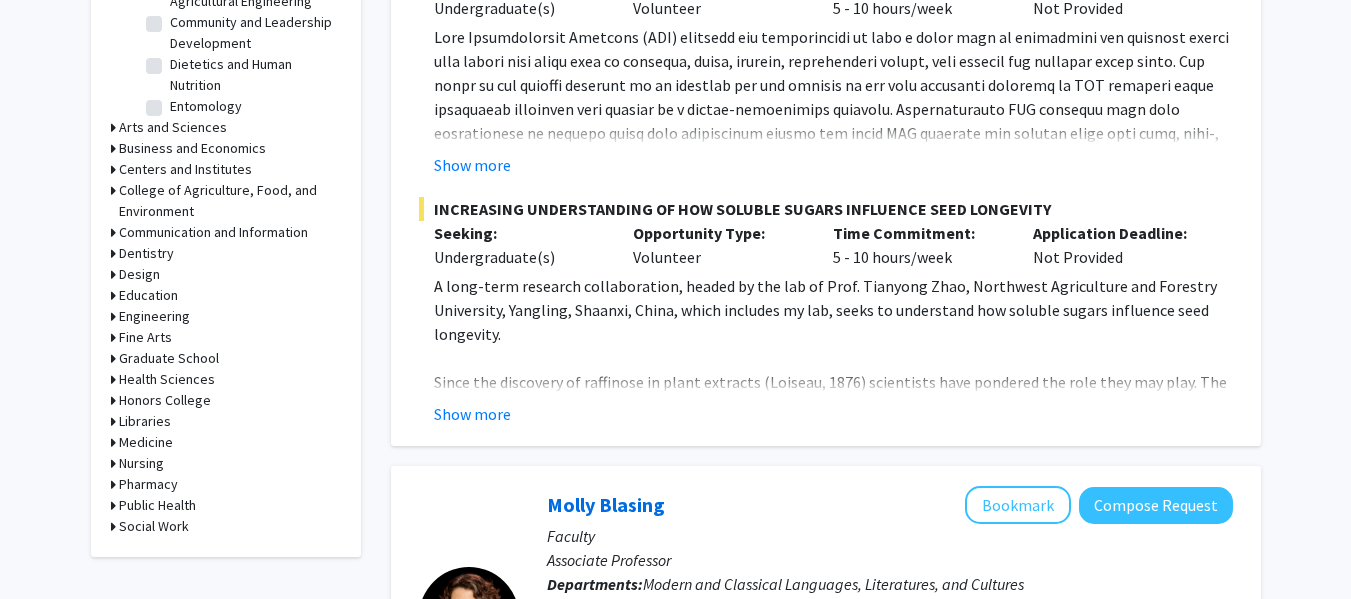 click 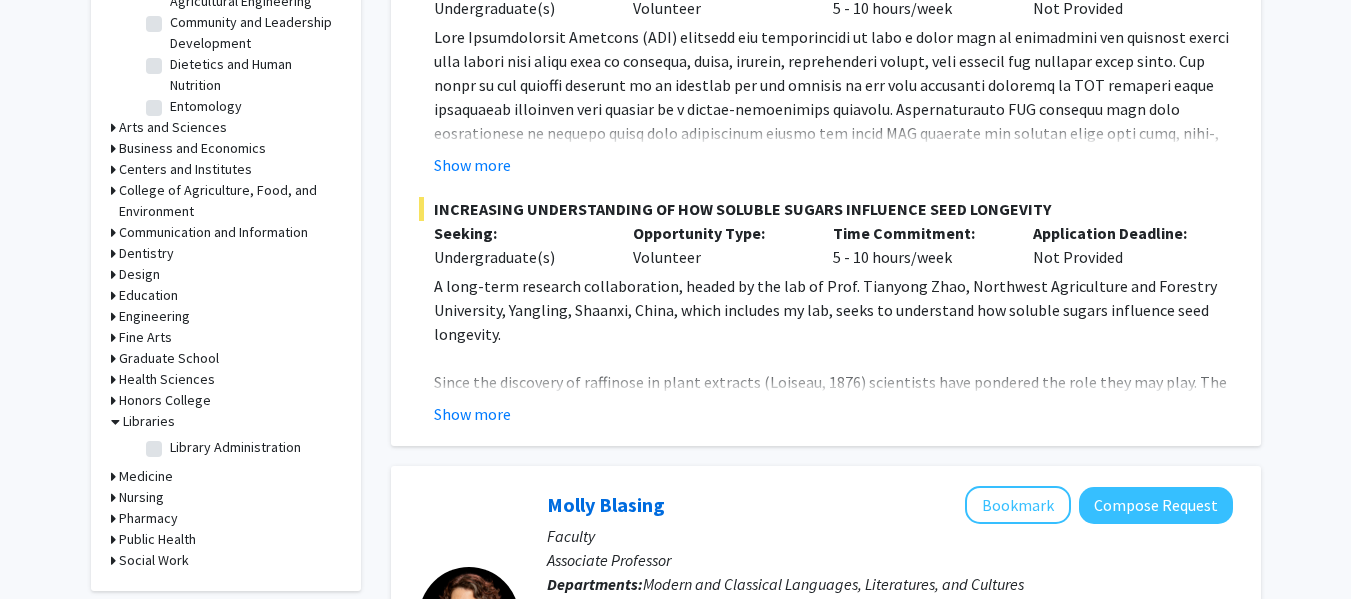click 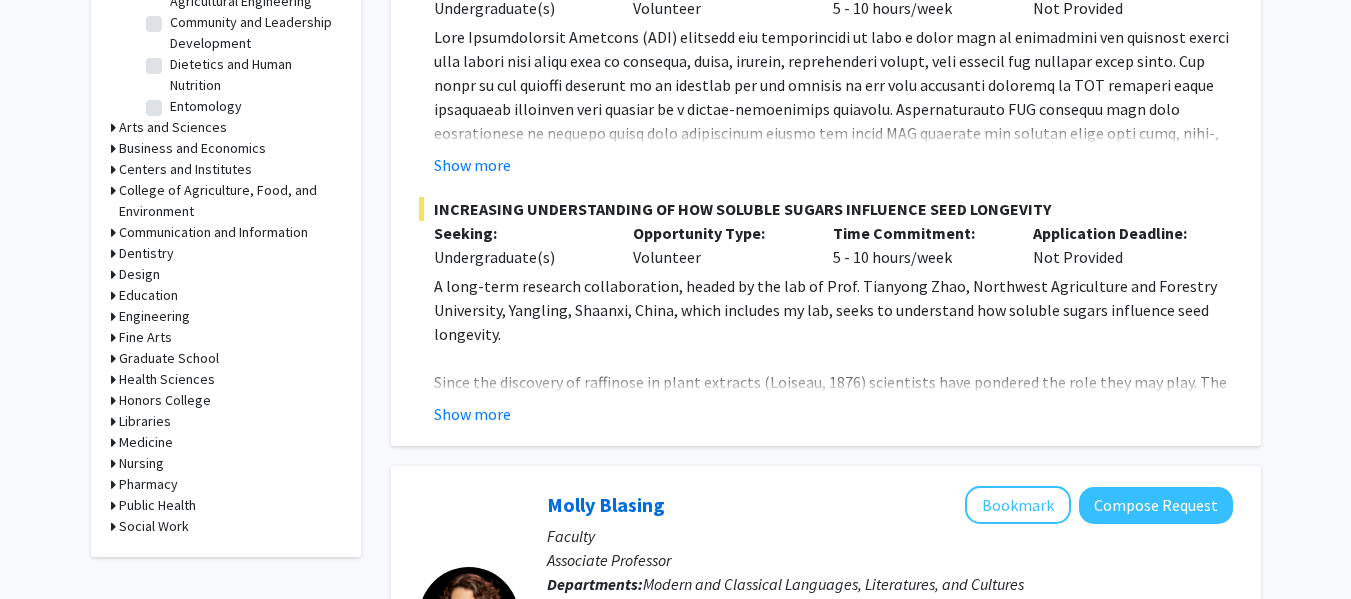 click 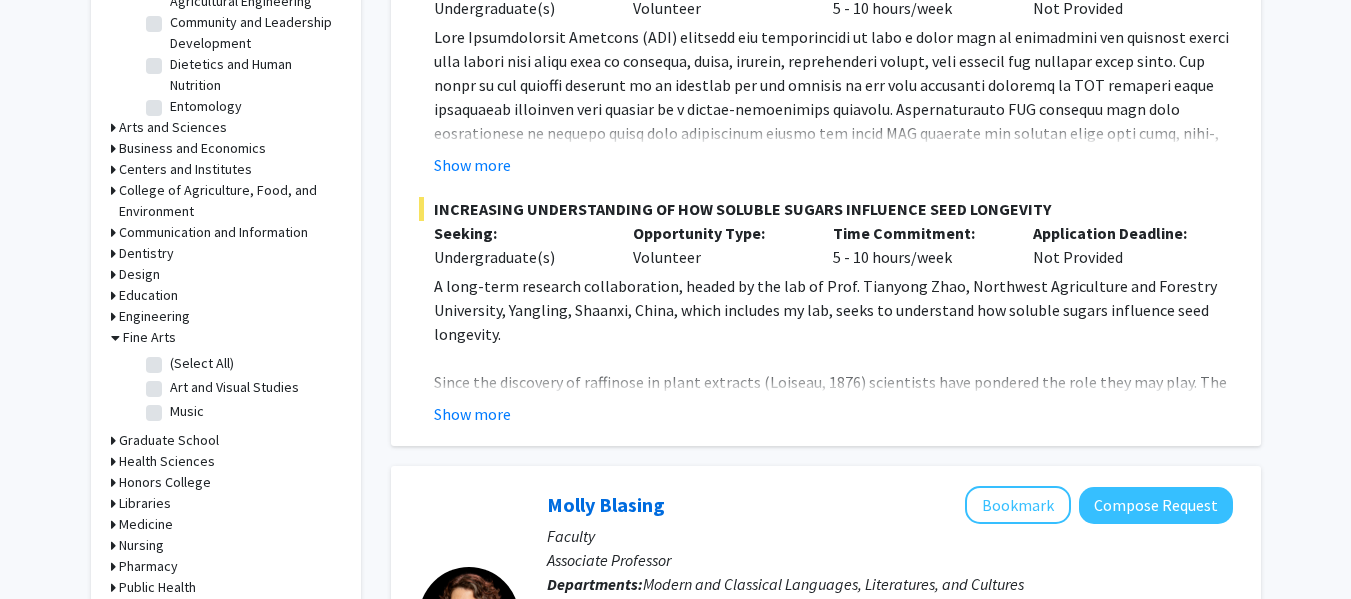 click 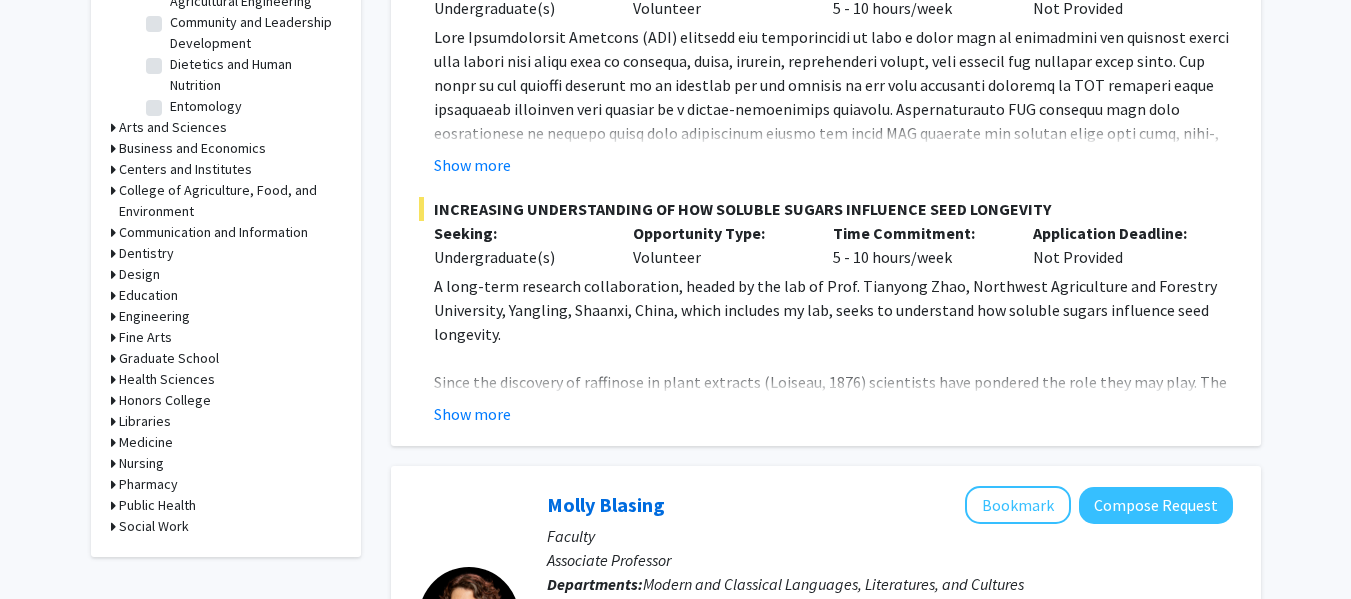 click 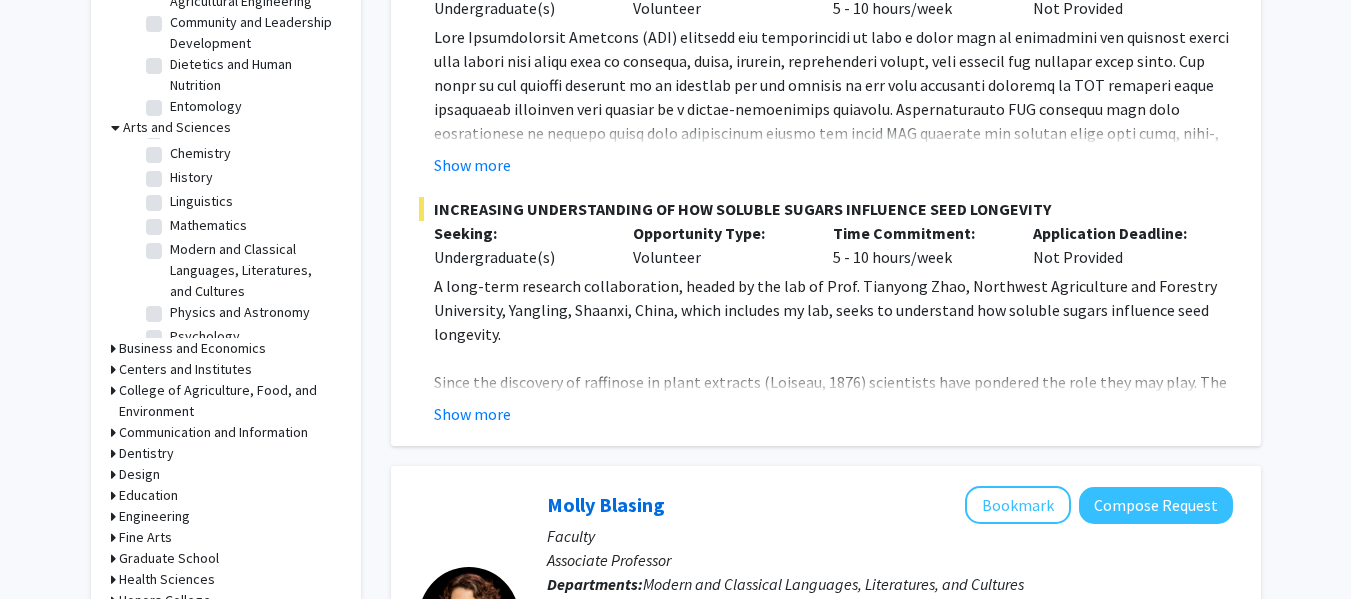 scroll, scrollTop: 107, scrollLeft: 0, axis: vertical 